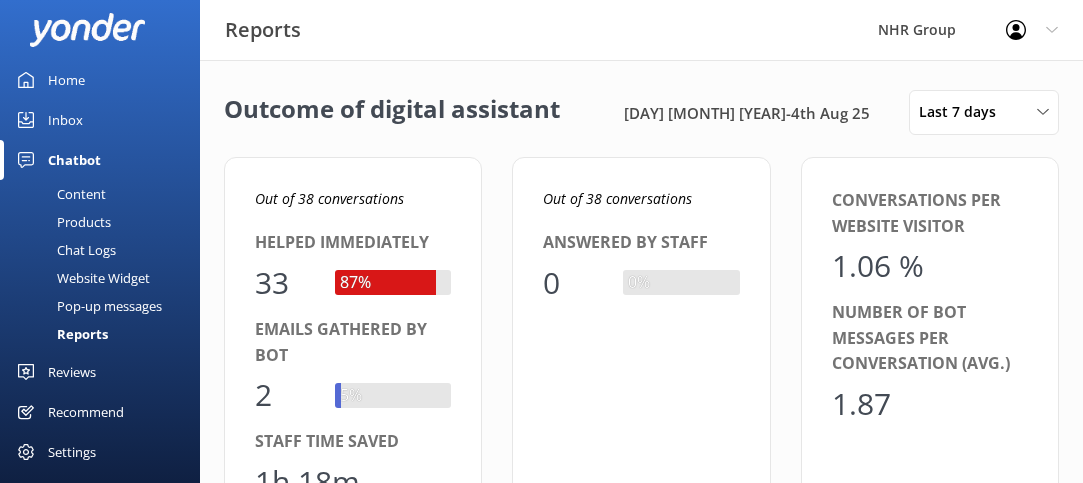scroll, scrollTop: 0, scrollLeft: 0, axis: both 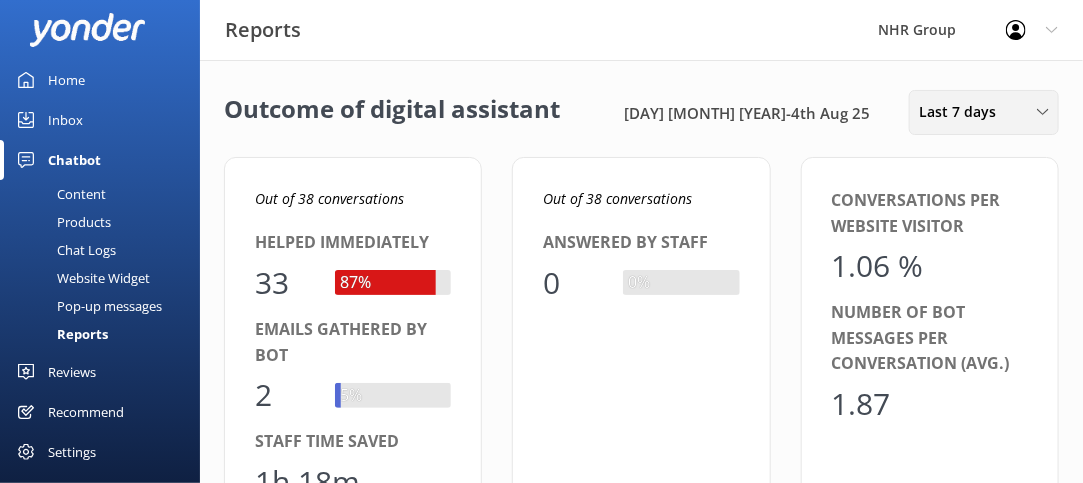 click on "Last 7 days" at bounding box center [963, 112] 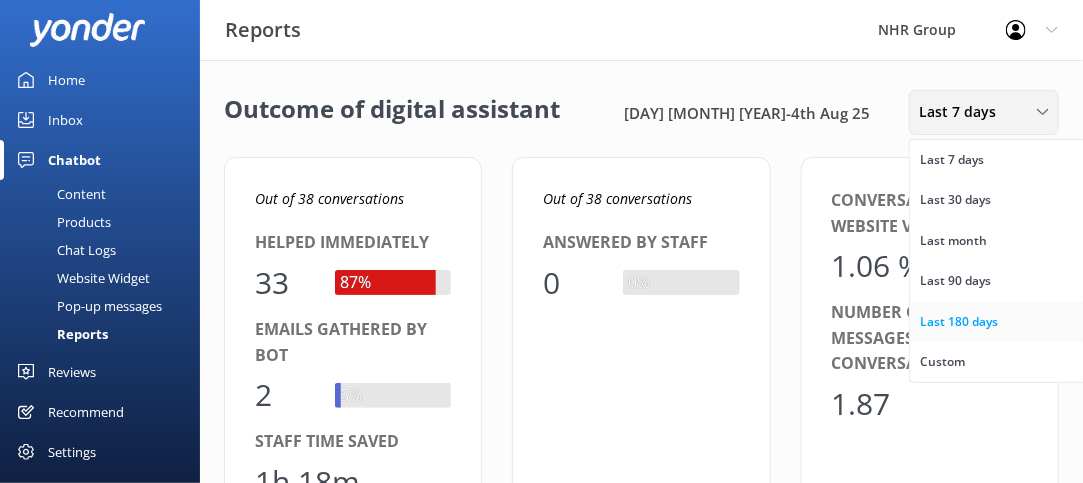 click on "Last 180 days" at bounding box center [959, 322] 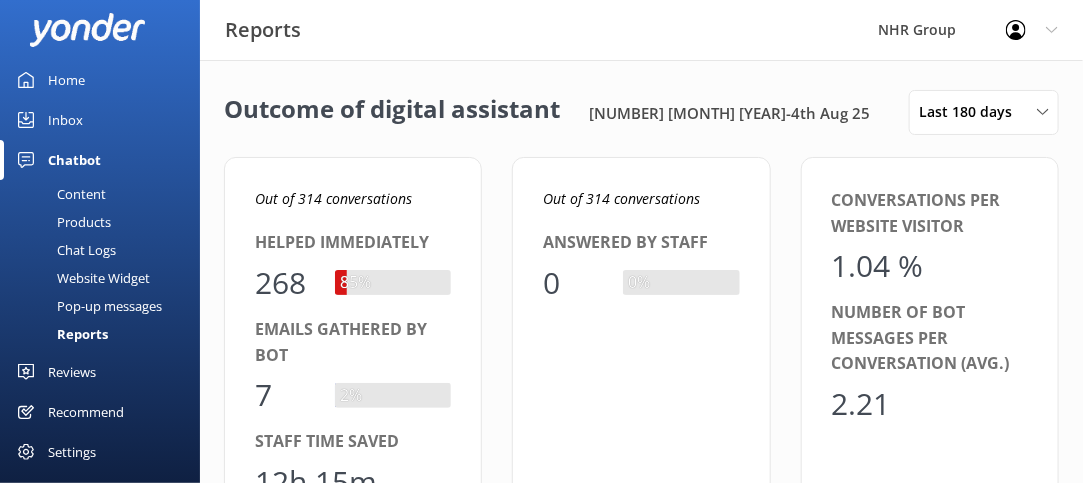 scroll, scrollTop: 16, scrollLeft: 15, axis: both 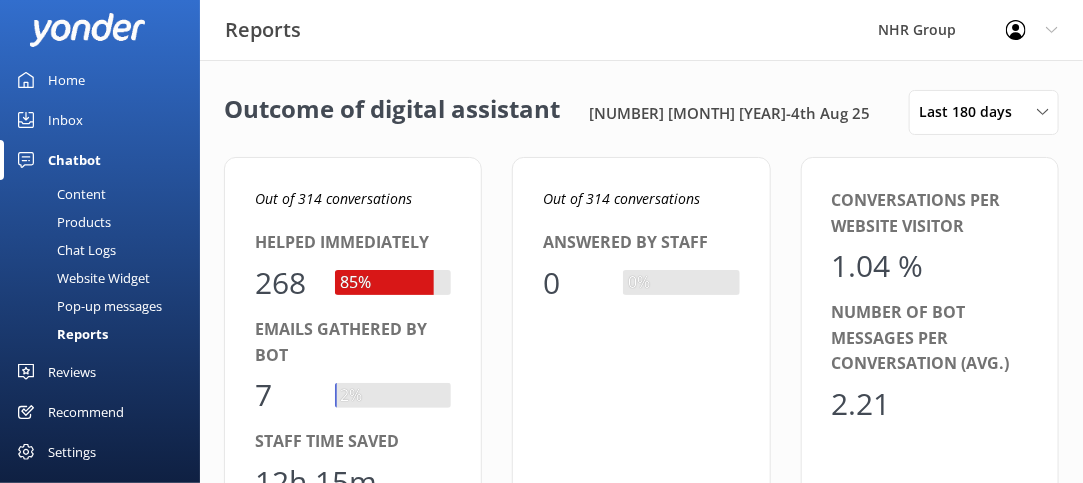click on "Outcome of digital assistant 5th Feb 25 - 4th Aug 25 Last 180 days Last 7 days Last 30 days Last month Last 90 days Last 180 days Custom Out of 314 conversations Helped immediately 268 85% Emails gathered by bot 7 2% Staff time saved 12h 15m Out of 314 conversations Answered by staff 0 0% Conversations per website visitor 1.04 % Number of bot messages per conversation (avg.) 2.21 Performance Total Conversations 314 Chats resolved by bot 268 Site Visitors 30k 05/02 07/05 04/08 0 3 6 9 12 GA4 Performance Source Sessions Conversions (All) Transactions Revenue Conv. Rate (Transactions) Avg. Booking Value All Users 78511 7016 354 $241,390 0.45% $681.89 Chatbot Users 316 17 0 $0 0.00% $0.00 Chatbot vs. Website - - - - 0.00% $0.00" at bounding box center [641, 740] 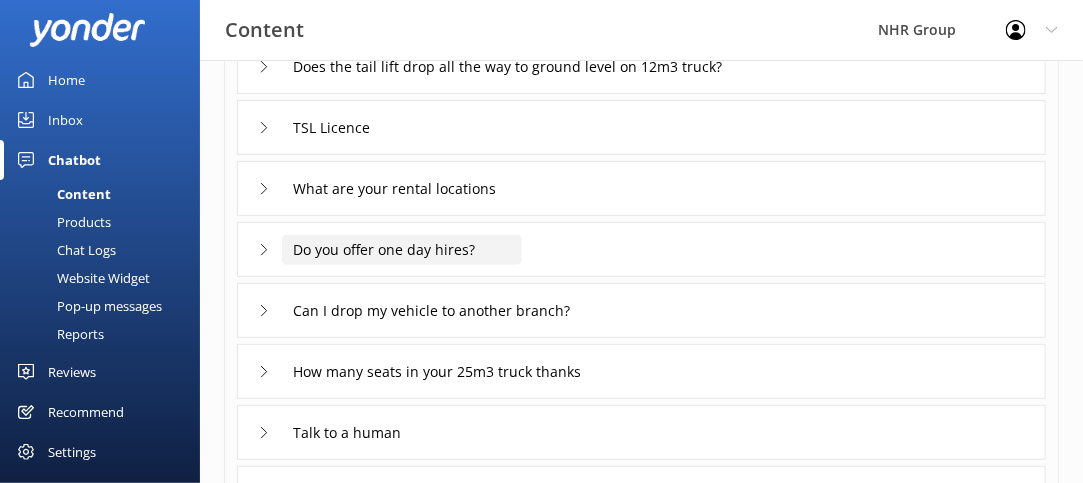 scroll, scrollTop: 0, scrollLeft: 0, axis: both 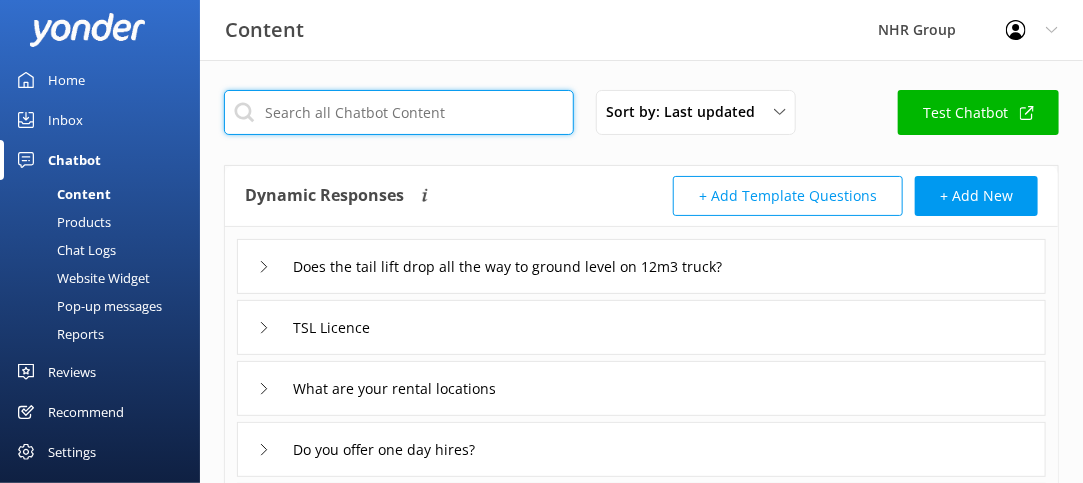 click at bounding box center [399, 112] 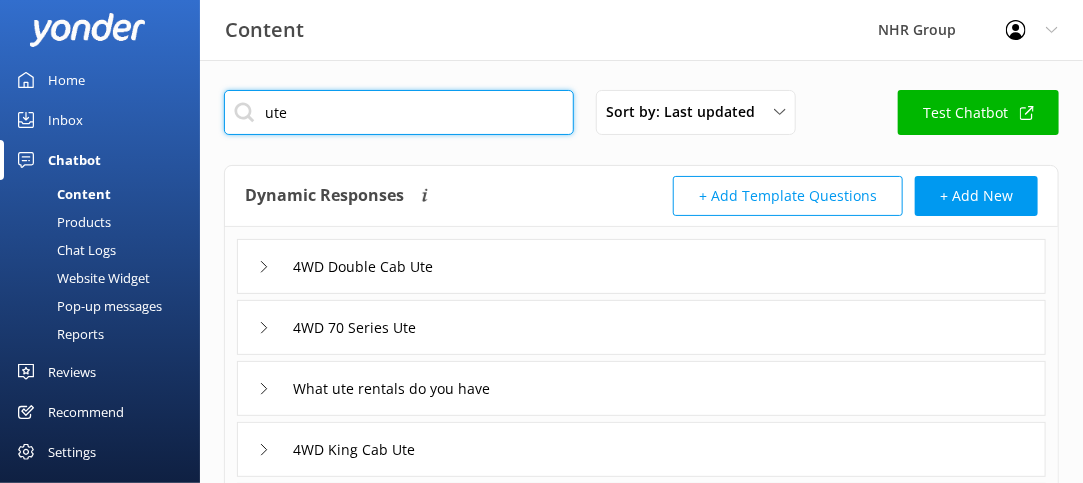 type on "ute" 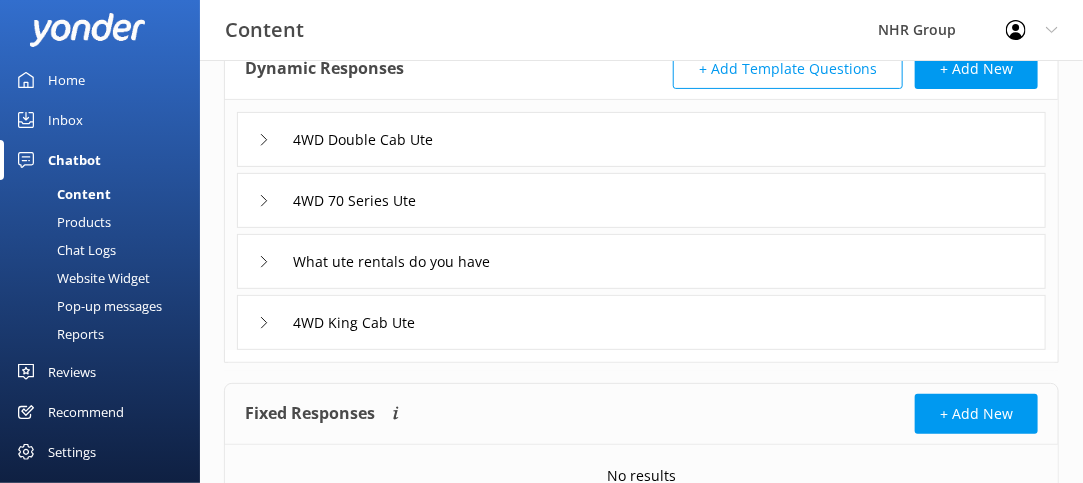 scroll, scrollTop: 100, scrollLeft: 0, axis: vertical 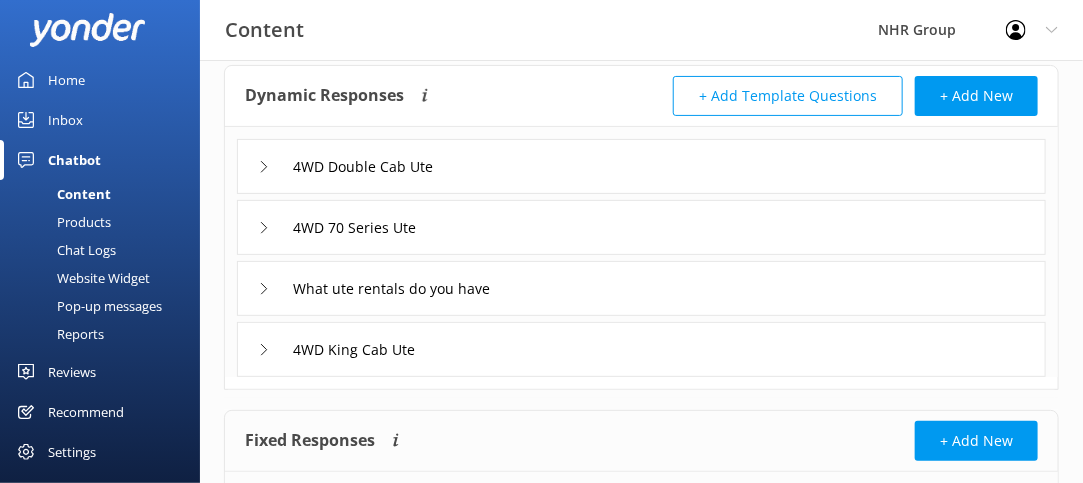 click 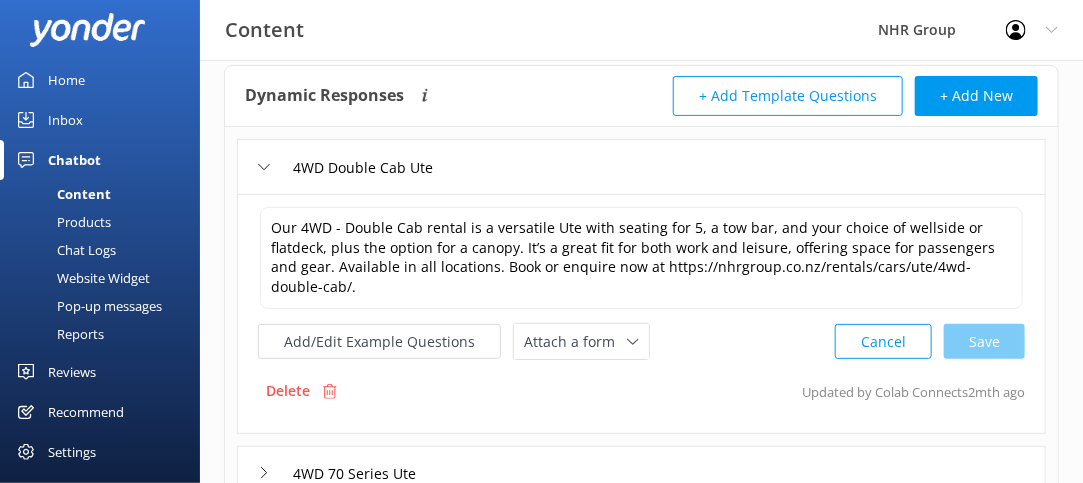 click 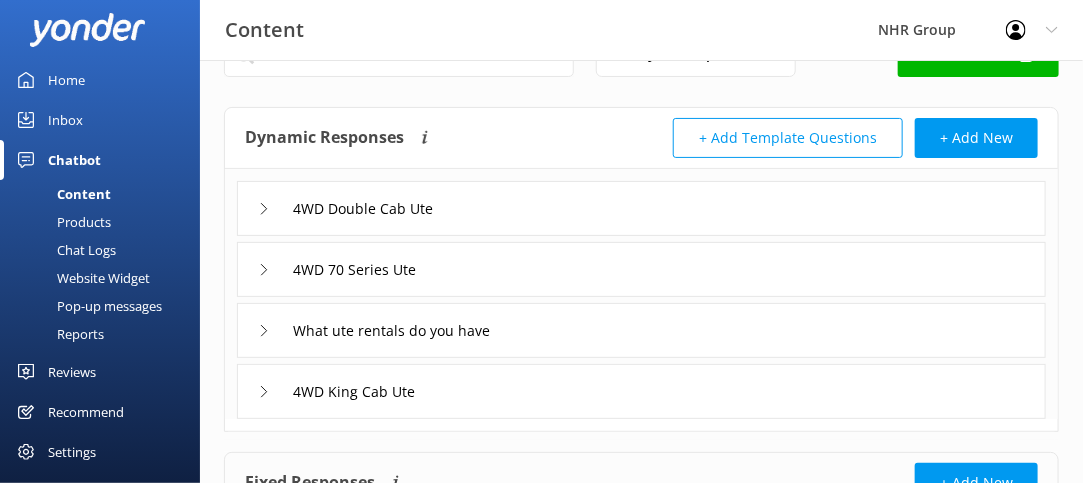 scroll, scrollTop: 0, scrollLeft: 0, axis: both 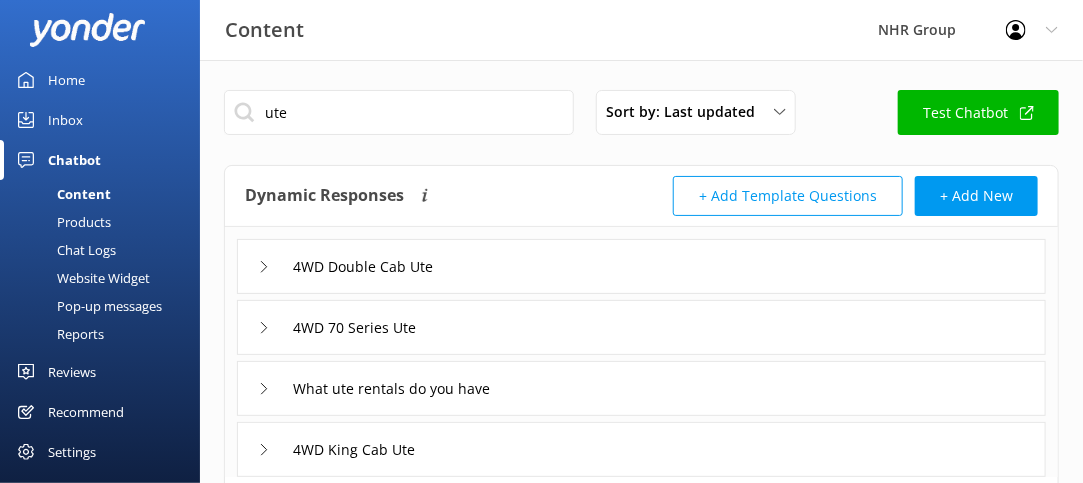 click on "Reports" at bounding box center (58, 334) 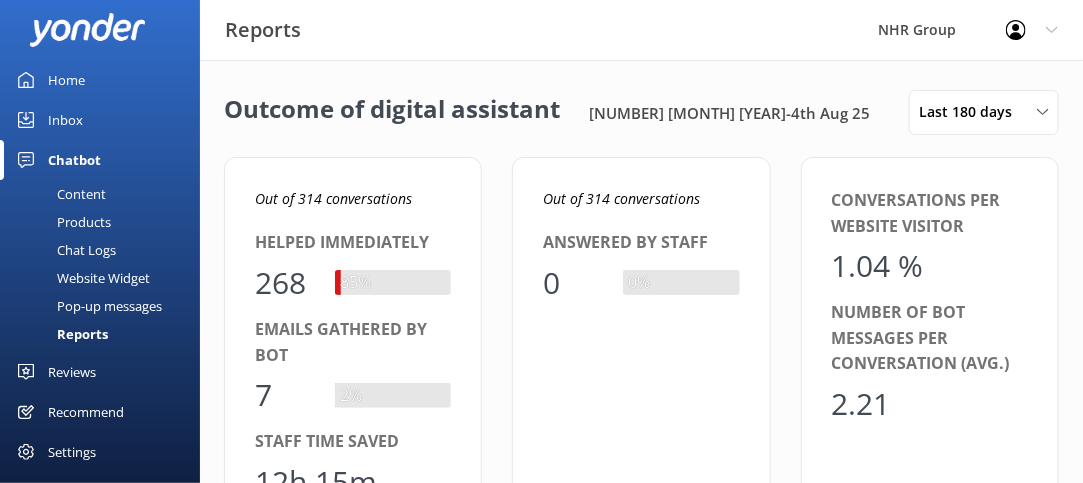 scroll, scrollTop: 16, scrollLeft: 15, axis: both 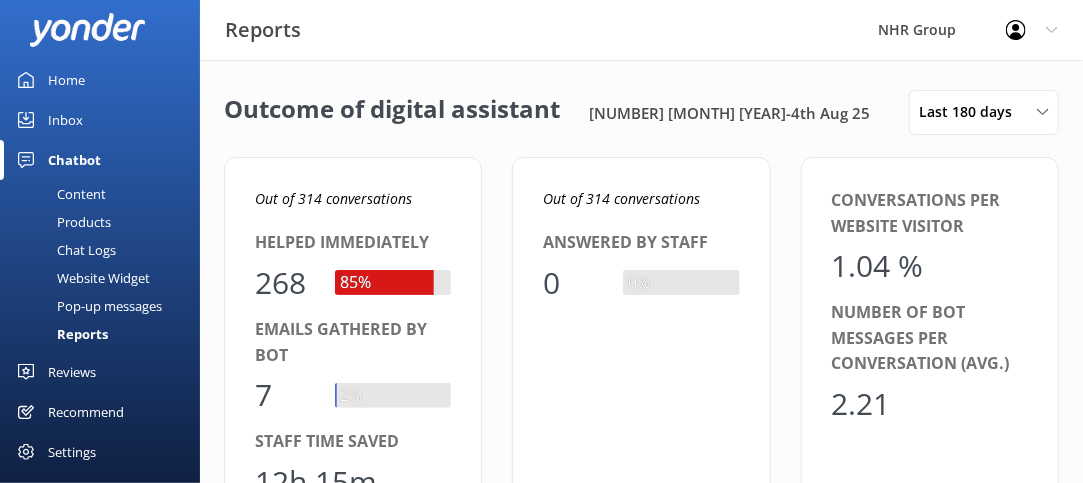 click on "Chat Logs" at bounding box center (64, 250) 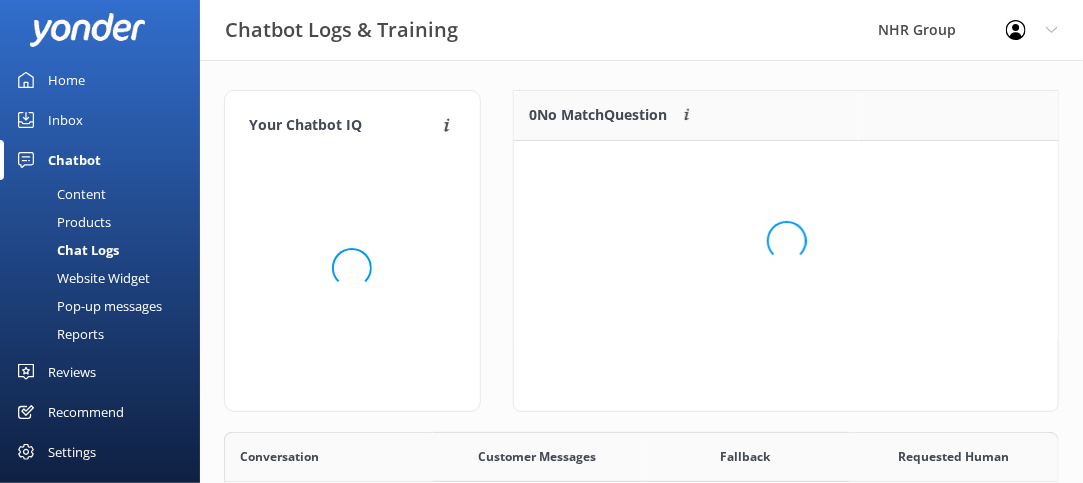 scroll, scrollTop: 15, scrollLeft: 16, axis: both 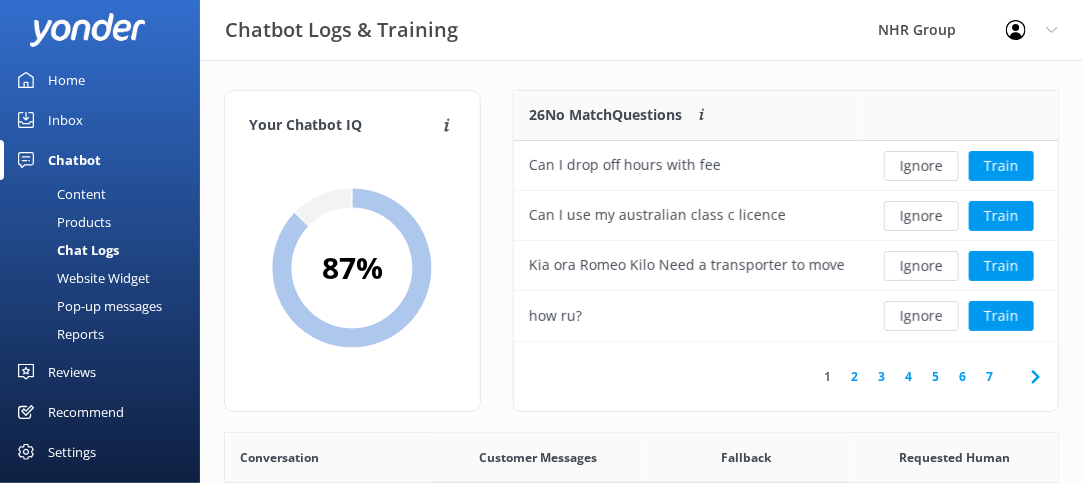 click on "Inbox" at bounding box center (65, 120) 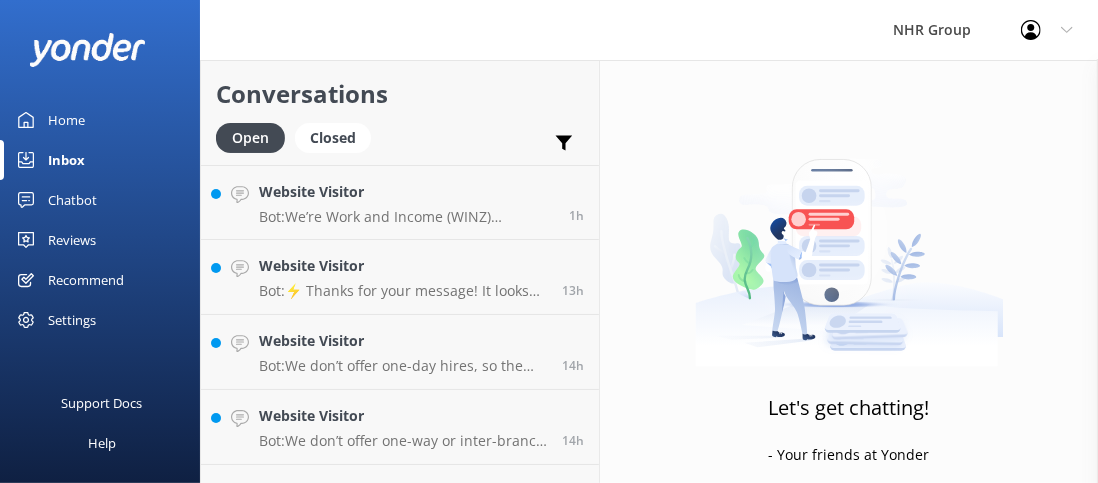 click on "Home" at bounding box center [66, 120] 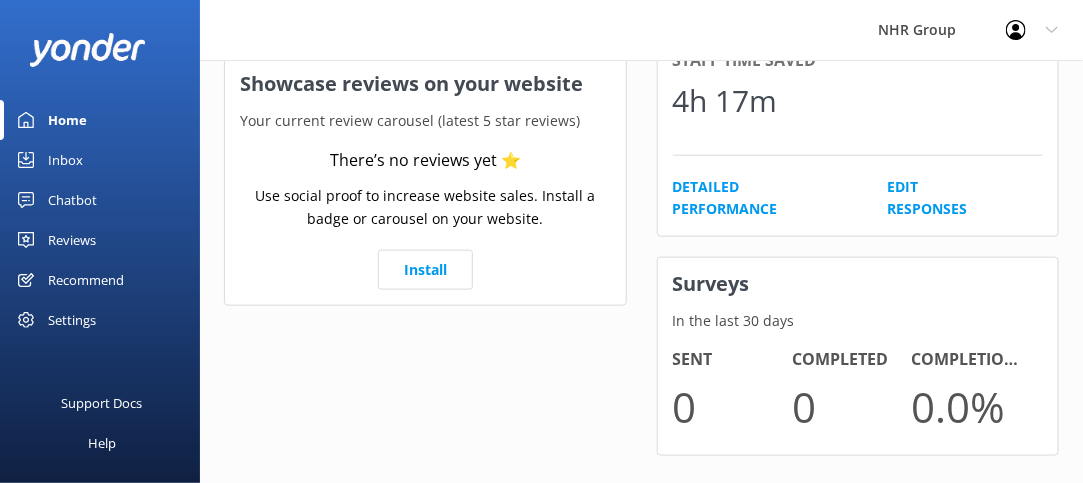 scroll, scrollTop: 692, scrollLeft: 0, axis: vertical 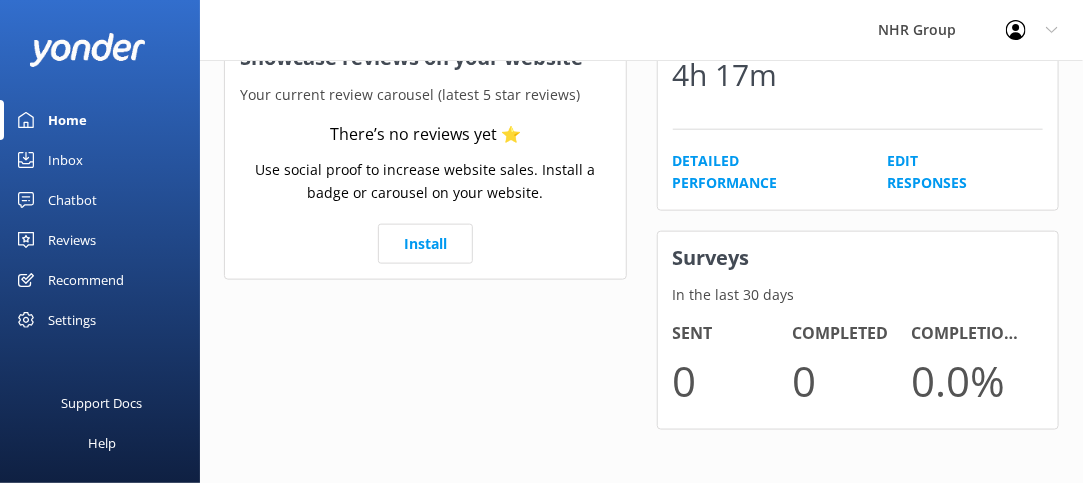 click on "Chatbot" at bounding box center [72, 200] 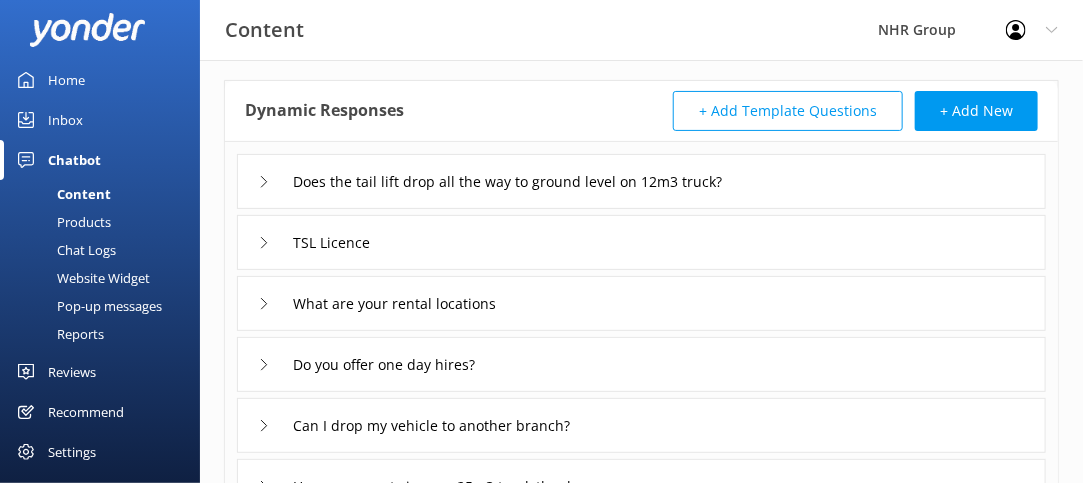 scroll, scrollTop: 692, scrollLeft: 0, axis: vertical 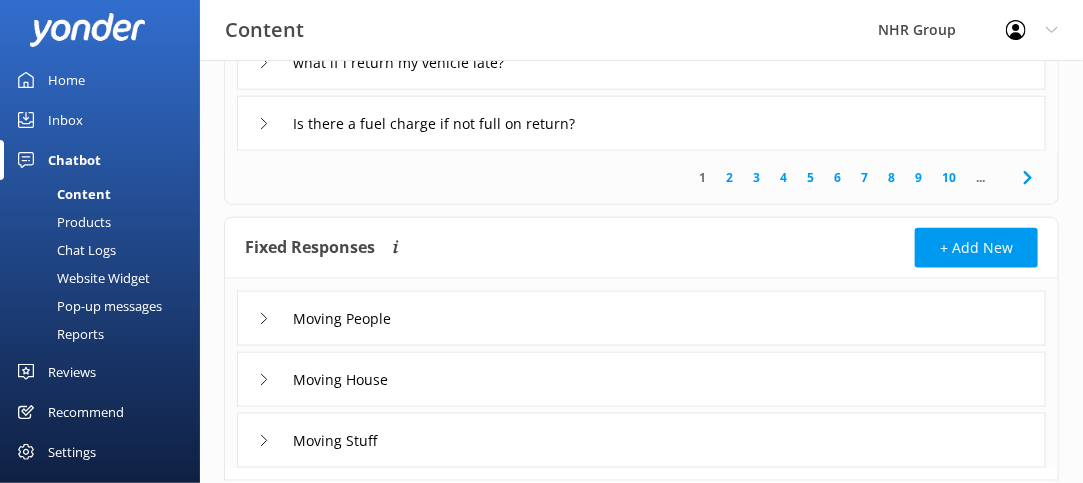 click on "Pop-up messages" at bounding box center (87, 306) 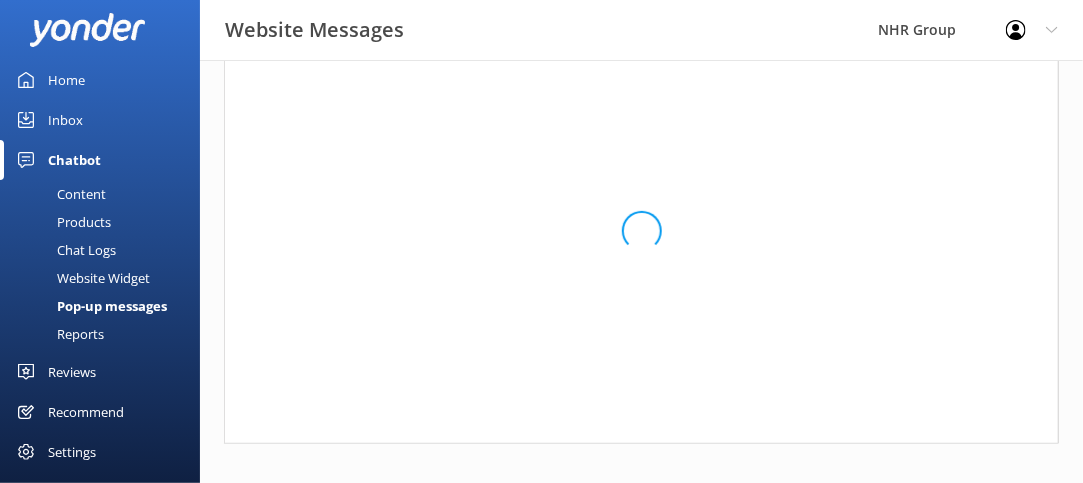 scroll, scrollTop: 461, scrollLeft: 805, axis: both 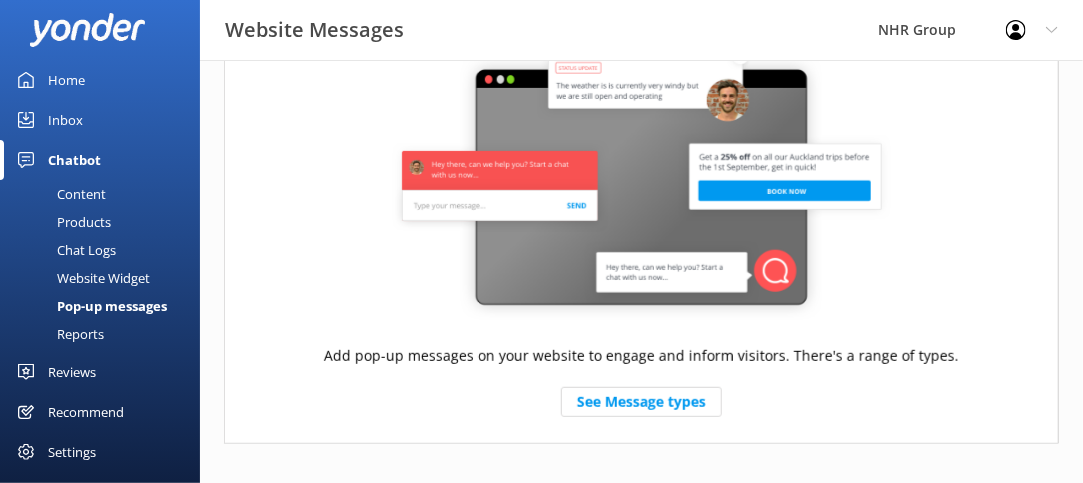 click on "Chat Logs" at bounding box center (64, 250) 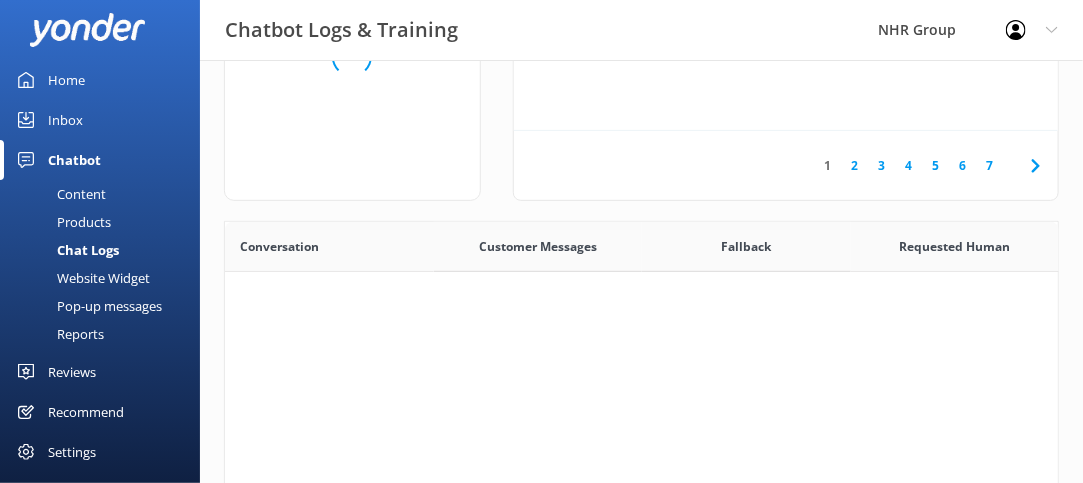 scroll, scrollTop: 16, scrollLeft: 16, axis: both 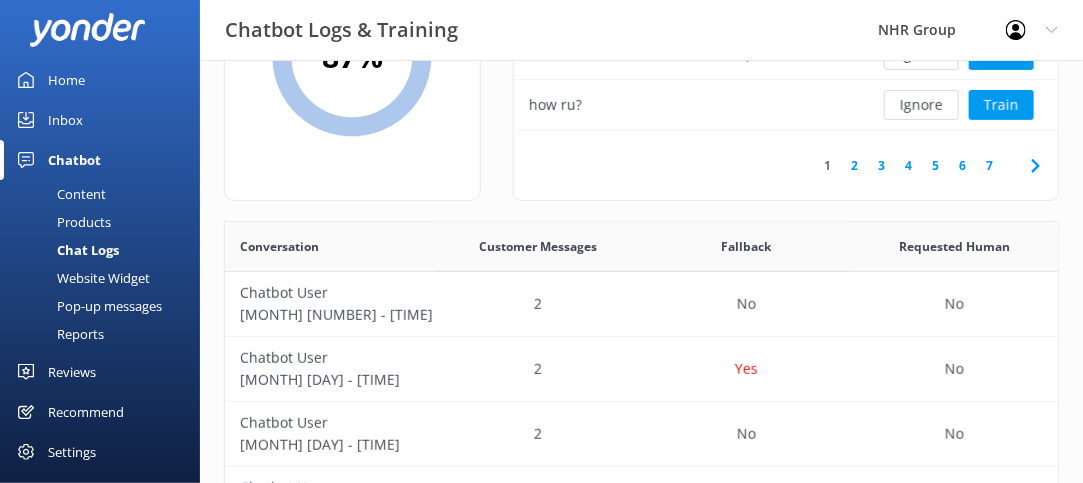 click on "Products" at bounding box center (61, 222) 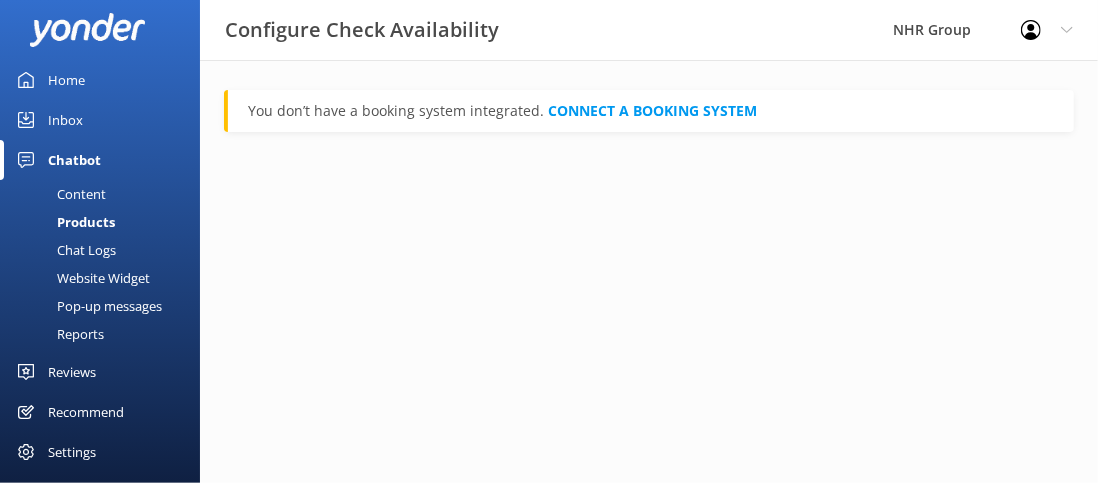 click on "Content" at bounding box center [59, 194] 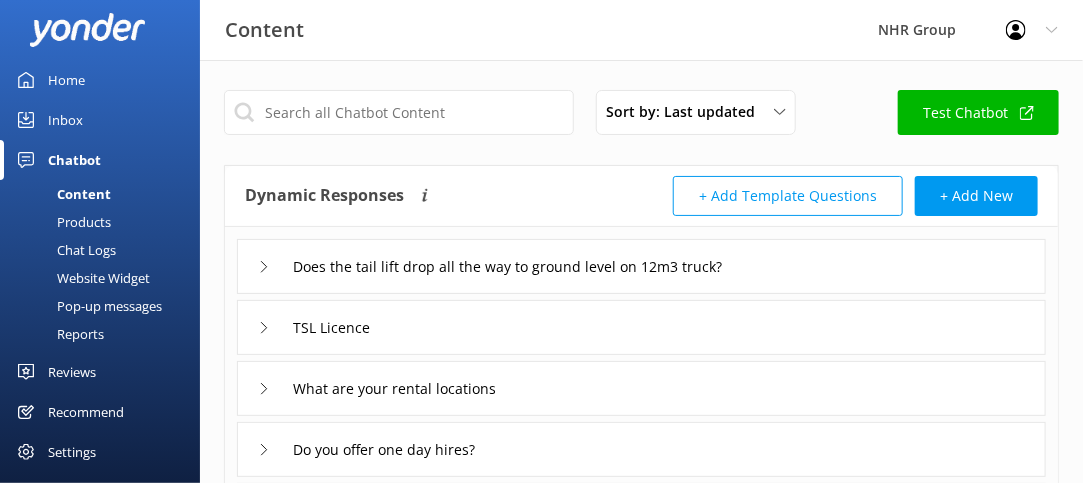 click on "Products" at bounding box center [61, 222] 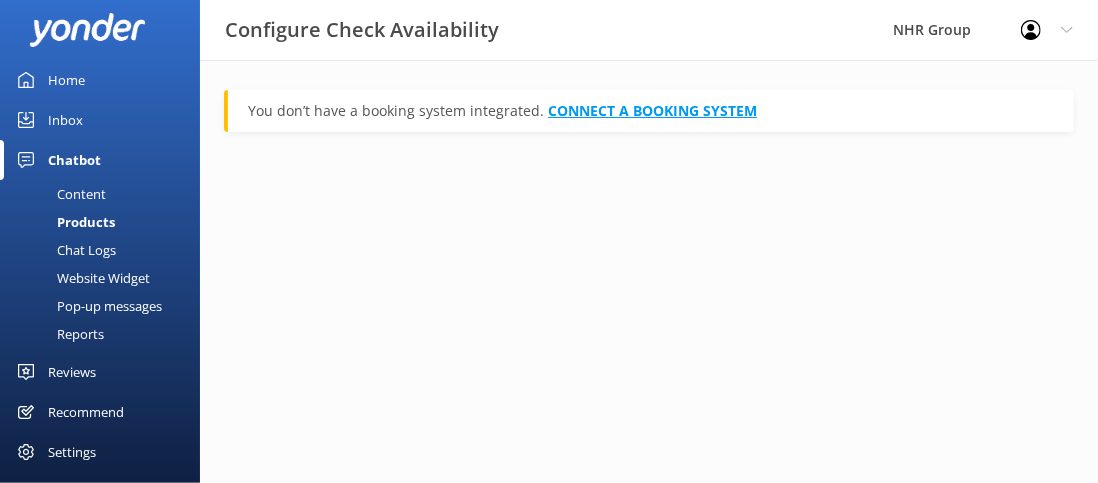 click on "CONNECT A BOOKING SYSTEM" at bounding box center (652, 110) 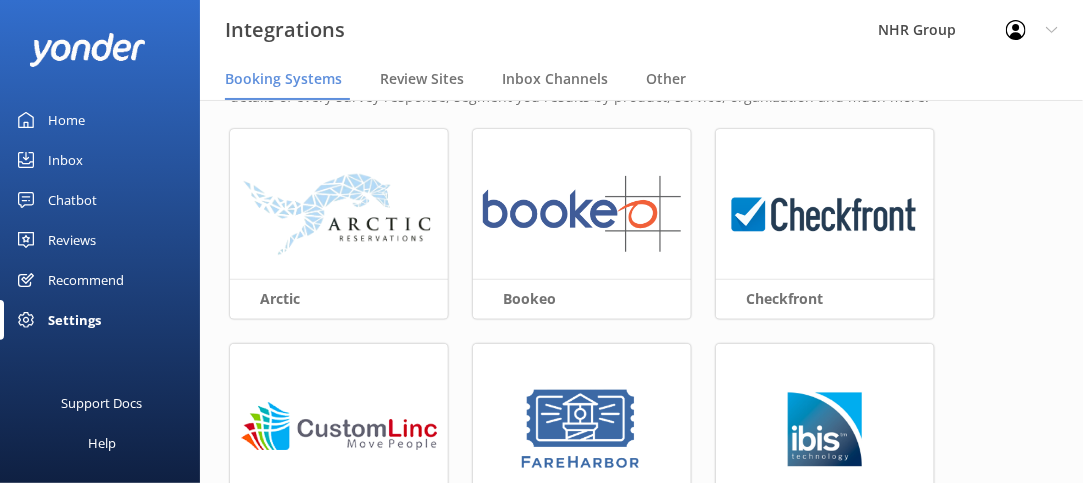 scroll, scrollTop: 0, scrollLeft: 0, axis: both 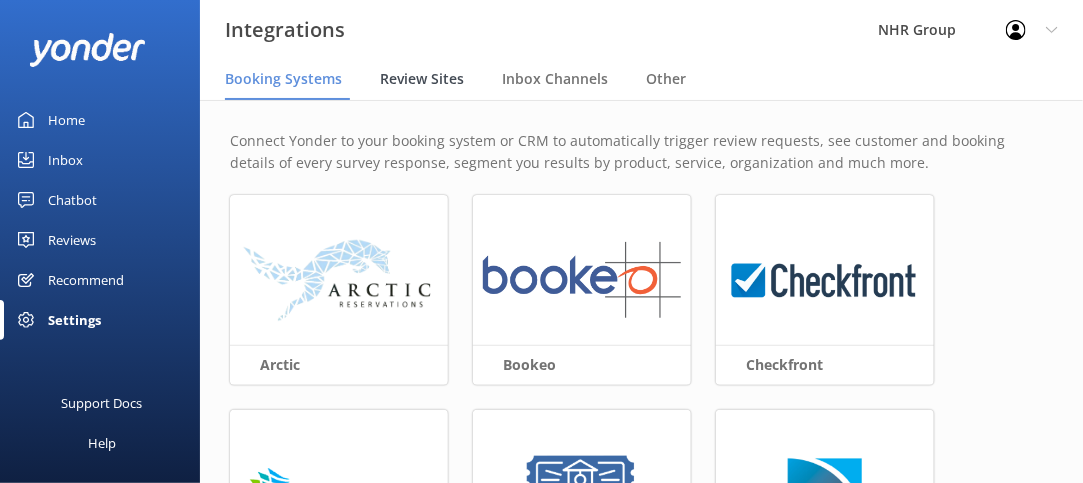 click on "Review Sites" at bounding box center [422, 79] 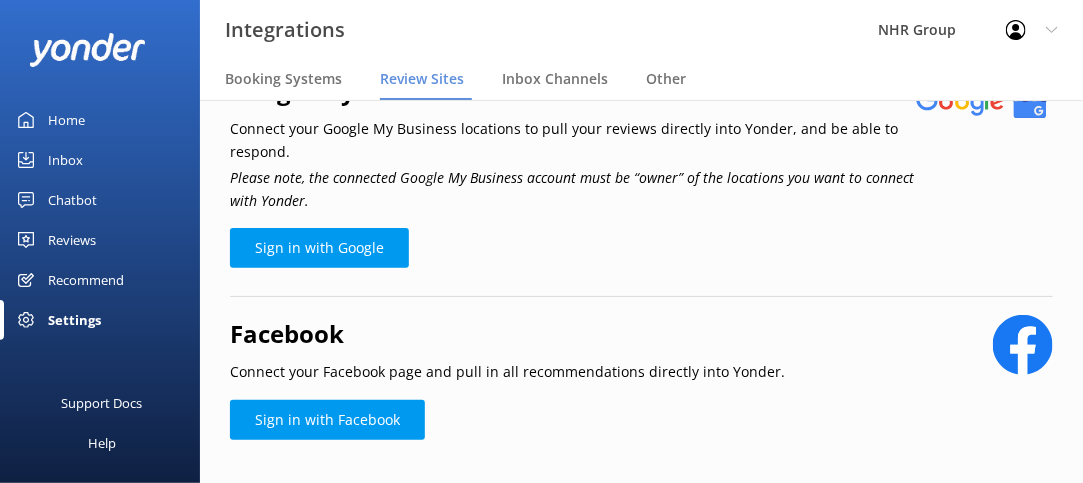scroll, scrollTop: 0, scrollLeft: 0, axis: both 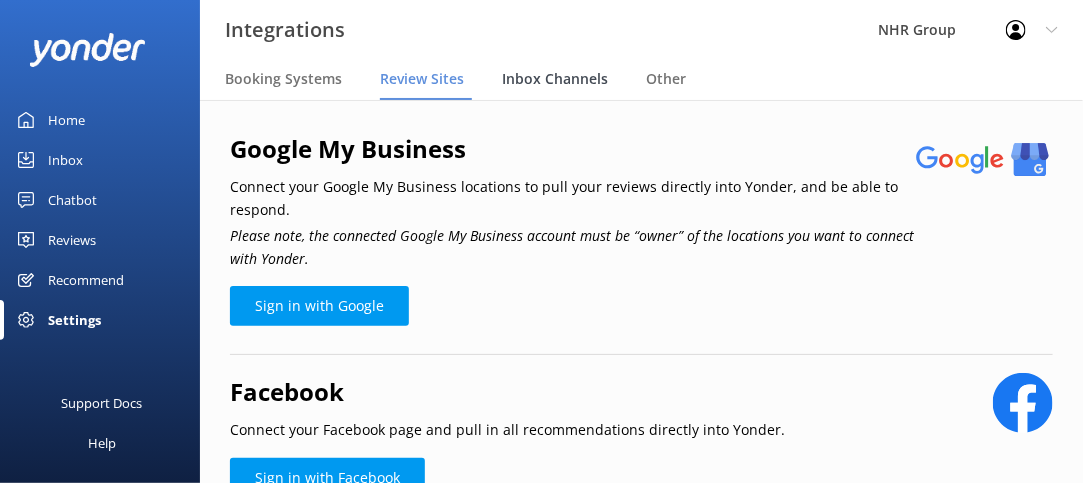 click on "Inbox Channels" at bounding box center (559, 80) 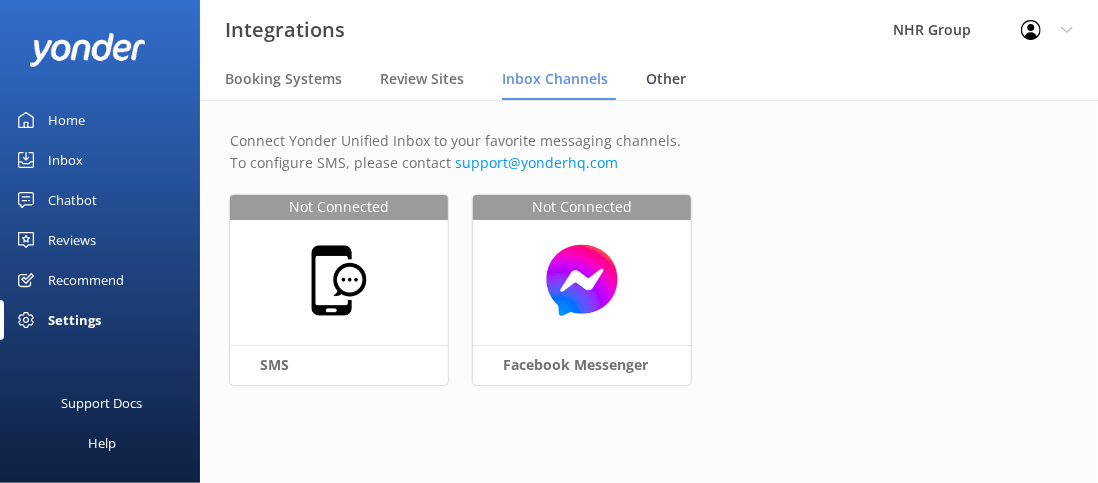 click on "Other" at bounding box center (666, 79) 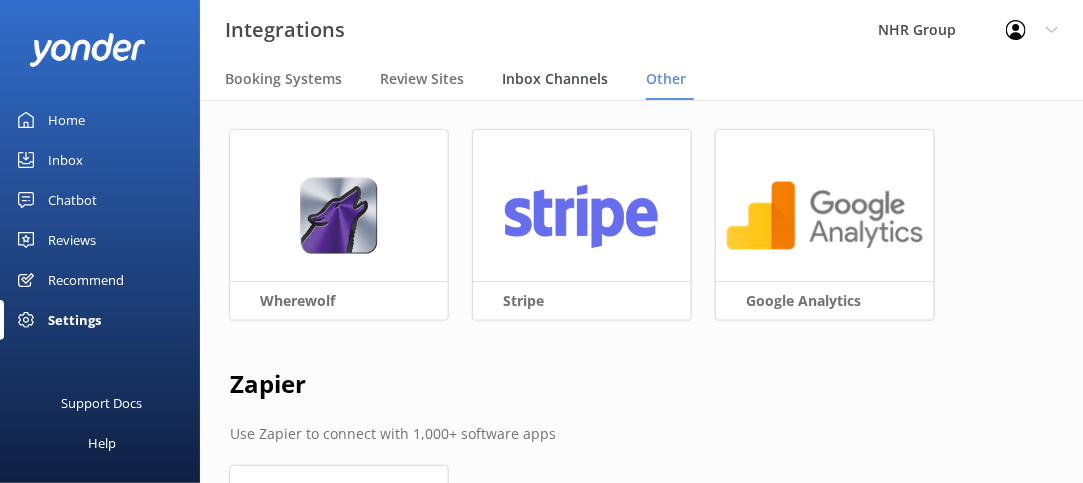 click on "Inbox Channels" at bounding box center [555, 79] 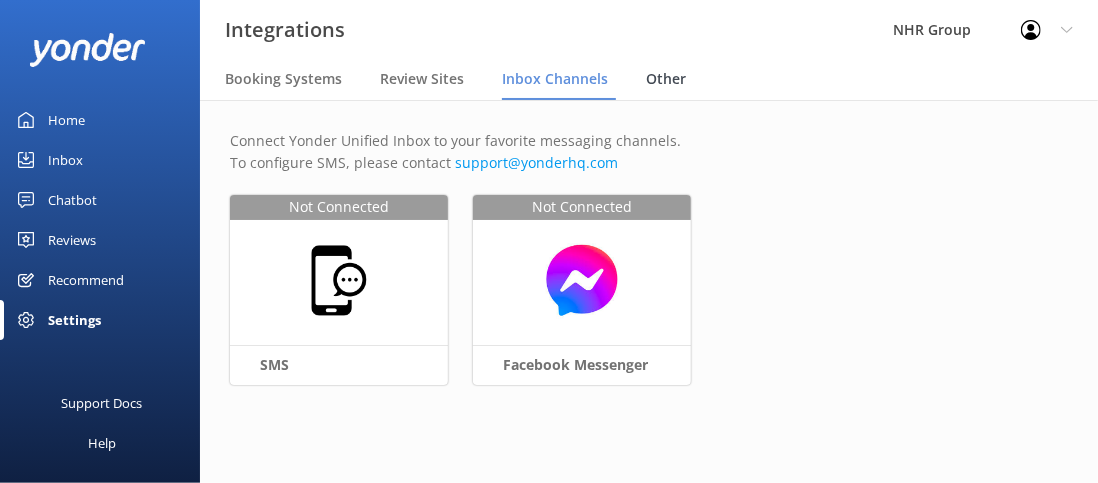 click on "Other" at bounding box center (666, 79) 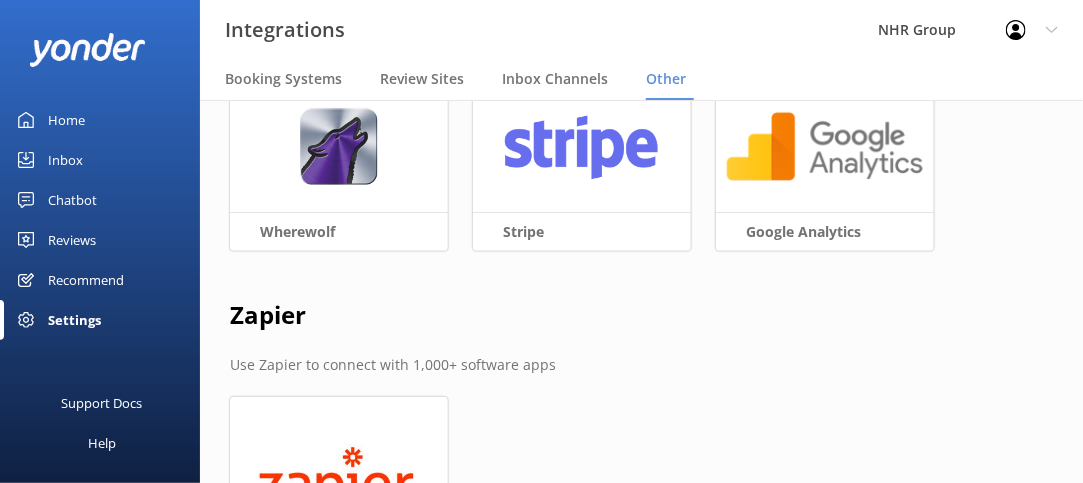 scroll, scrollTop: 0, scrollLeft: 0, axis: both 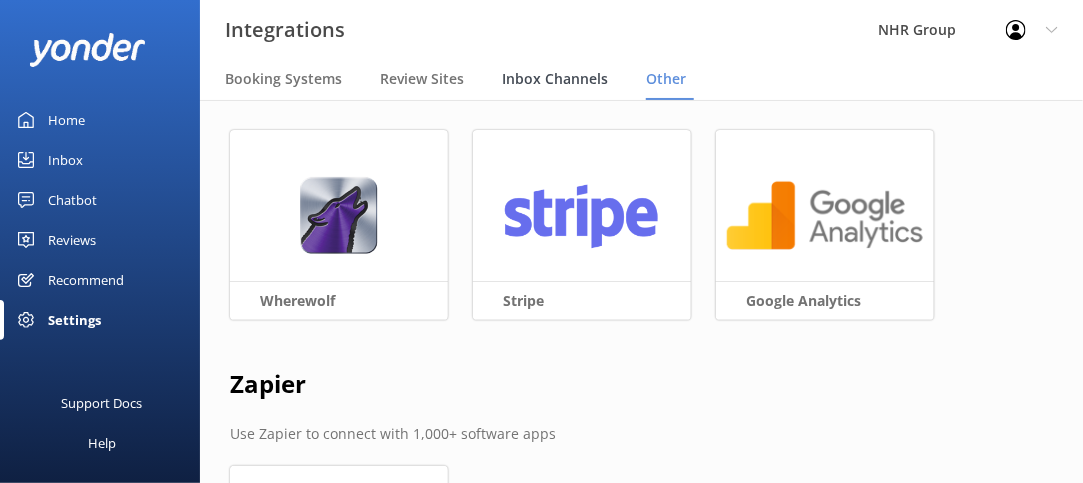 click on "Inbox Channels" at bounding box center [555, 79] 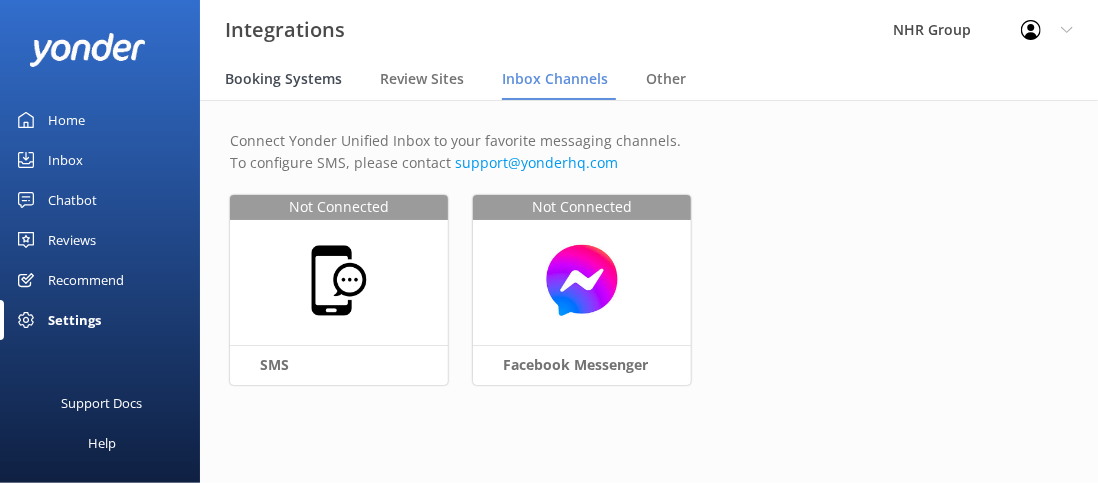 click on "Booking Systems" at bounding box center (283, 79) 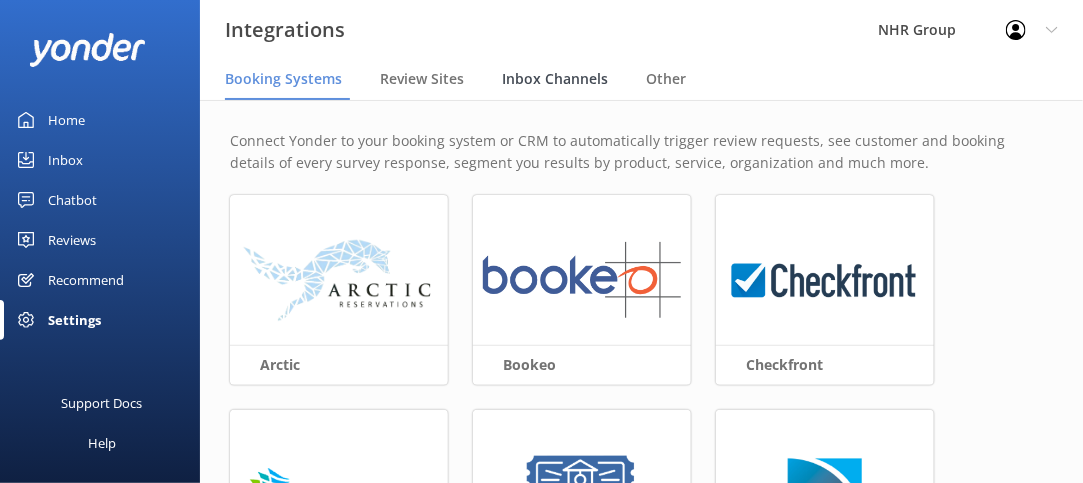 click on "Inbox Channels" at bounding box center (559, 80) 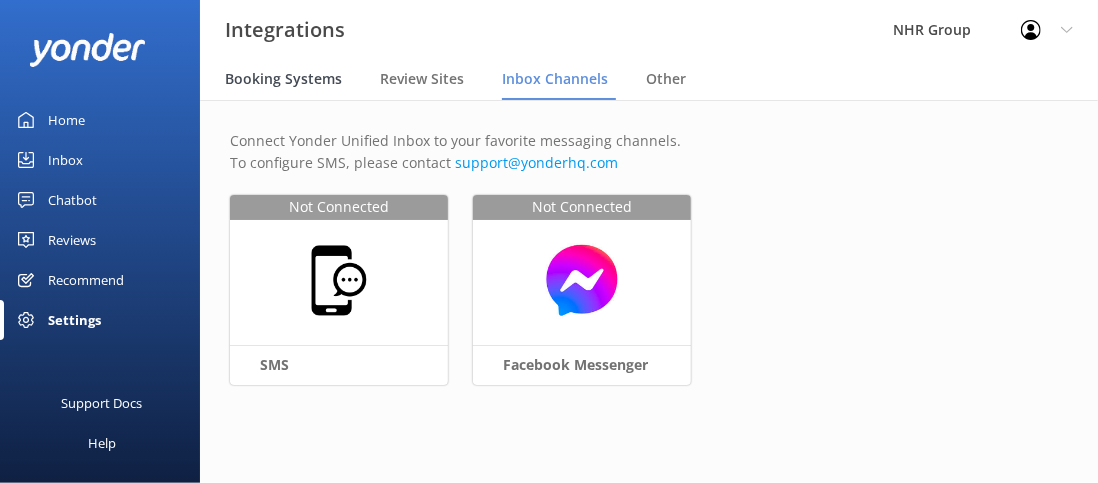 click on "Booking Systems" at bounding box center (283, 79) 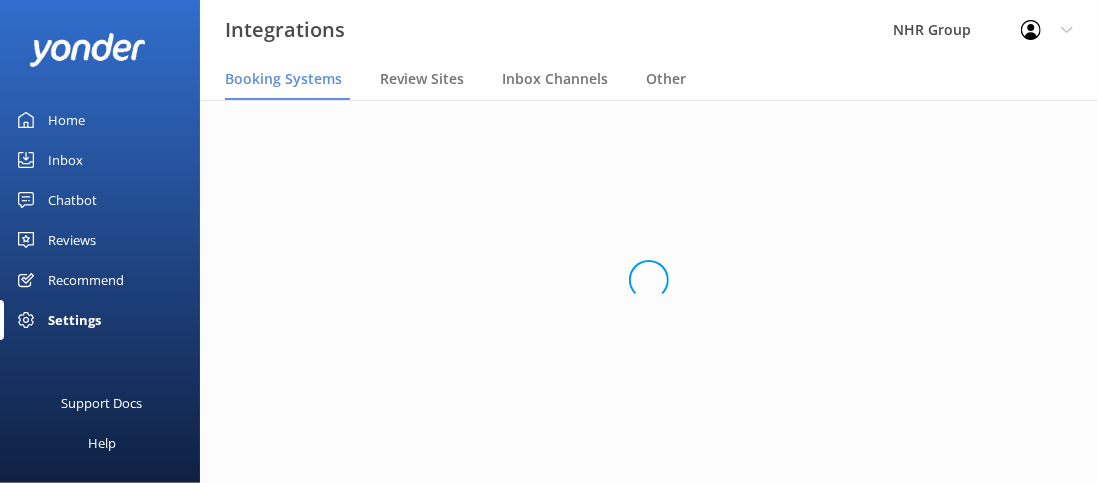 click on "Recommend" at bounding box center [86, 280] 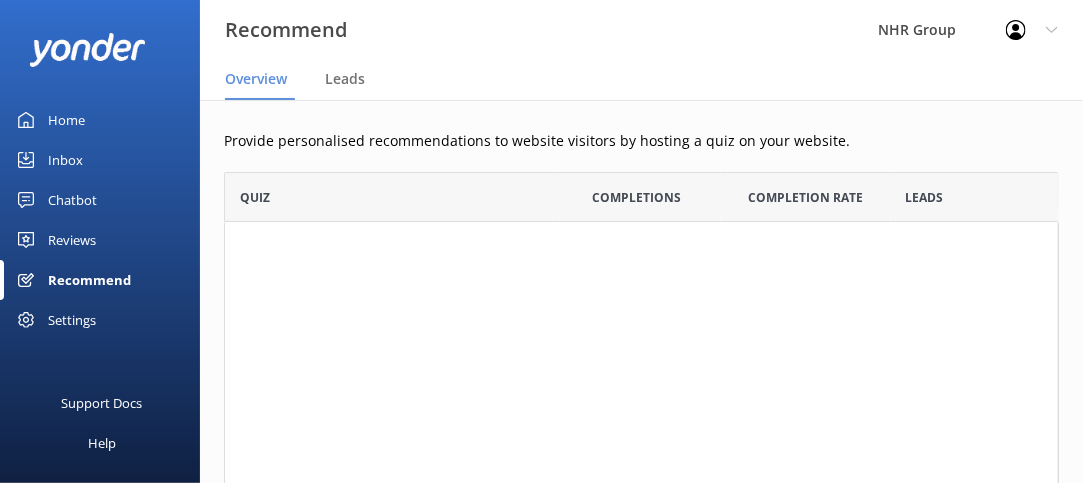 scroll, scrollTop: 16, scrollLeft: 15, axis: both 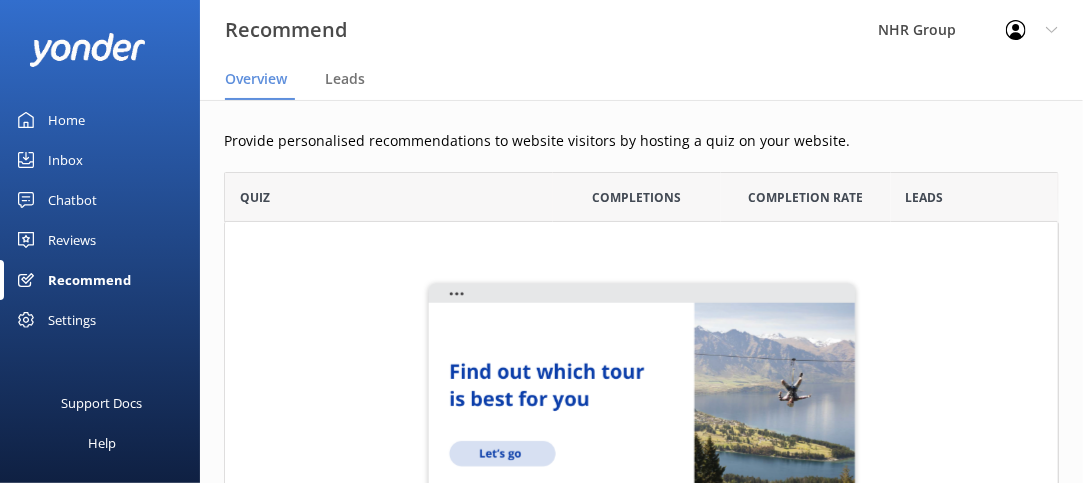 click on "Reviews" at bounding box center (72, 240) 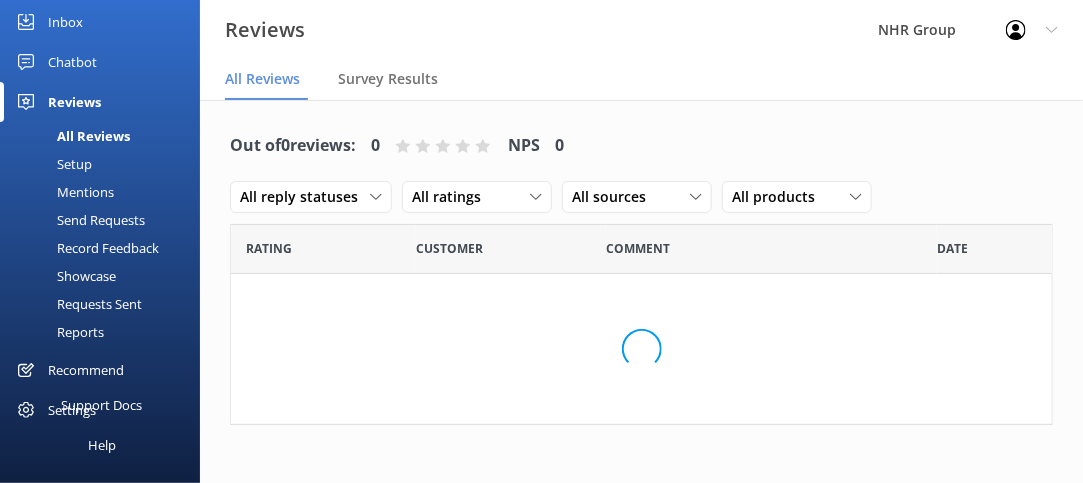 scroll, scrollTop: 100, scrollLeft: 0, axis: vertical 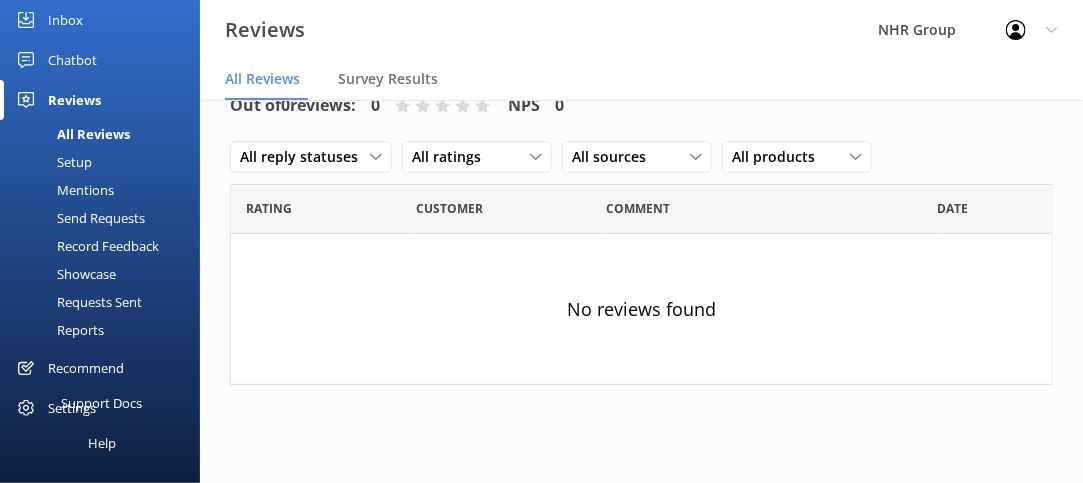 click on "Mentions" at bounding box center (63, 190) 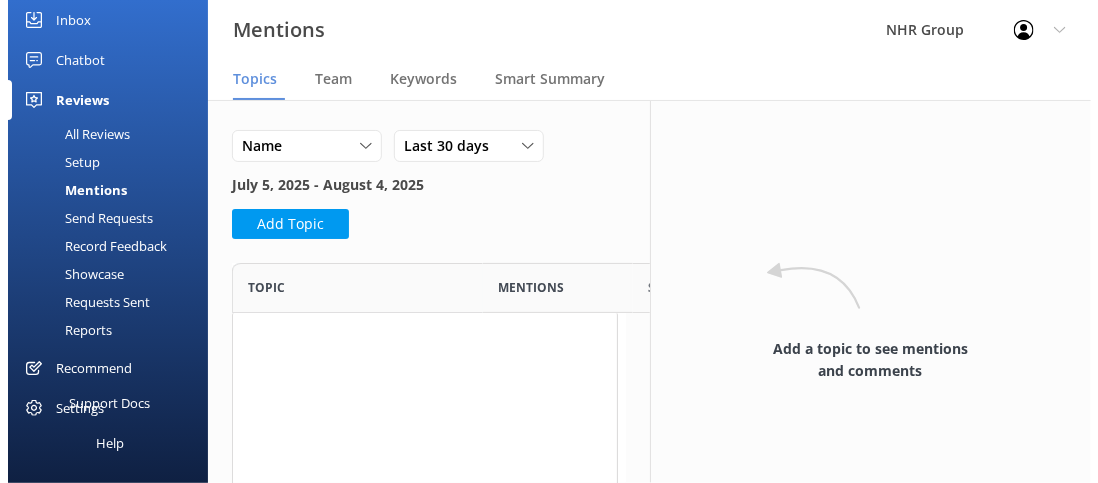 scroll, scrollTop: 0, scrollLeft: 0, axis: both 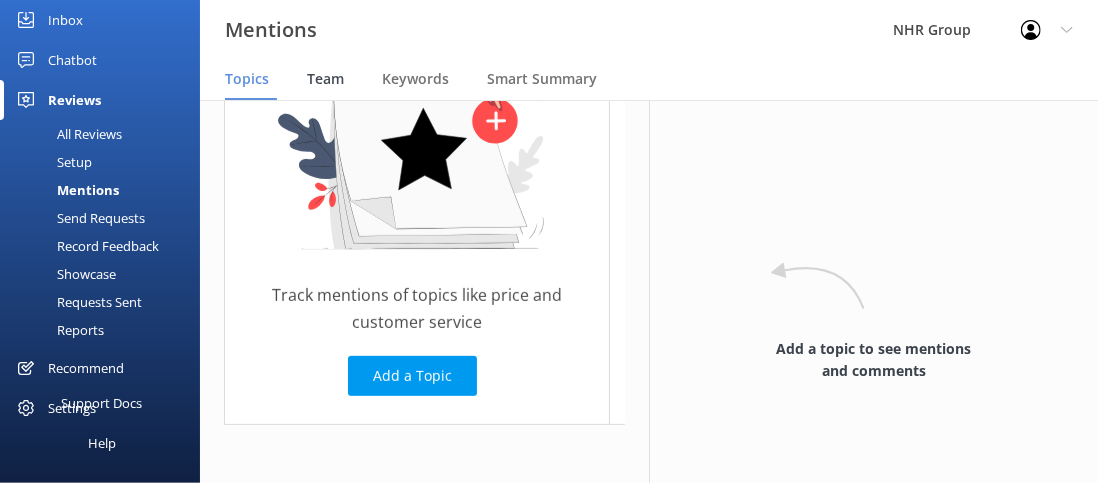 click on "Team" at bounding box center [325, 79] 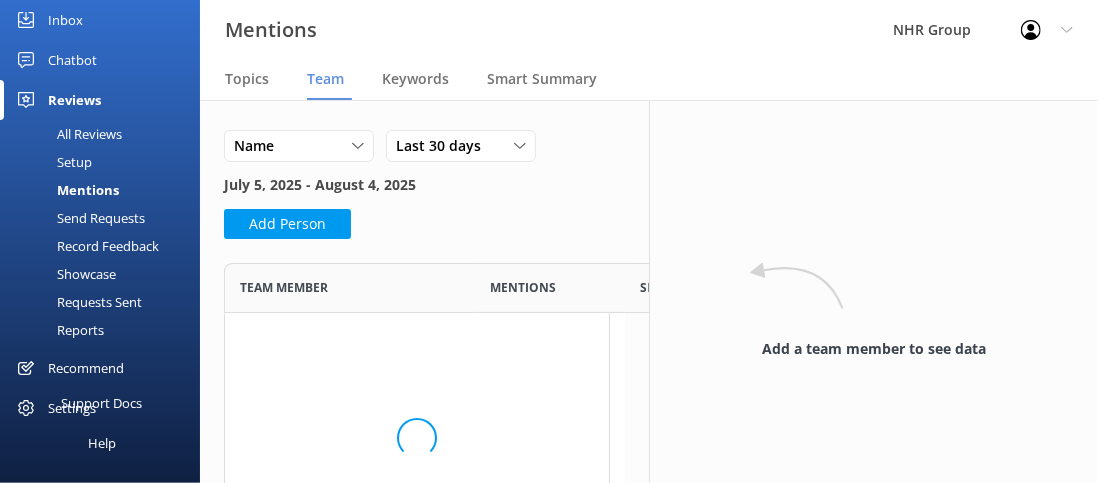 scroll, scrollTop: 16, scrollLeft: 15, axis: both 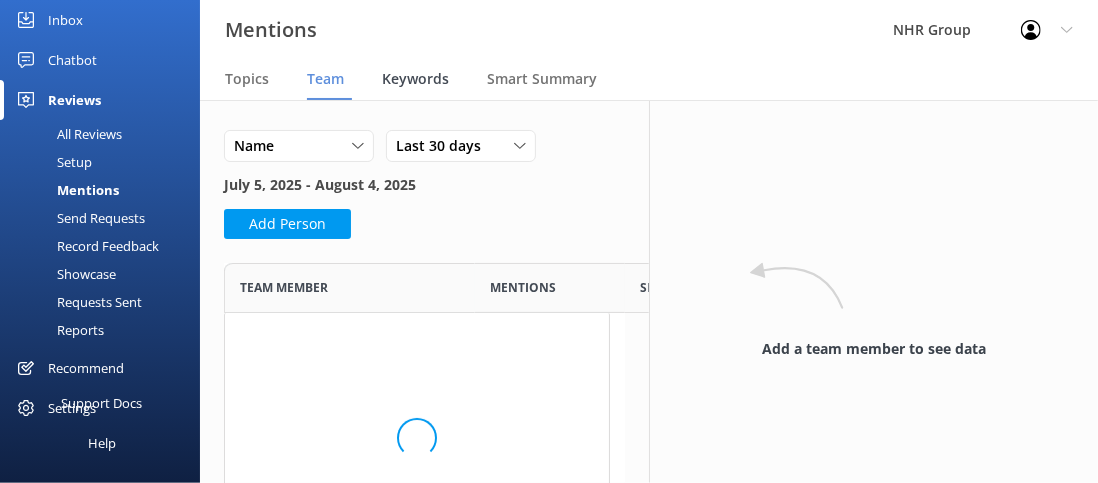 click on "Keywords" at bounding box center (415, 79) 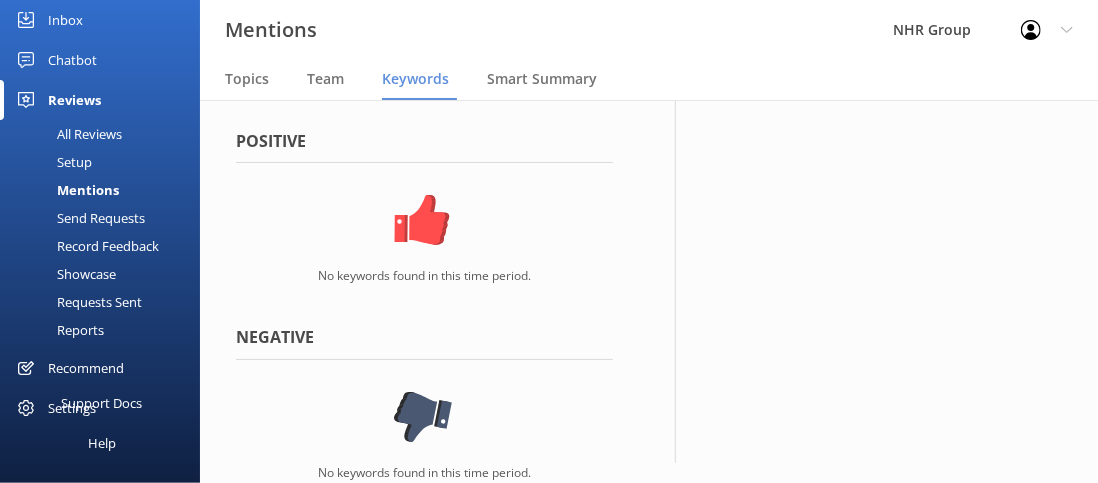 scroll, scrollTop: 286, scrollLeft: 0, axis: vertical 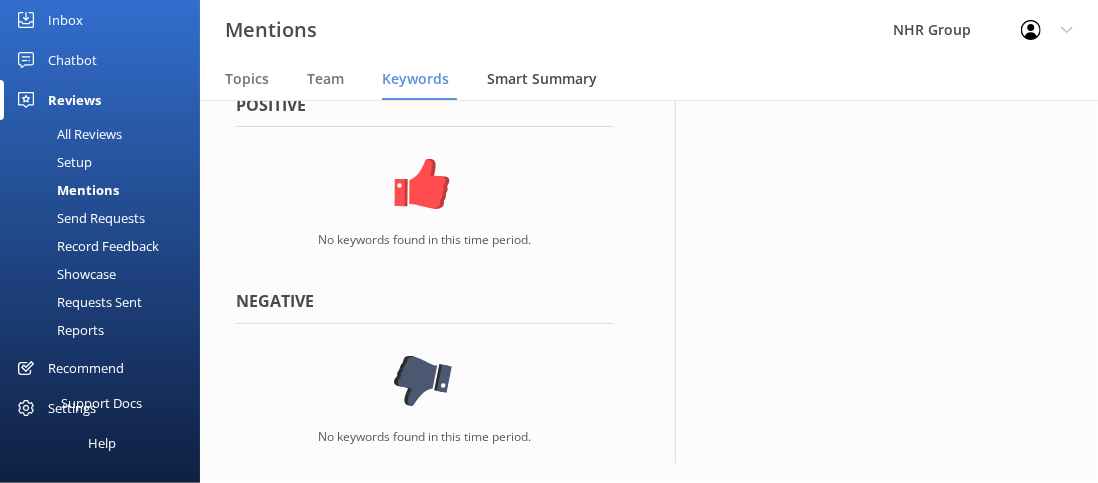 click on "Smart Summary" at bounding box center [542, 79] 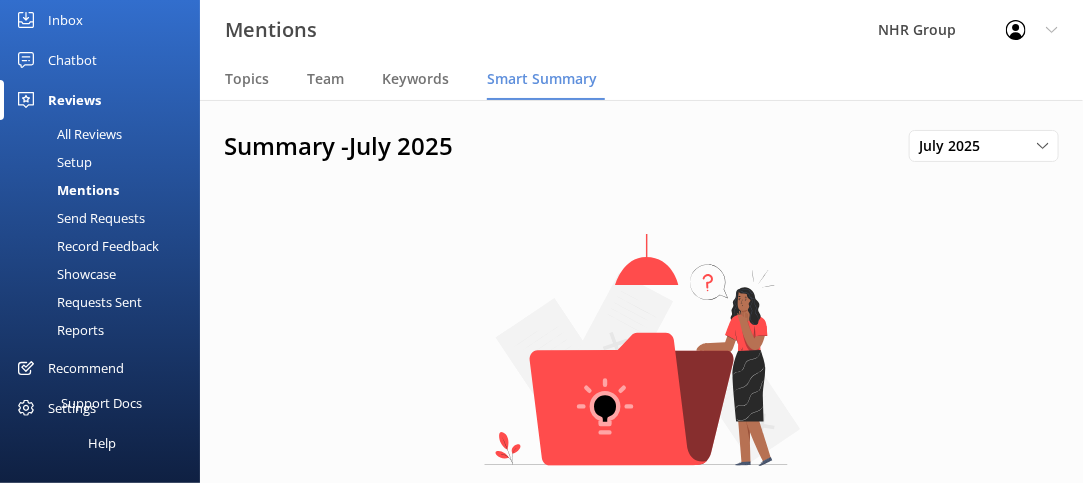 click on "Requests Sent" at bounding box center [77, 302] 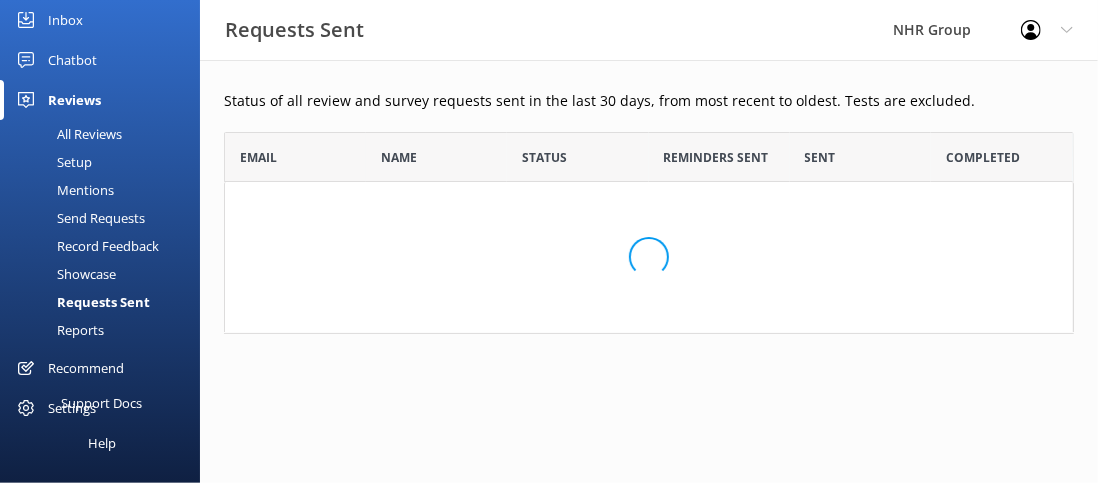 scroll, scrollTop: 16, scrollLeft: 15, axis: both 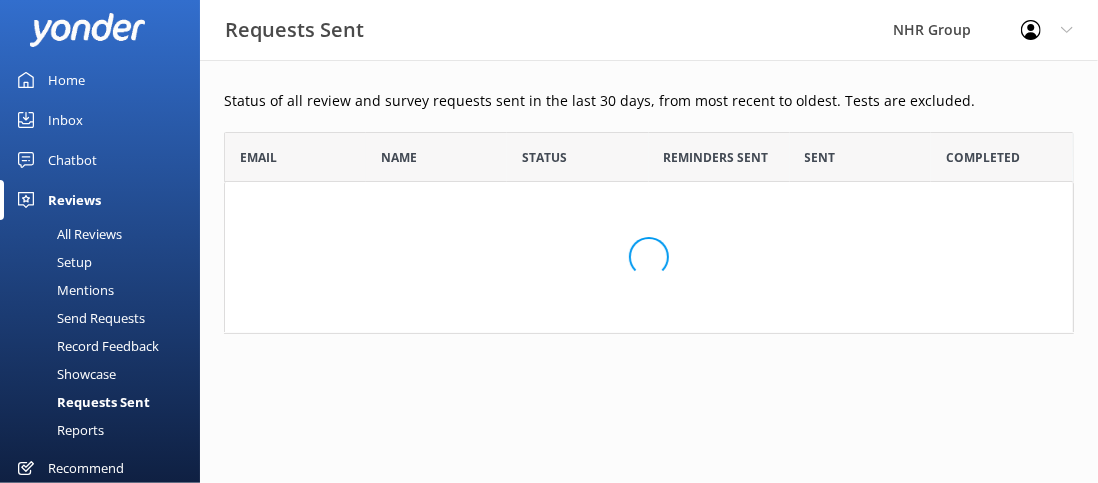 click on "Chatbot" at bounding box center [72, 160] 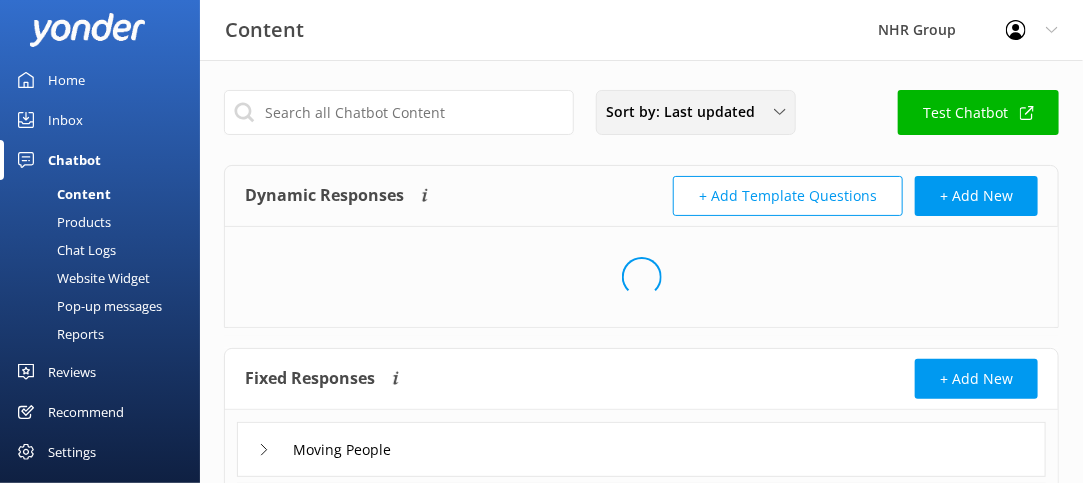 click on "Sort by: Last updated" at bounding box center (686, 112) 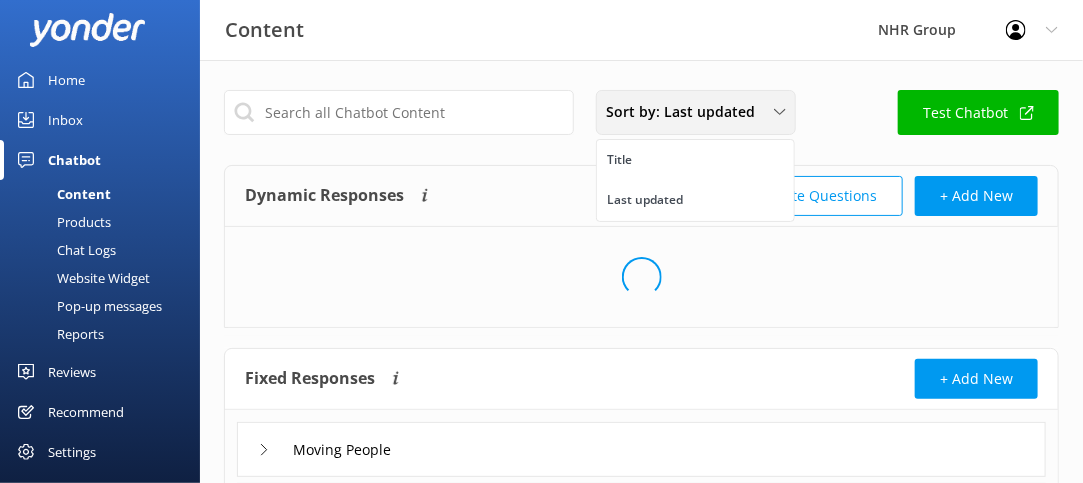 click on "Sort by: Last updated" at bounding box center [686, 112] 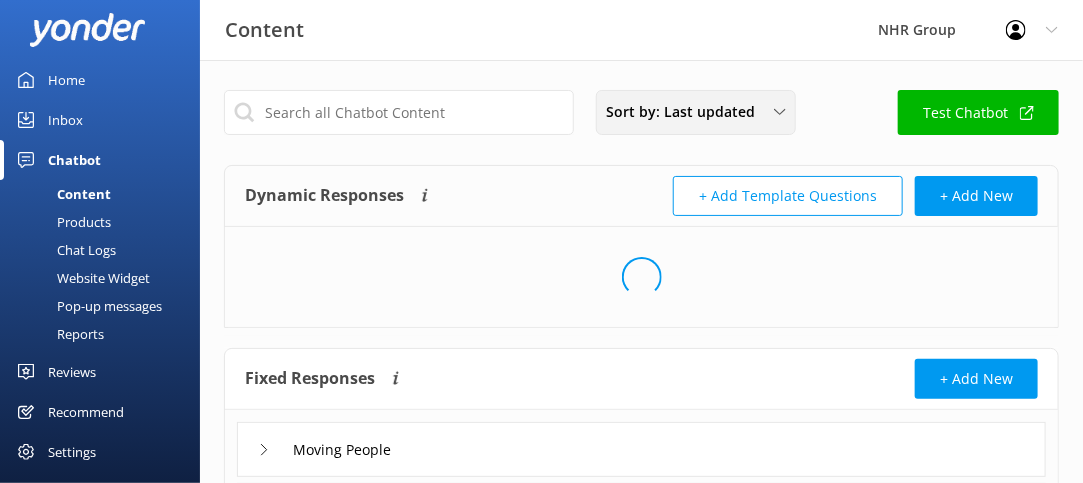 click on "Sort by: Last updated" at bounding box center (686, 112) 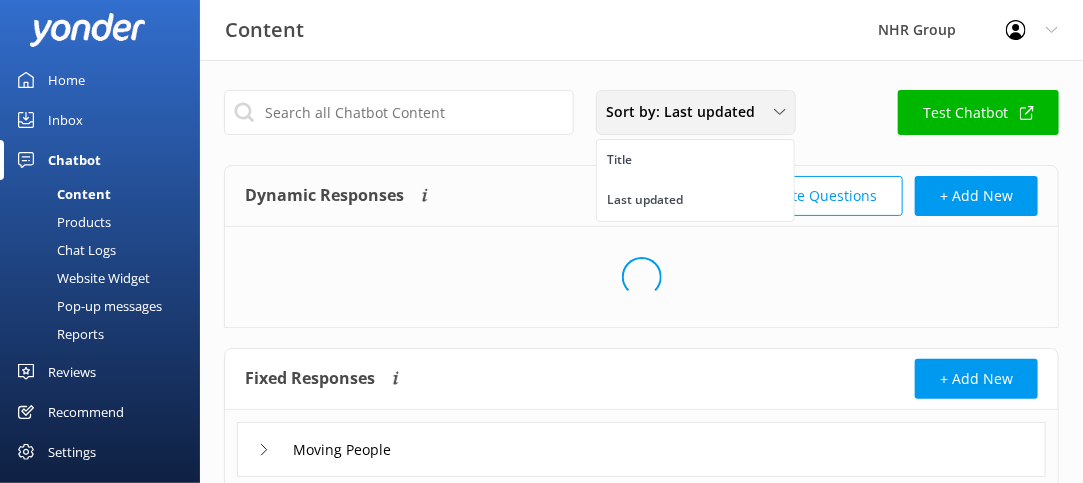 click on "Sort by: Last updated" at bounding box center (686, 112) 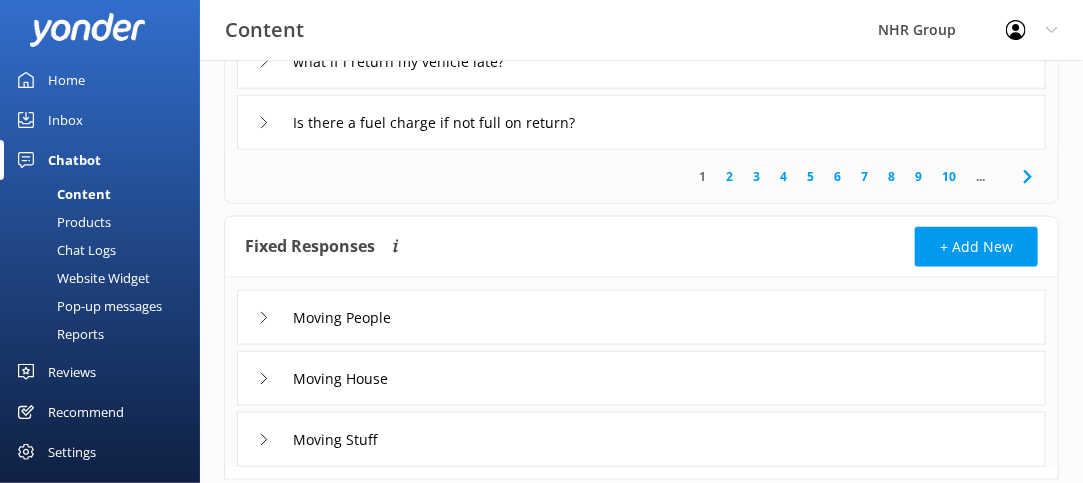 scroll, scrollTop: 746, scrollLeft: 0, axis: vertical 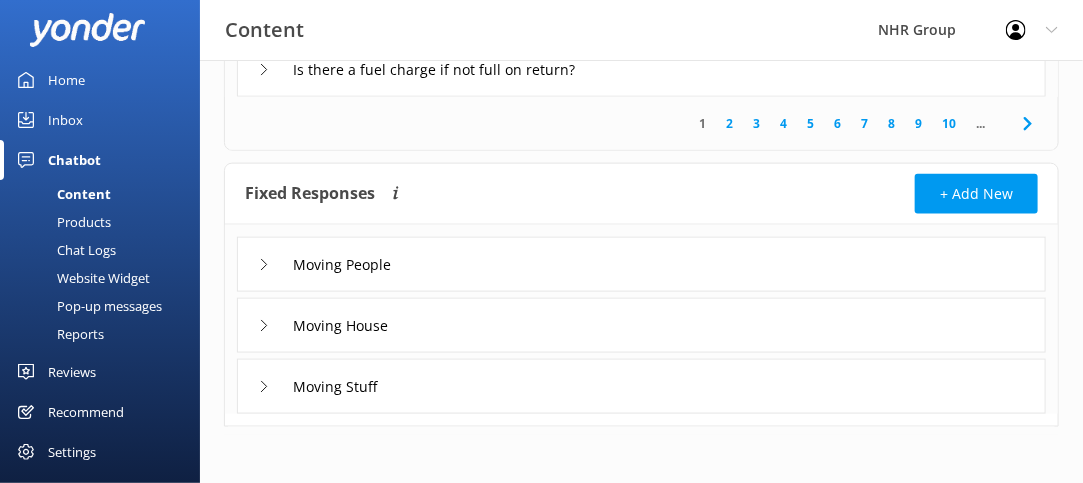 click on "Products" at bounding box center [61, 222] 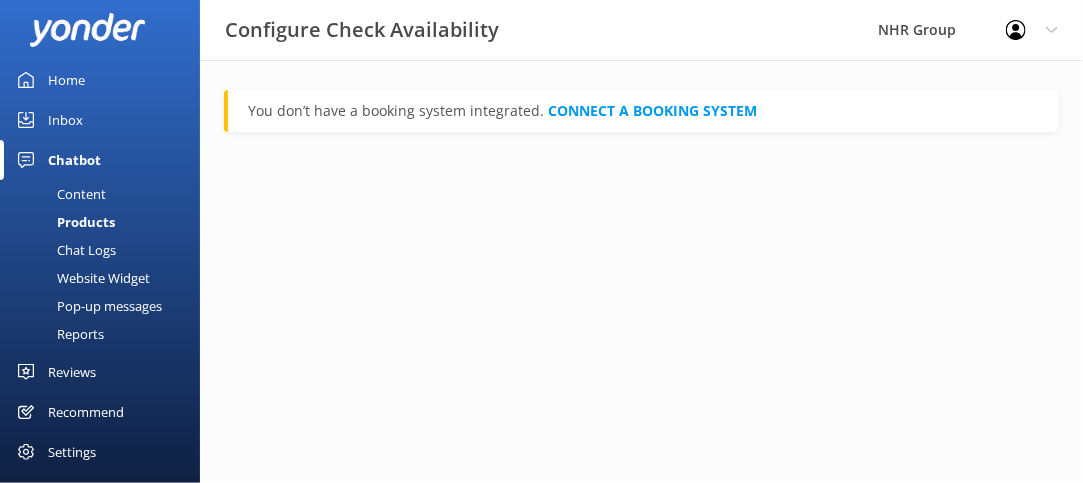 scroll, scrollTop: 0, scrollLeft: 0, axis: both 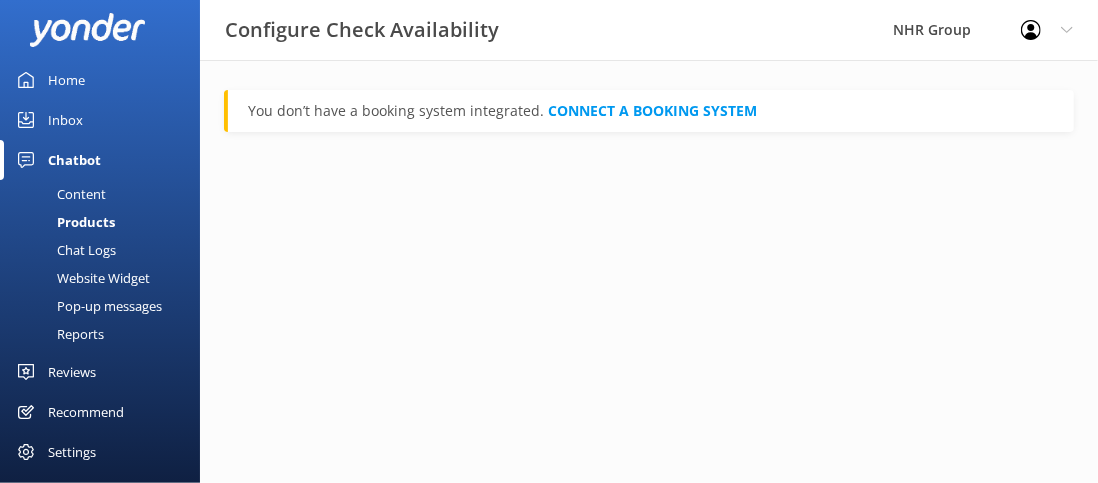 click on "Chat Logs" at bounding box center (64, 250) 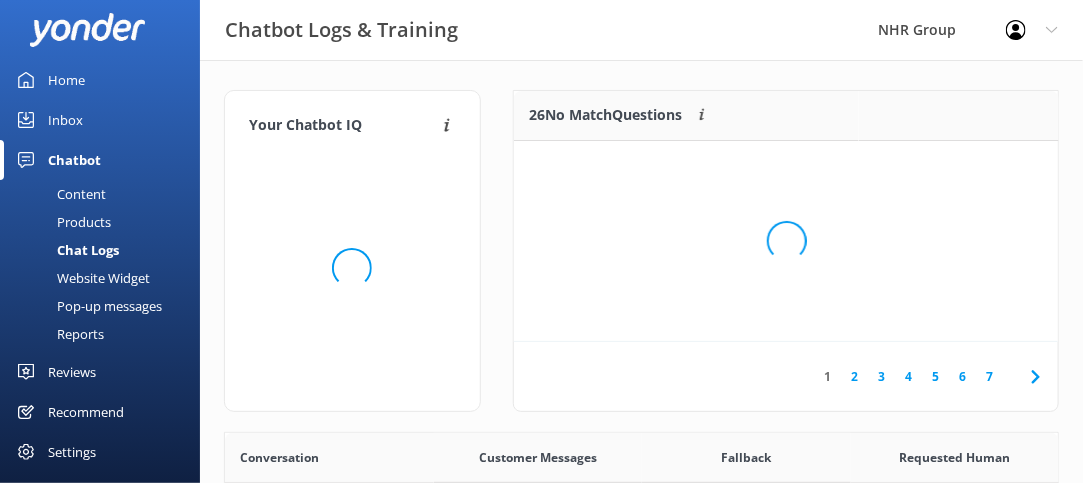 scroll, scrollTop: 16, scrollLeft: 16, axis: both 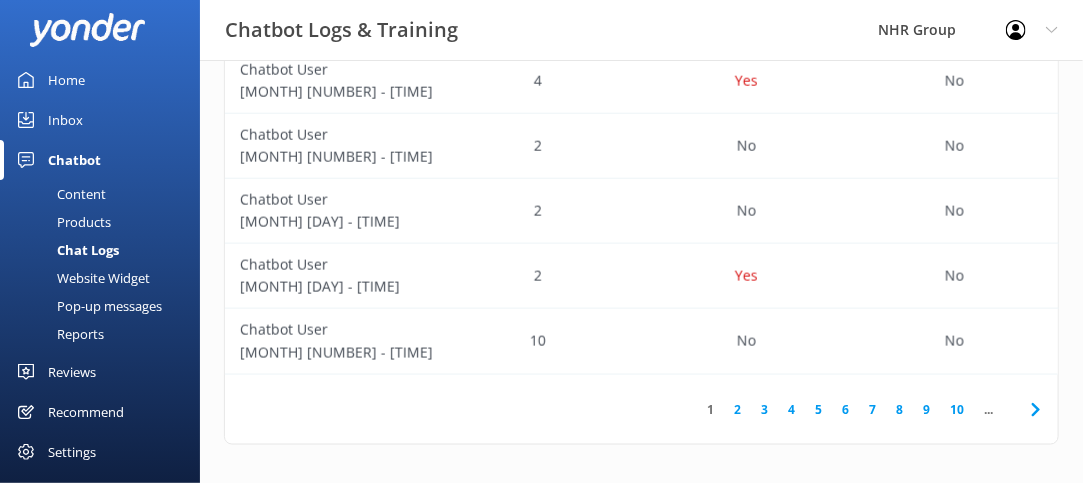 click on "Website Widget" at bounding box center (81, 278) 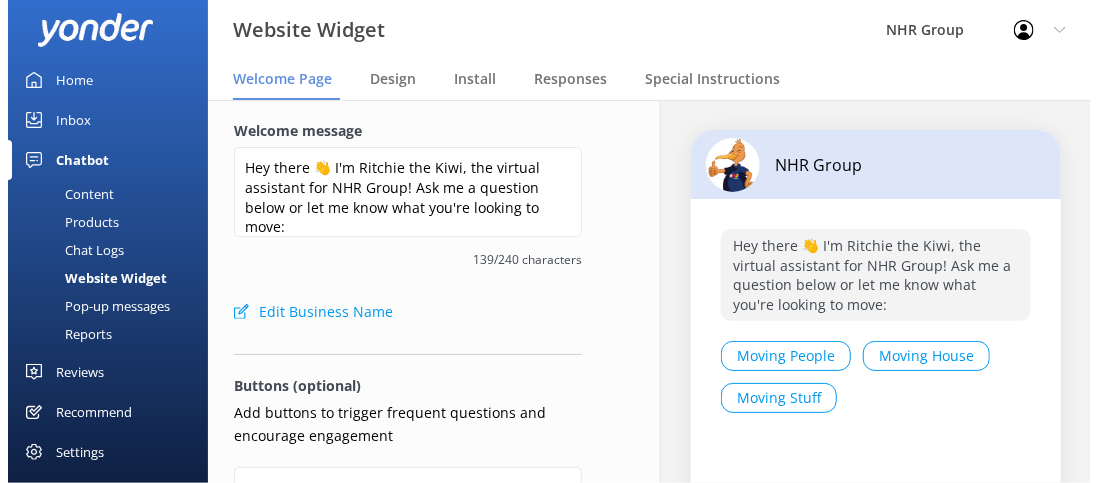 scroll, scrollTop: 0, scrollLeft: 0, axis: both 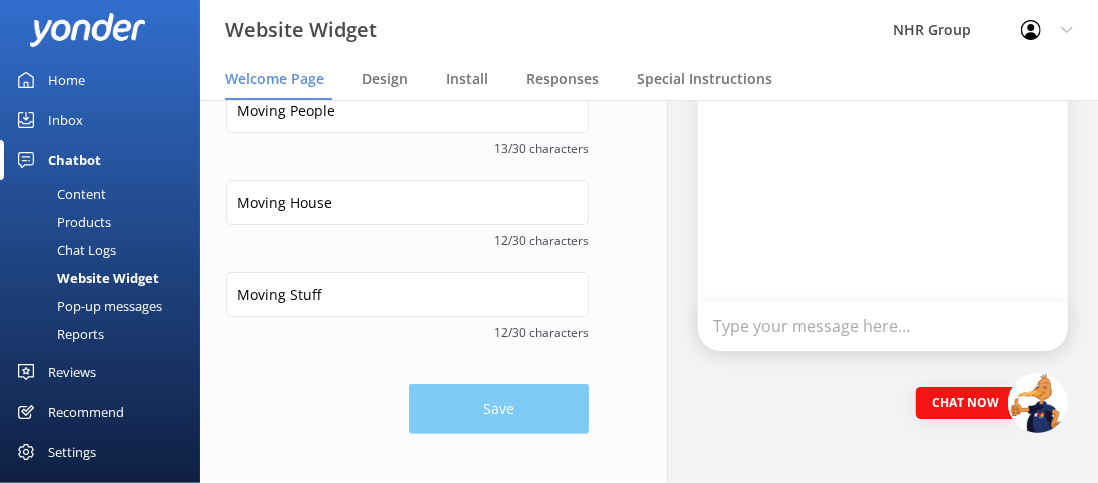 click on "Pop-up messages" at bounding box center [87, 306] 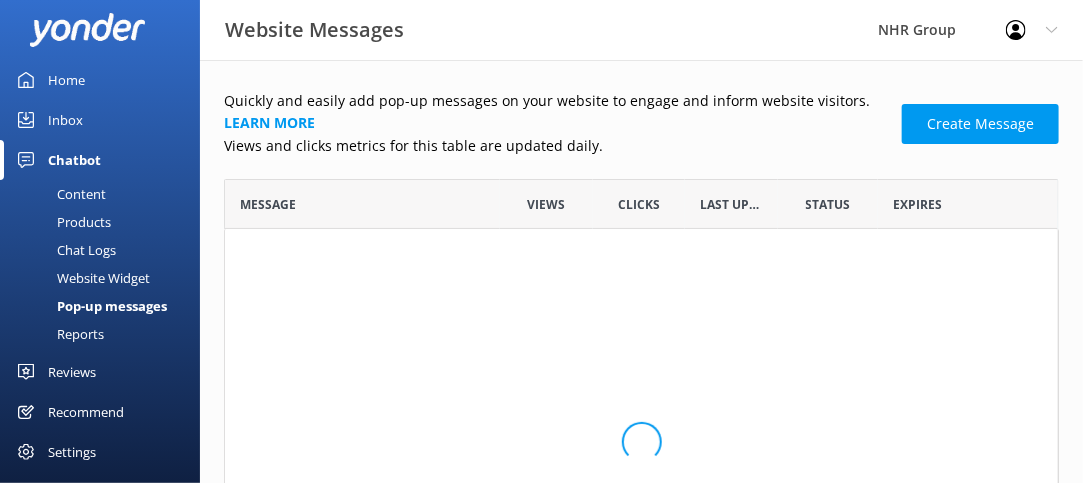 scroll, scrollTop: 16, scrollLeft: 15, axis: both 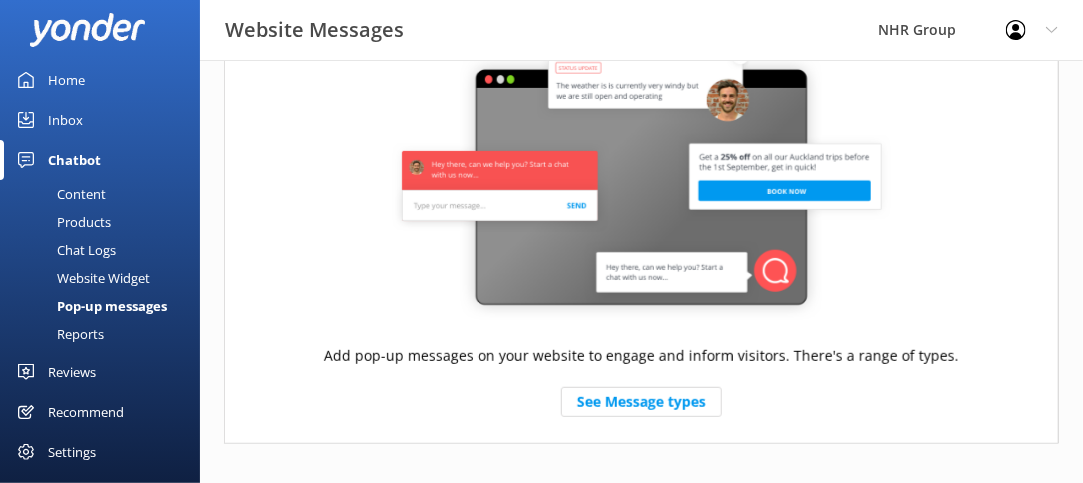 click on "Reports" at bounding box center (58, 334) 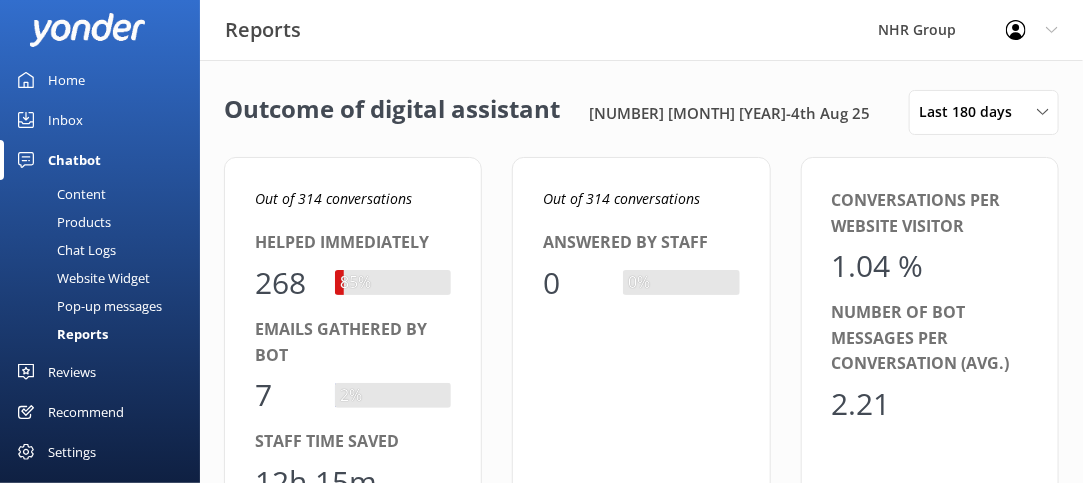 scroll, scrollTop: 16, scrollLeft: 15, axis: both 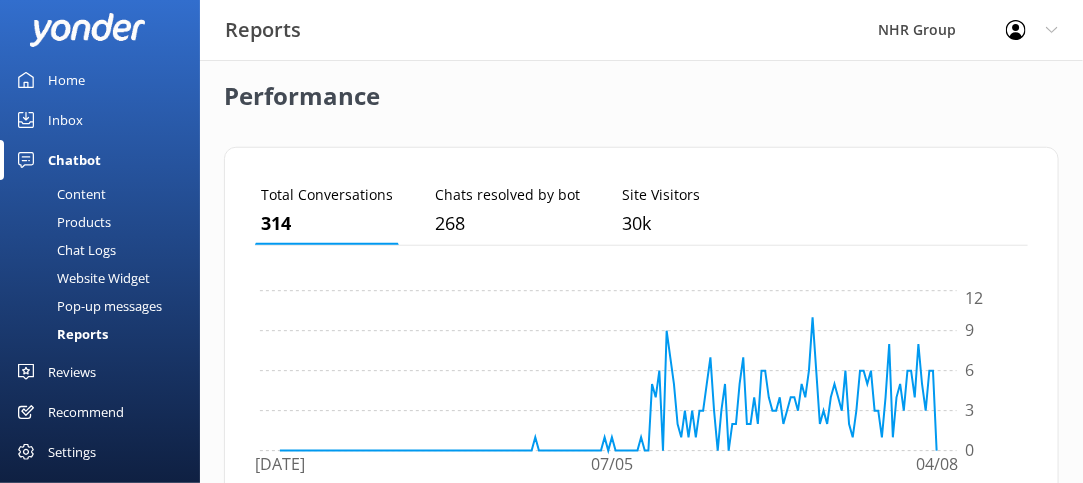 click on "Products" at bounding box center (61, 222) 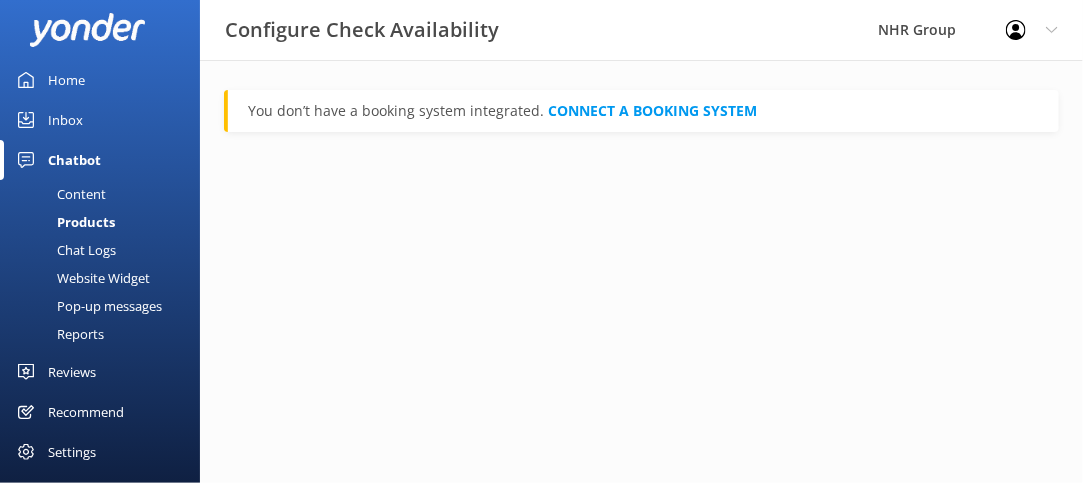 scroll, scrollTop: 0, scrollLeft: 0, axis: both 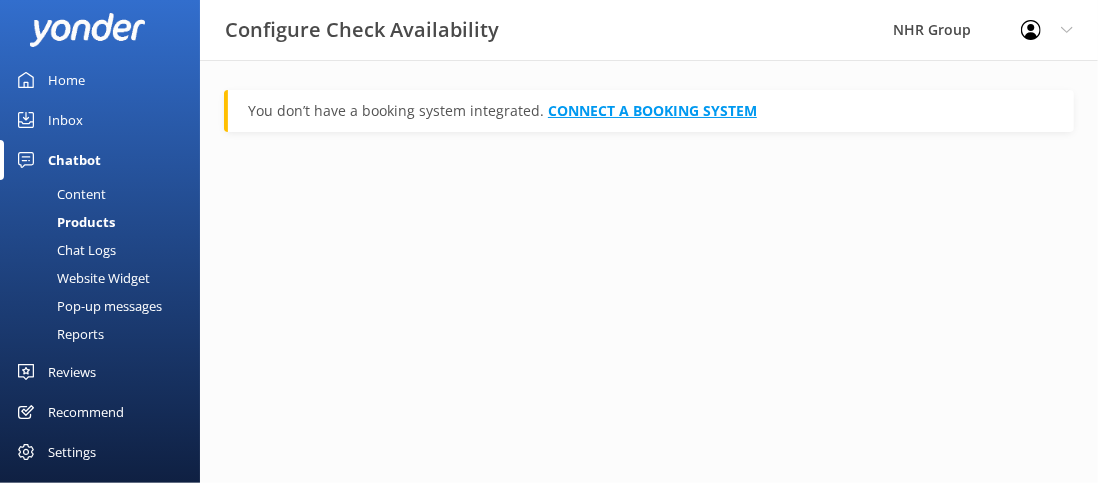 click on "CONNECT A BOOKING SYSTEM" at bounding box center [652, 110] 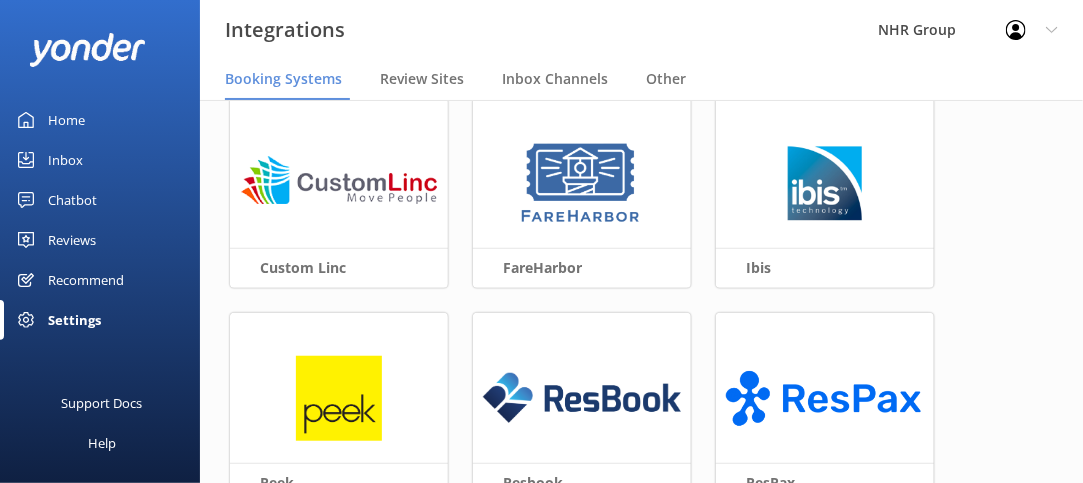 scroll, scrollTop: 400, scrollLeft: 0, axis: vertical 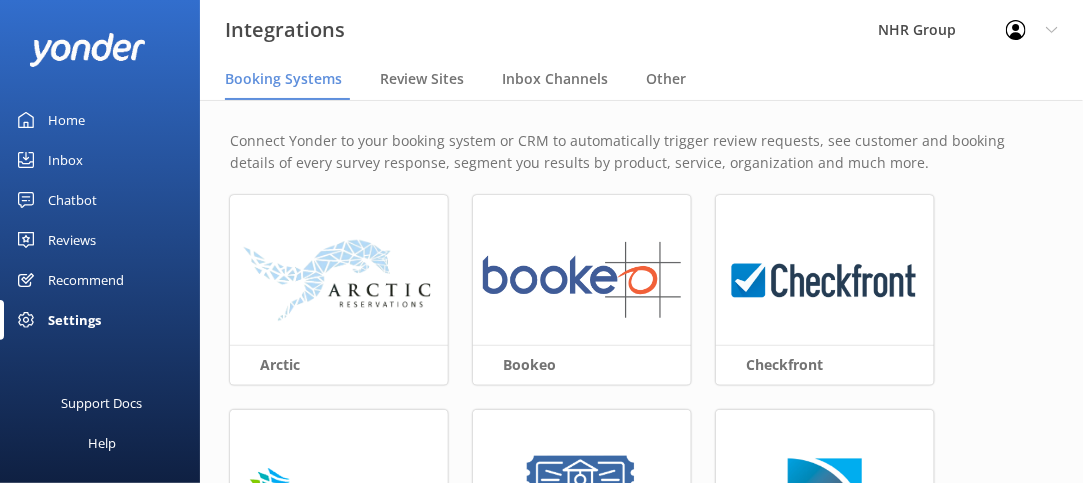 click on "Chatbot" at bounding box center [72, 200] 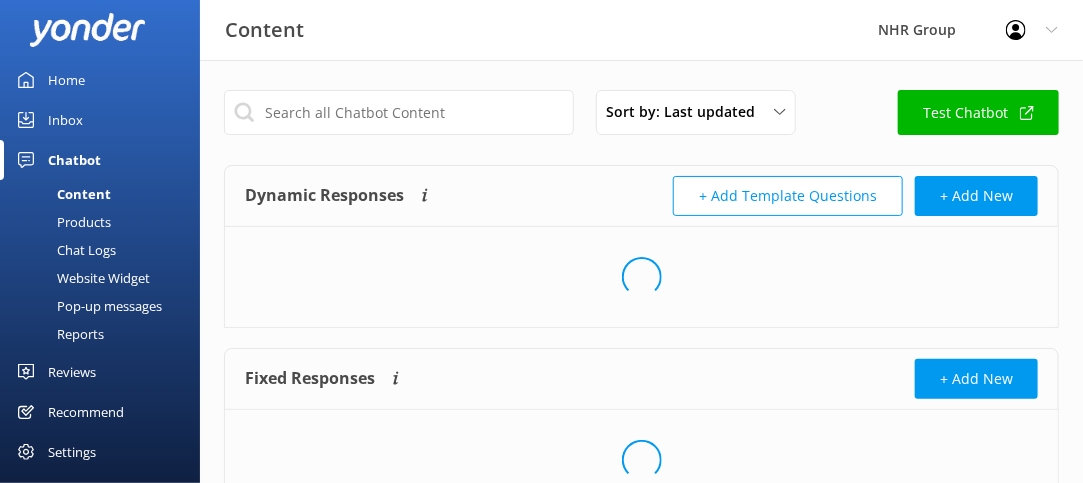 click on "Products" at bounding box center [61, 222] 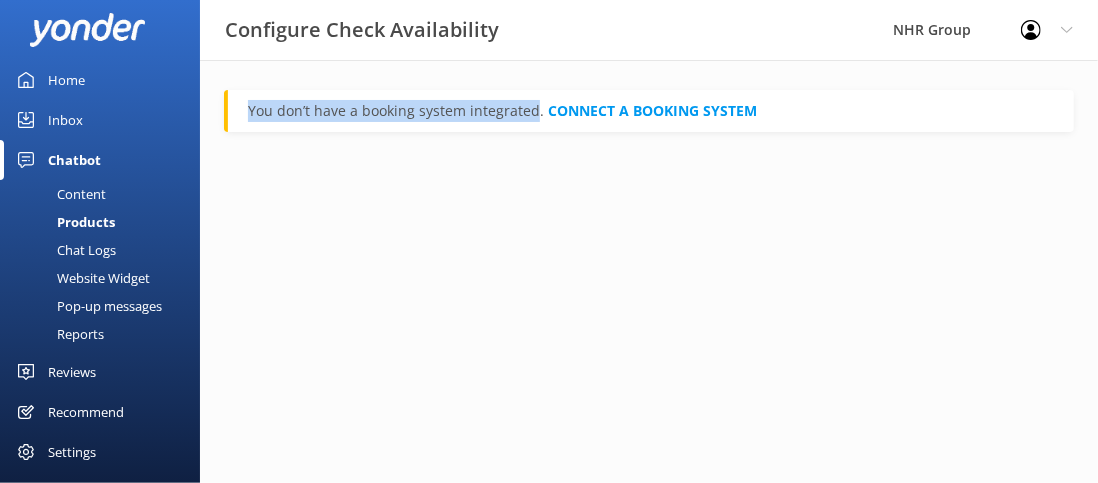 drag, startPoint x: 250, startPoint y: 109, endPoint x: 532, endPoint y: 121, distance: 282.25522 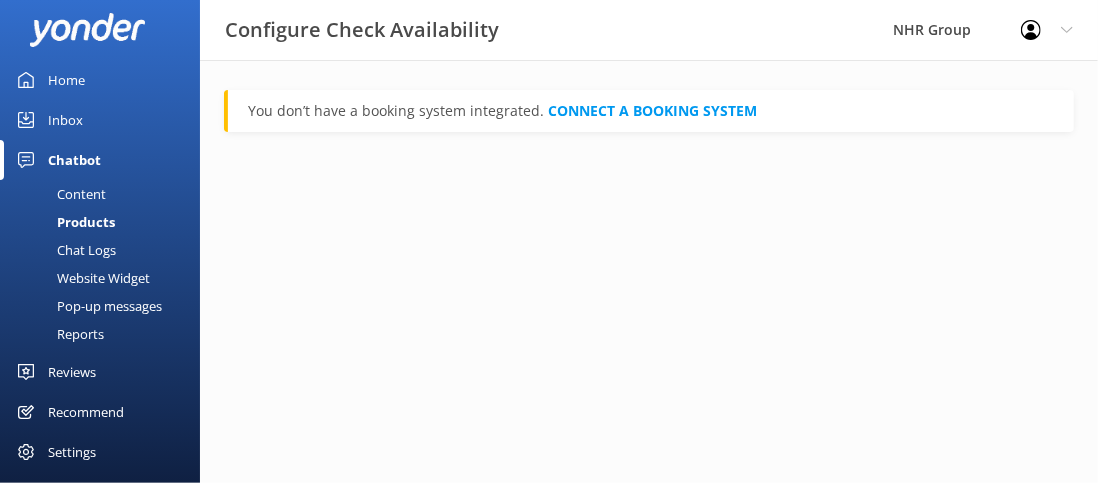 click on "Reports" at bounding box center (58, 334) 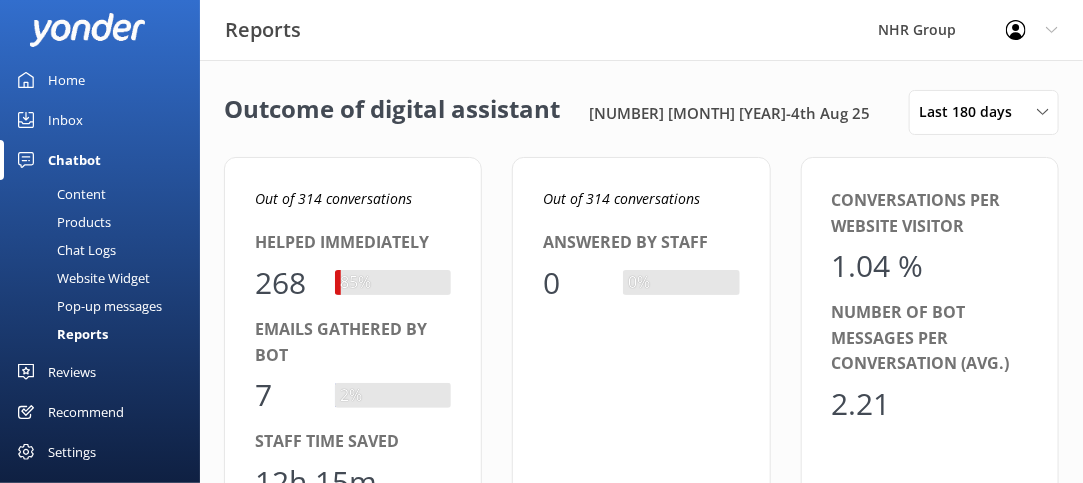 scroll, scrollTop: 16, scrollLeft: 15, axis: both 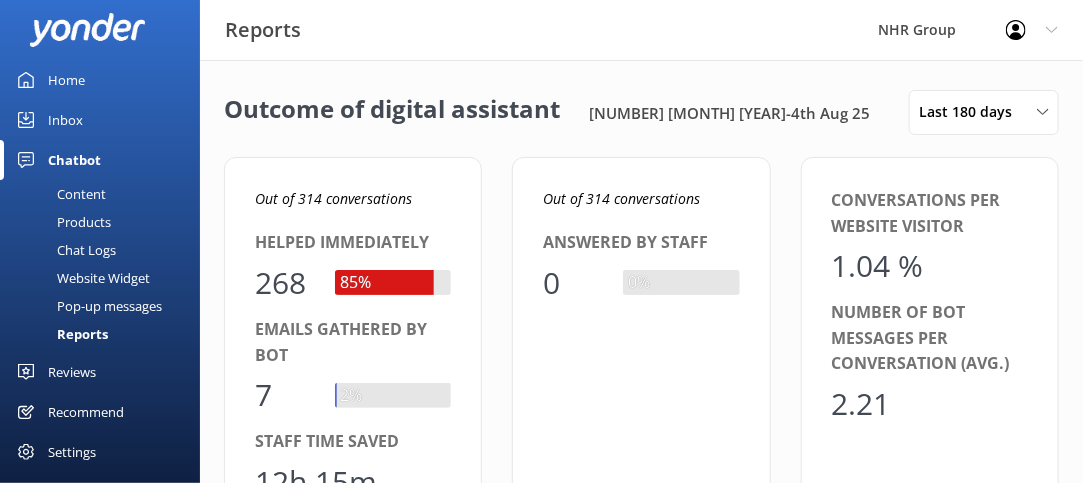 click on "Inbox" at bounding box center (65, 120) 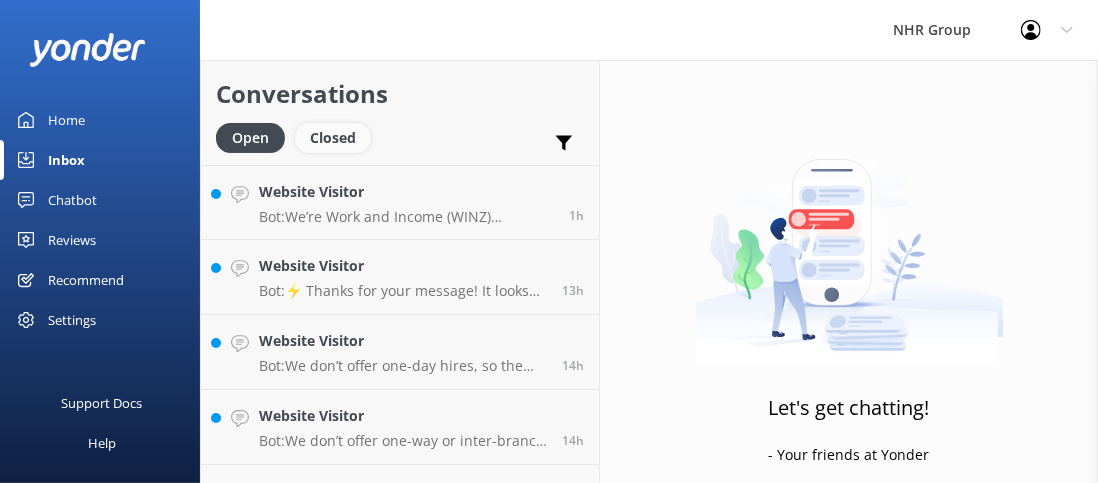 click on "Closed" at bounding box center [333, 138] 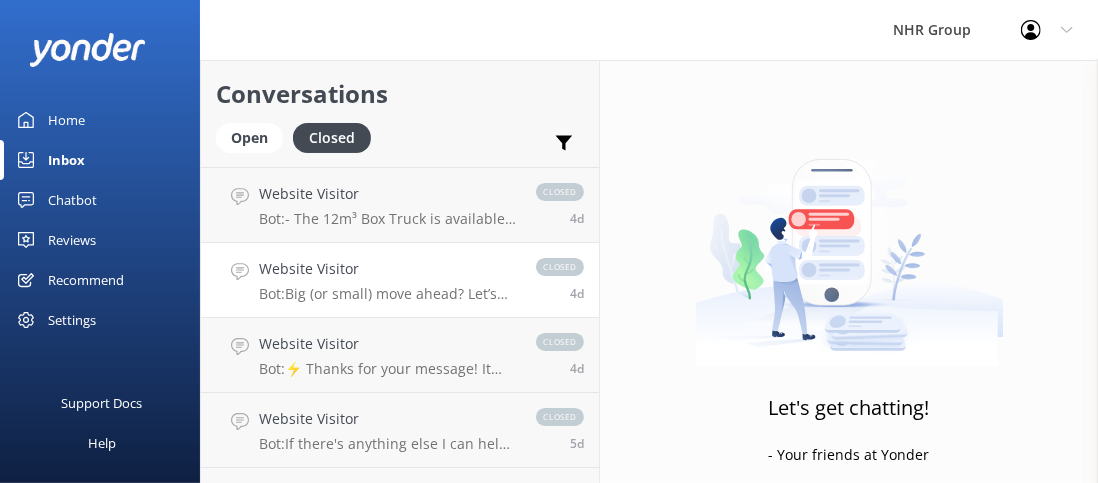 scroll, scrollTop: 100, scrollLeft: 0, axis: vertical 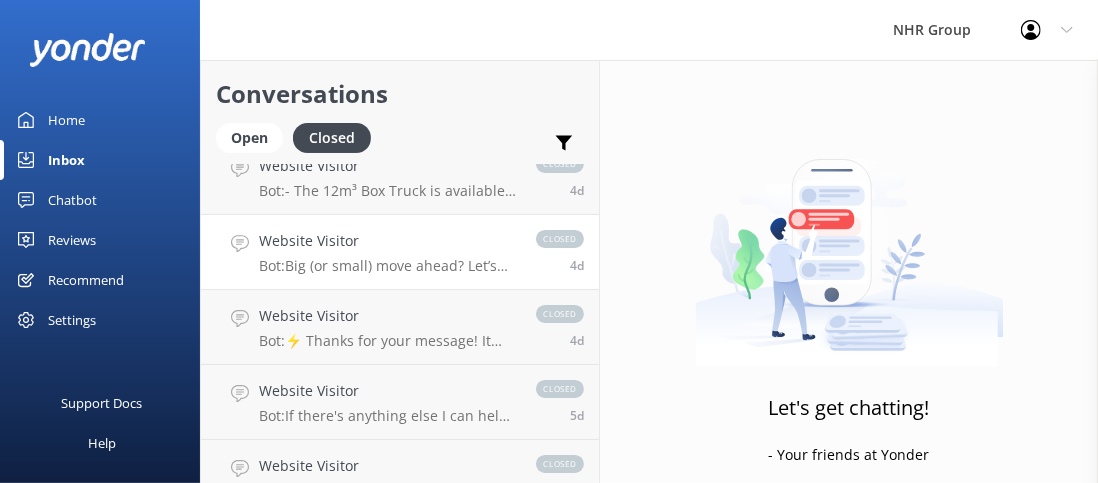 click on "Website Visitor" at bounding box center (387, 241) 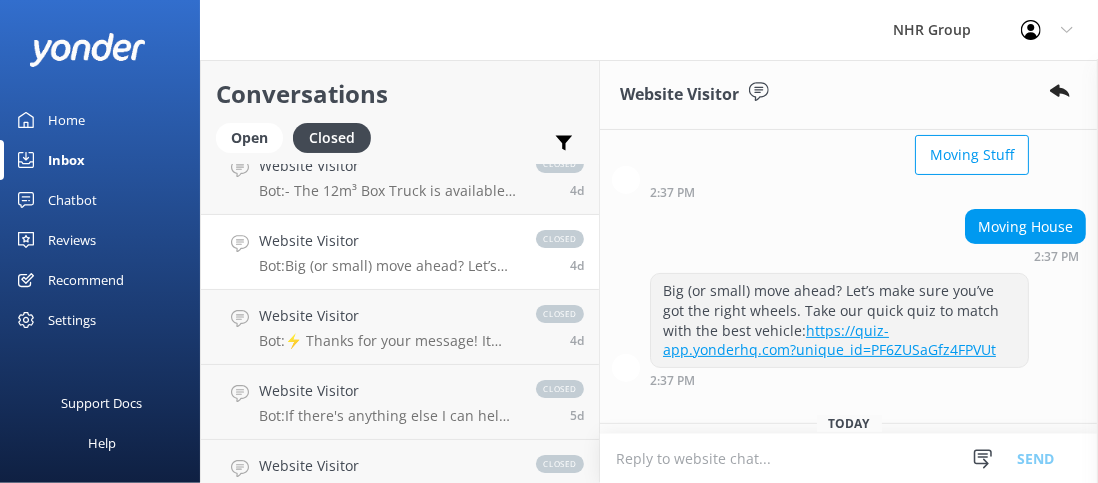 scroll, scrollTop: 246, scrollLeft: 0, axis: vertical 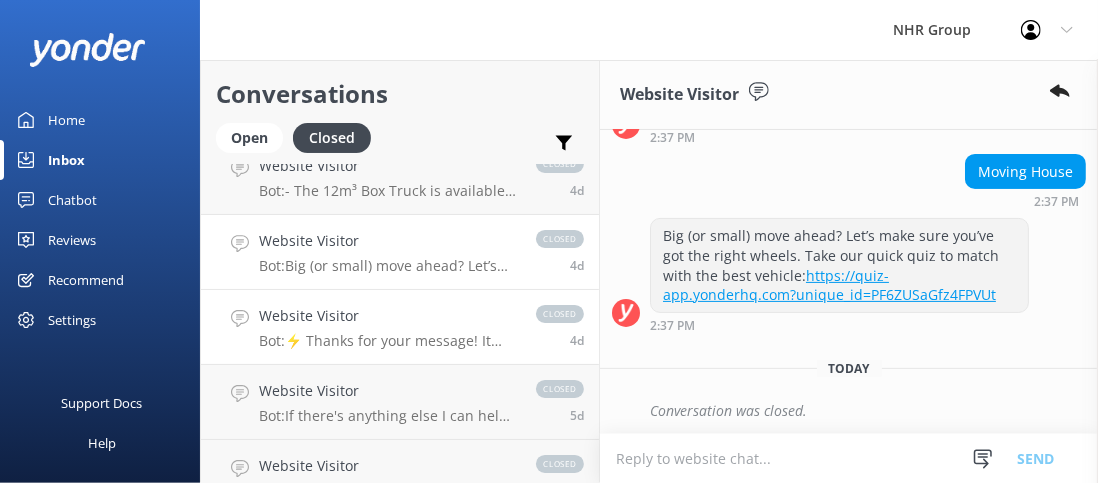 click on "Website Visitor" at bounding box center [387, 316] 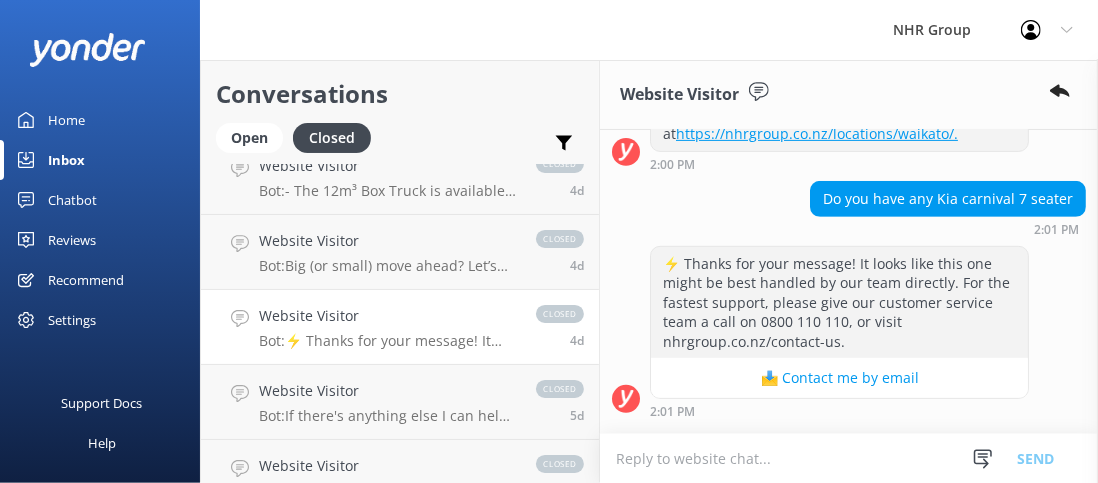 scroll, scrollTop: 531, scrollLeft: 0, axis: vertical 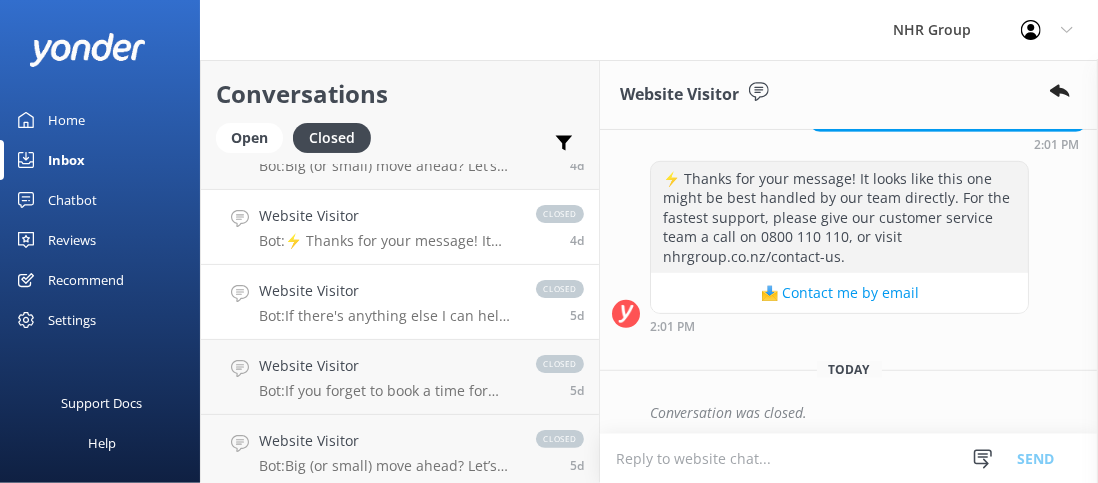 click on "Website Visitor" at bounding box center [387, 291] 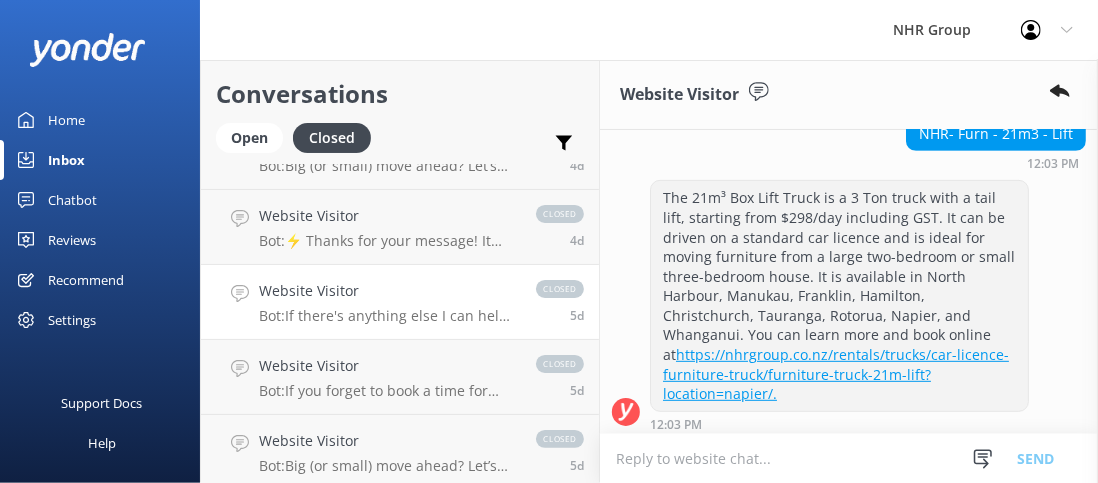 scroll, scrollTop: 500, scrollLeft: 0, axis: vertical 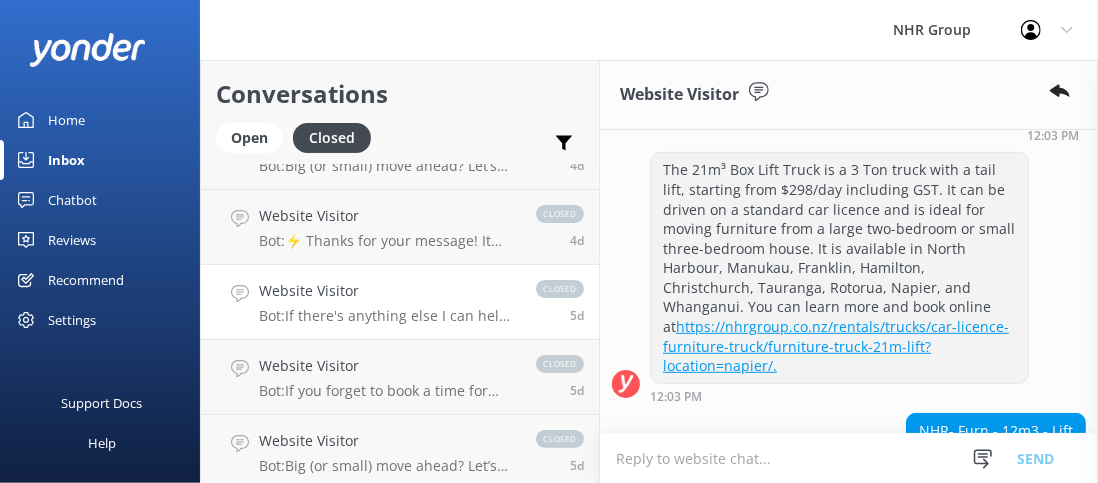 click on "https://nhrgroup.co.nz/rentals/trucks/car-licence-furniture-truck/furniture-truck-21m-lift?location=napier/." at bounding box center (836, 346) 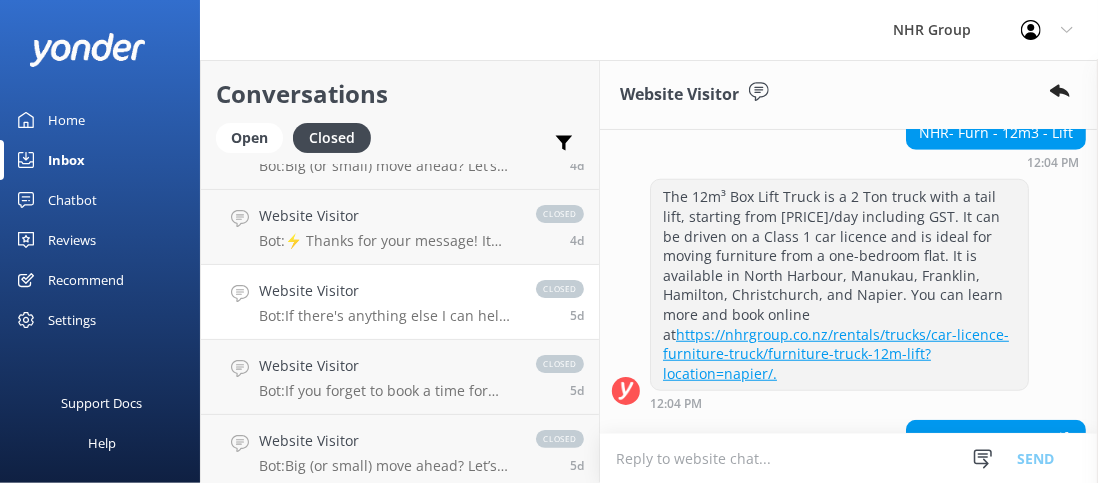 scroll, scrollTop: 800, scrollLeft: 0, axis: vertical 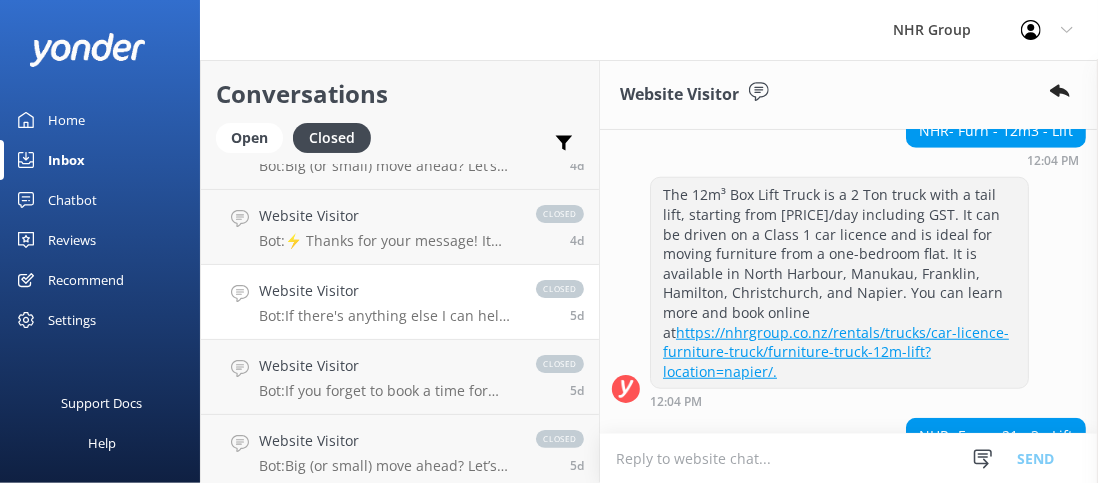 click on "https://nhrgroup.co.nz/rentals/trucks/car-licence-furniture-truck/furniture-truck-12m-lift?location=napier/." at bounding box center [836, 352] 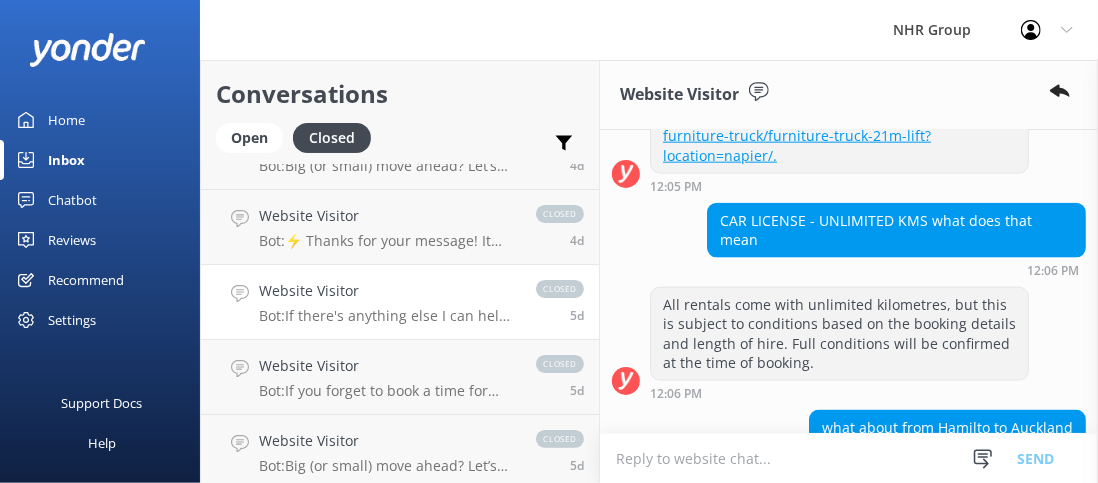 scroll, scrollTop: 1400, scrollLeft: 0, axis: vertical 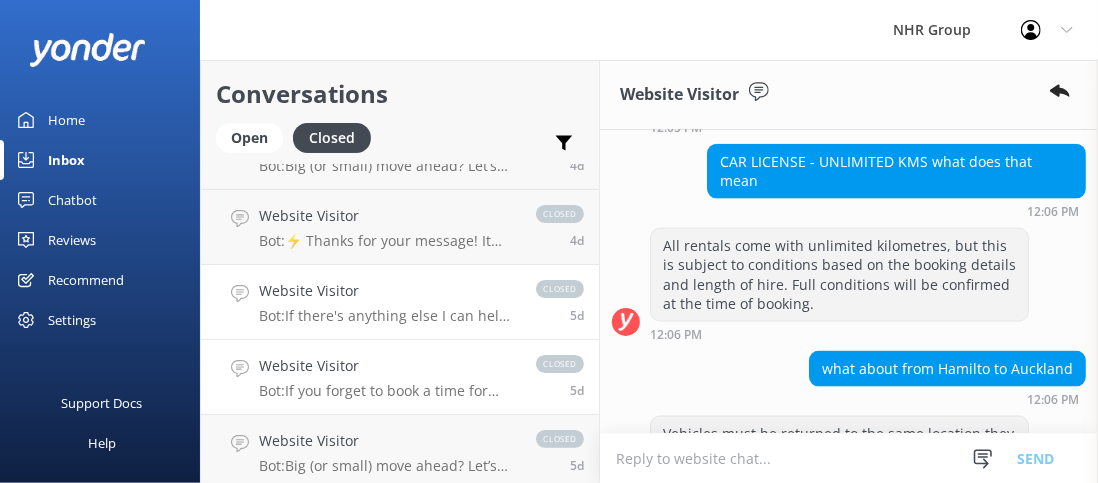 click on "Website Visitor" at bounding box center (387, 366) 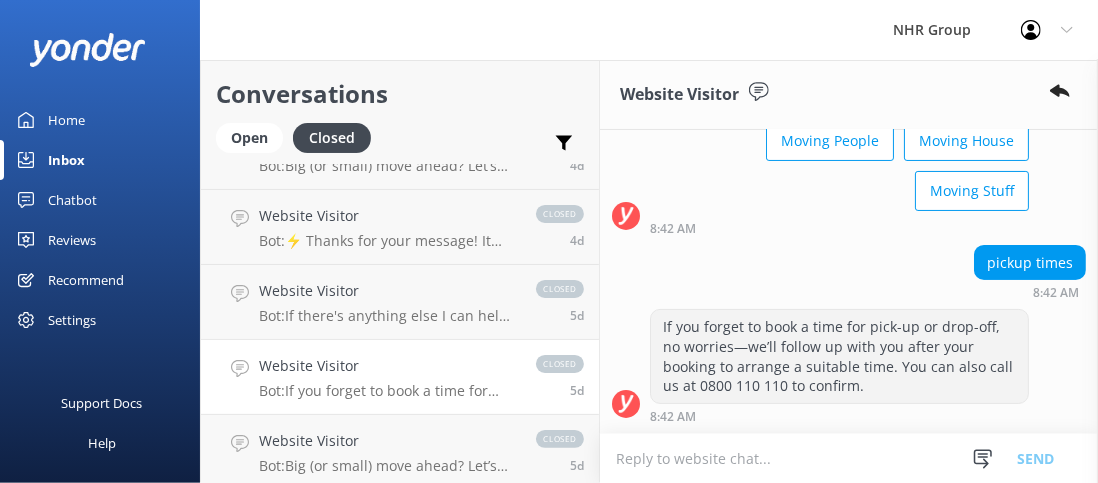 scroll, scrollTop: 246, scrollLeft: 0, axis: vertical 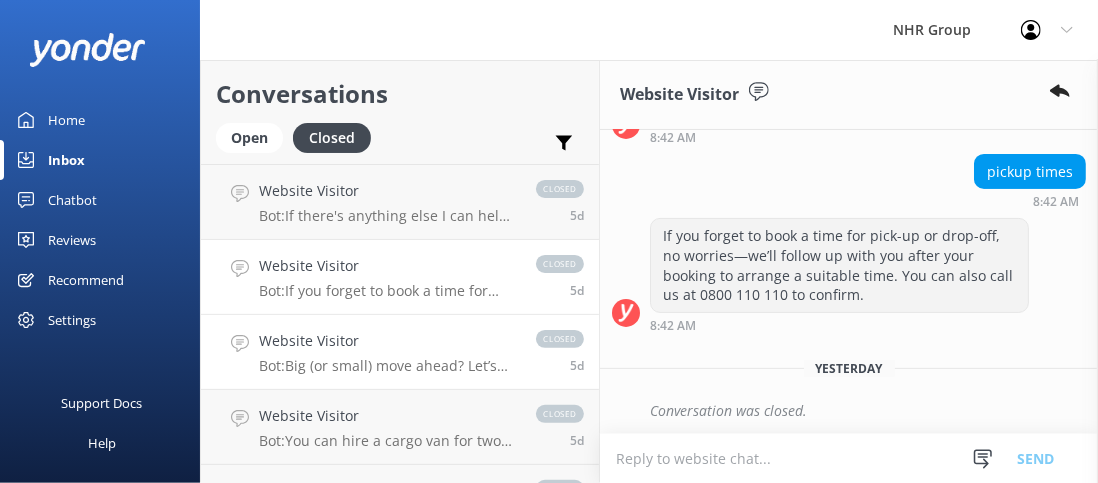 click on "Website Visitor" at bounding box center [387, 341] 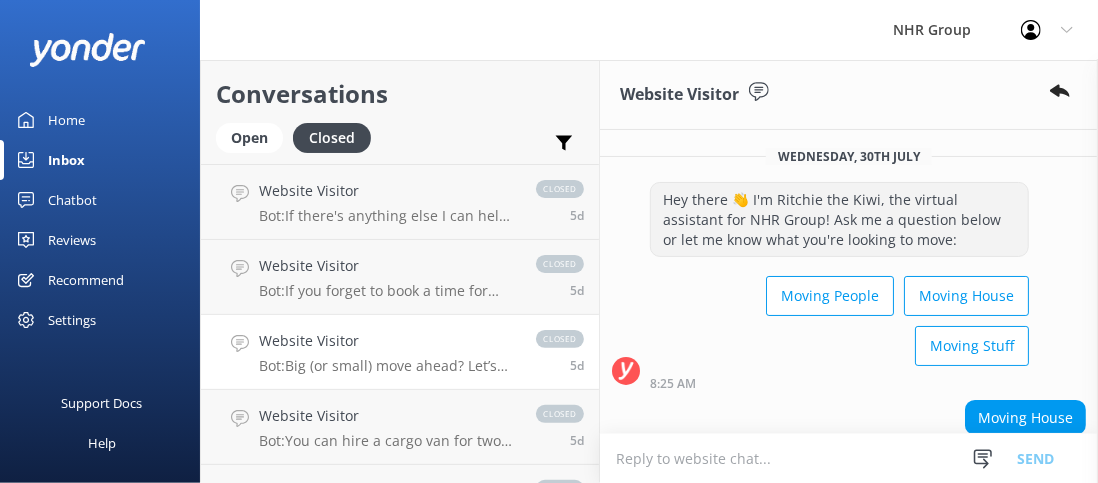scroll, scrollTop: 246, scrollLeft: 0, axis: vertical 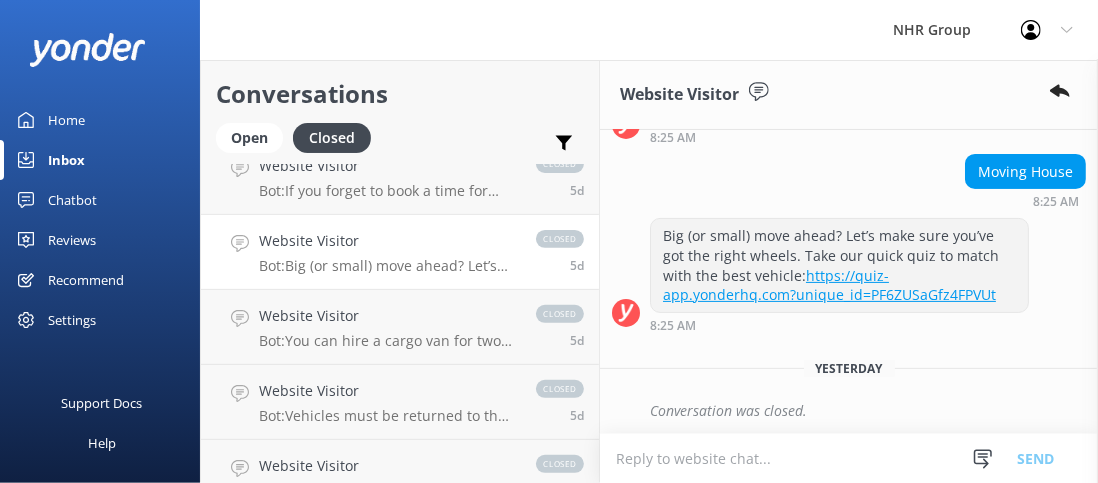 click on "Website Visitor Bot:  You can hire a cargo van for two days. Please visit https://nhrgroup.co.nz/rentals/vans/cargo to explore options and make a booking. closed 5d" at bounding box center [400, 327] 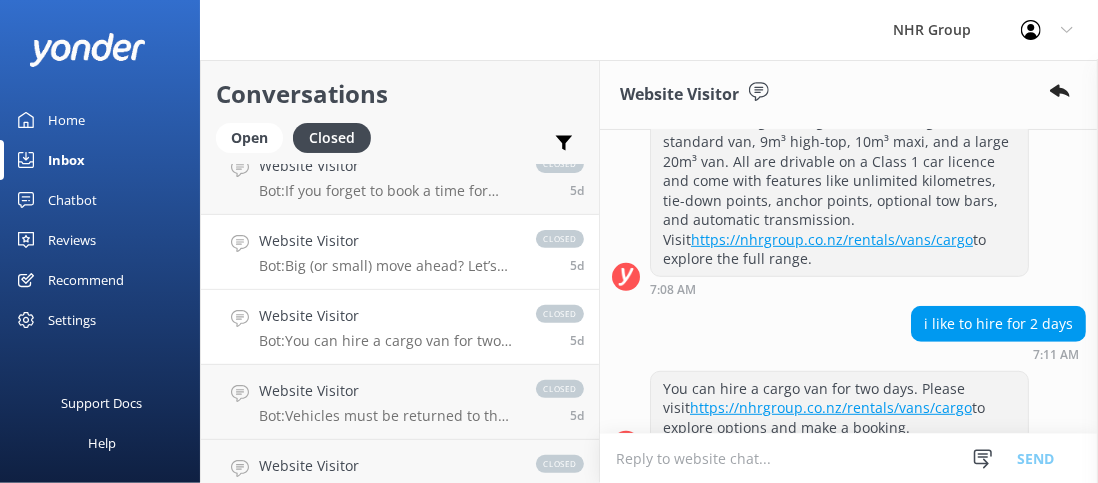 scroll, scrollTop: 677, scrollLeft: 0, axis: vertical 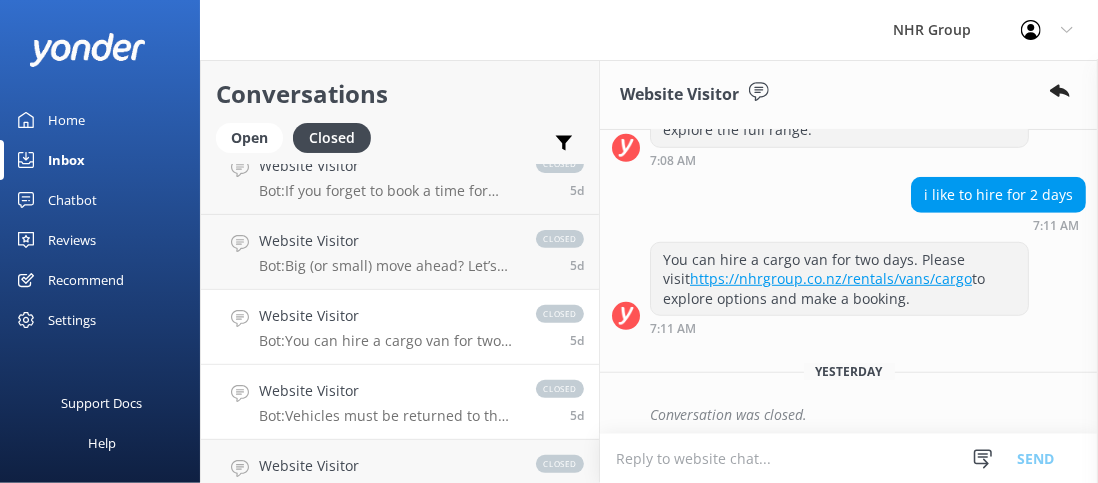 click on "Website Visitor Bot:  Vehicles must be returned to the same location they were picked up from. We don’t offer one-way or inter-branch drop-offs at this time. closed 5d" at bounding box center (400, 402) 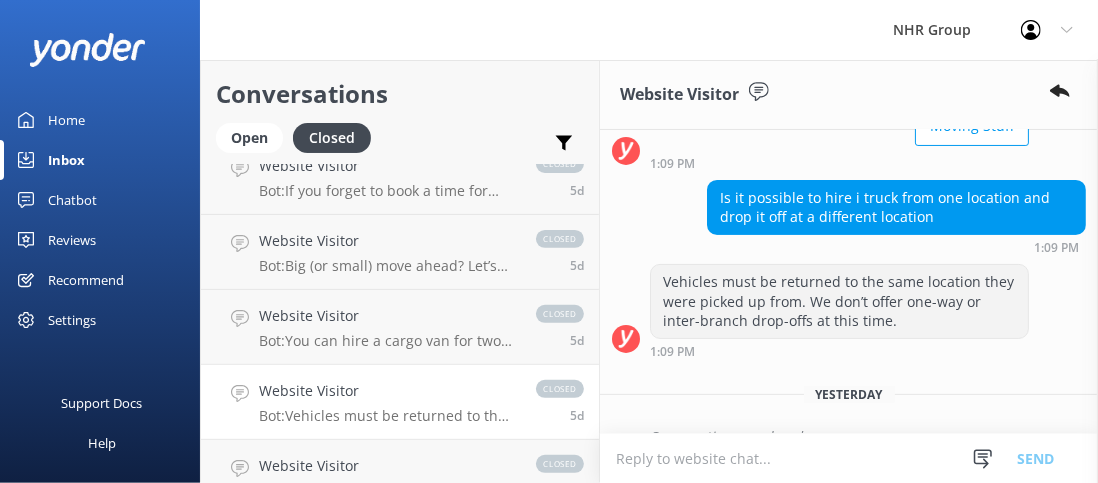 scroll, scrollTop: 246, scrollLeft: 0, axis: vertical 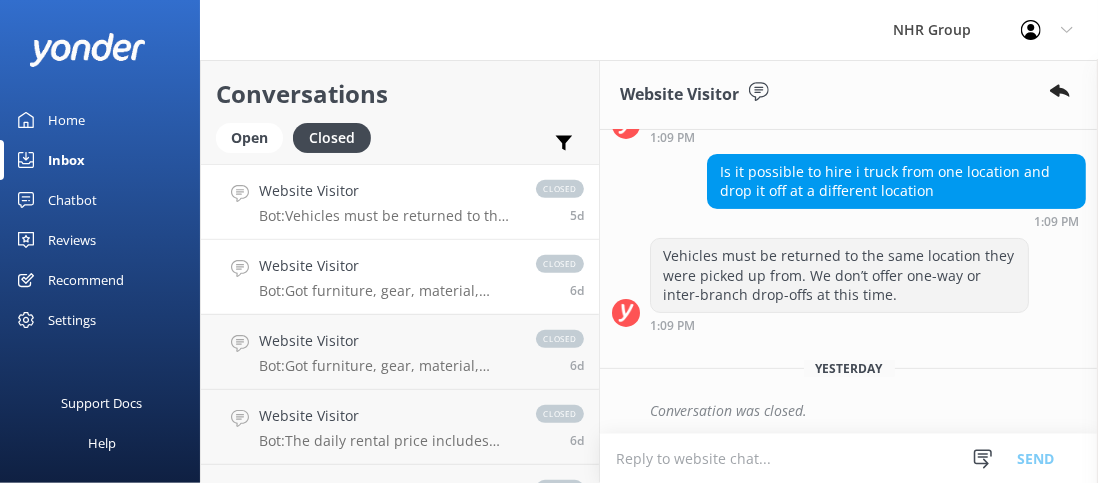 click on "Bot:  Got furniture, gear, material, tools, or freight to move? Take our quiz to find the best vehicle for the job: https://quiz-app.yonderhq.com?unique_id=twNhnkqYU1N2wrpp" at bounding box center (387, 291) 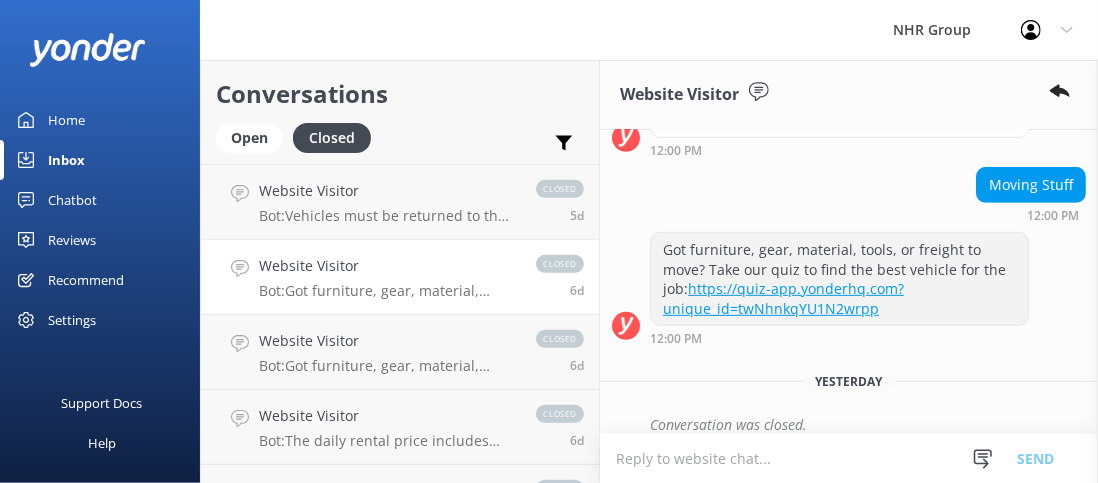 scroll, scrollTop: 492, scrollLeft: 0, axis: vertical 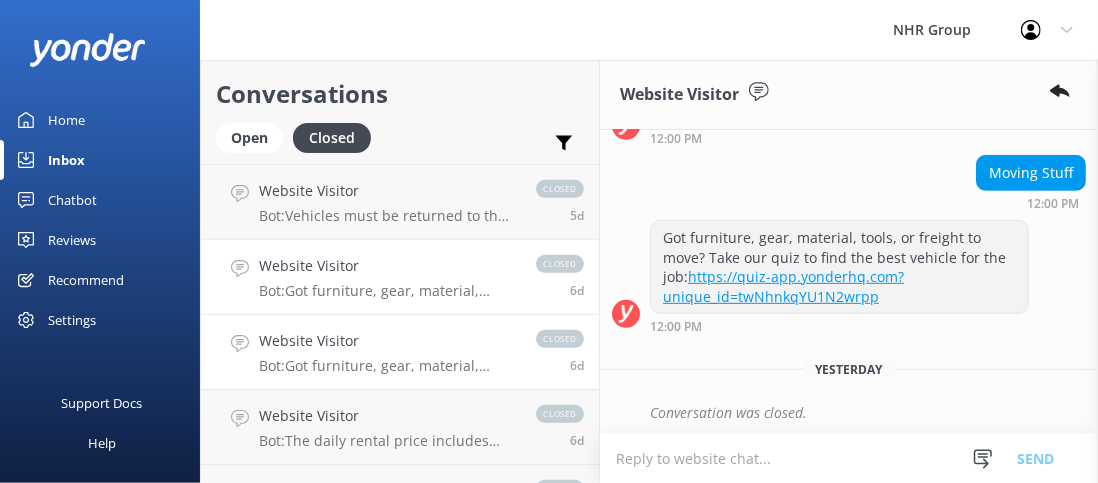 click on "Bot:  Got furniture, gear, material, tools, or freight to move? Take our quiz to find the best vehicle for the job: https://quiz-app.yonderhq.com?unique_id=twNhnkqYU1N2wrpp" at bounding box center (387, 366) 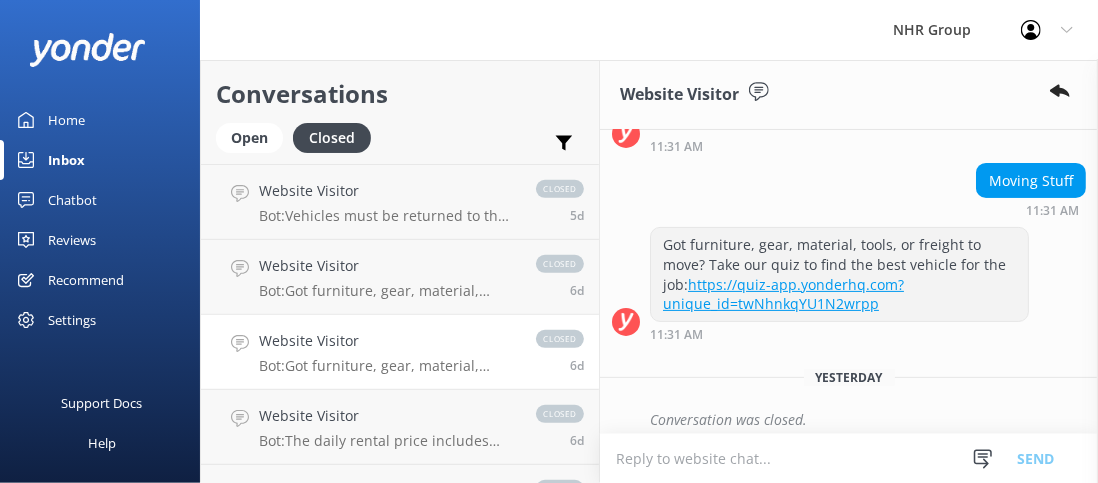 scroll, scrollTop: 246, scrollLeft: 0, axis: vertical 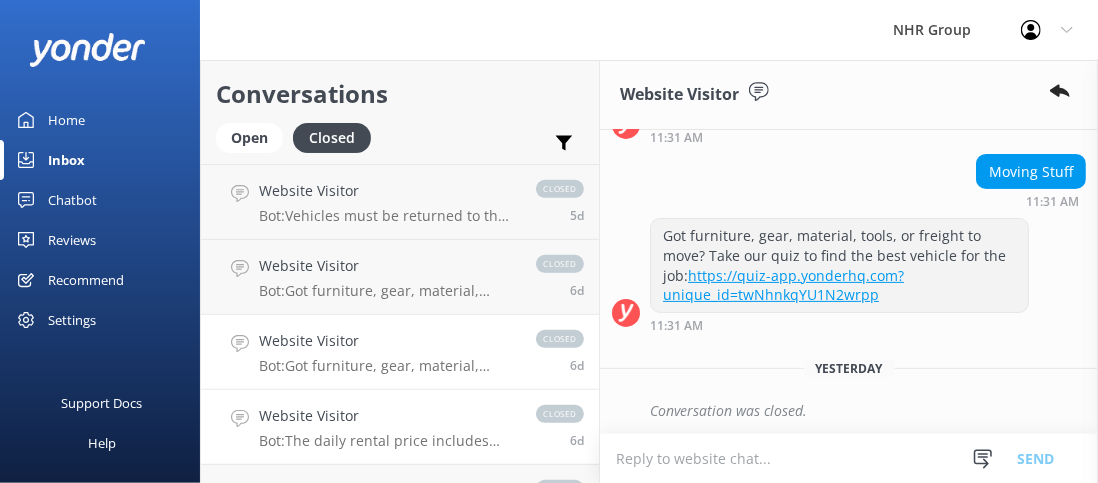 click on "Bot:  The daily rental price includes insurance for drivers aged 21 and over, so you do not need to use your own insurance when renting a vehicle." at bounding box center [387, 441] 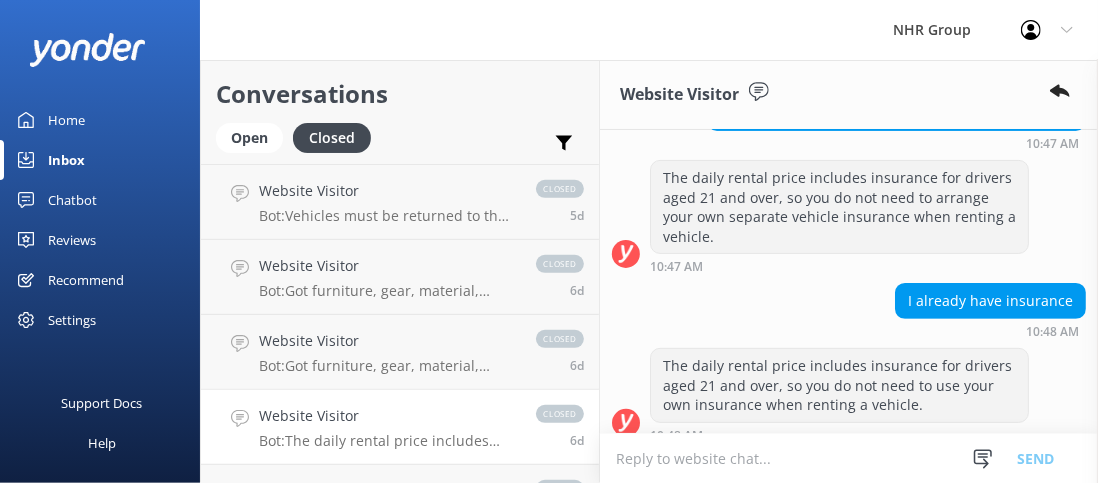 scroll, scrollTop: 433, scrollLeft: 0, axis: vertical 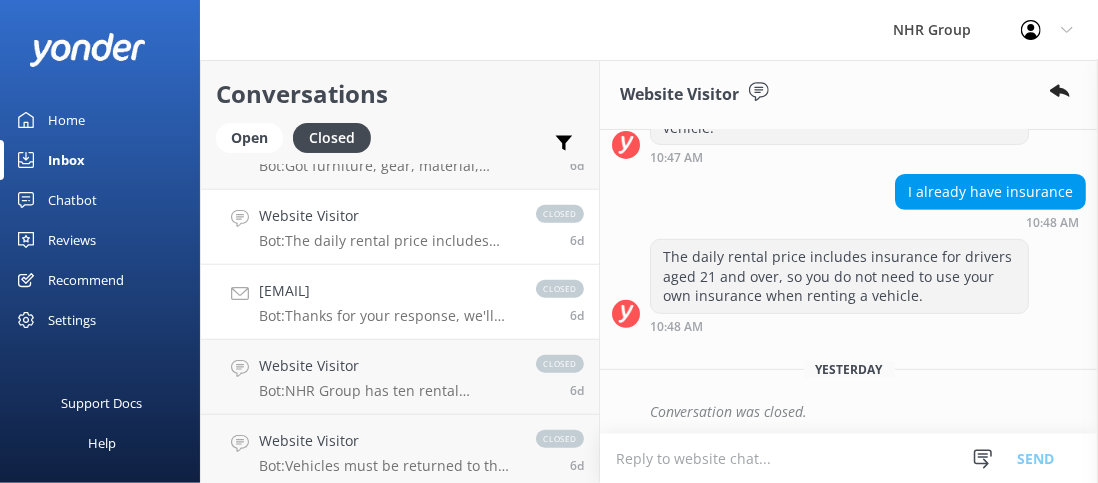 click on "Bot:  Thanks for your response, we'll get back to you as soon as we can during opening hours." at bounding box center [387, 316] 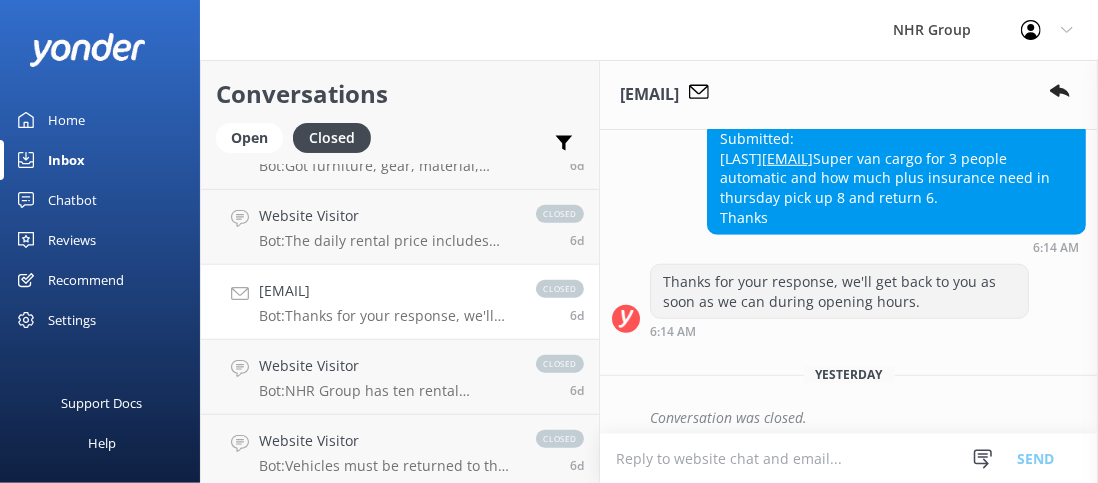 scroll, scrollTop: 757, scrollLeft: 0, axis: vertical 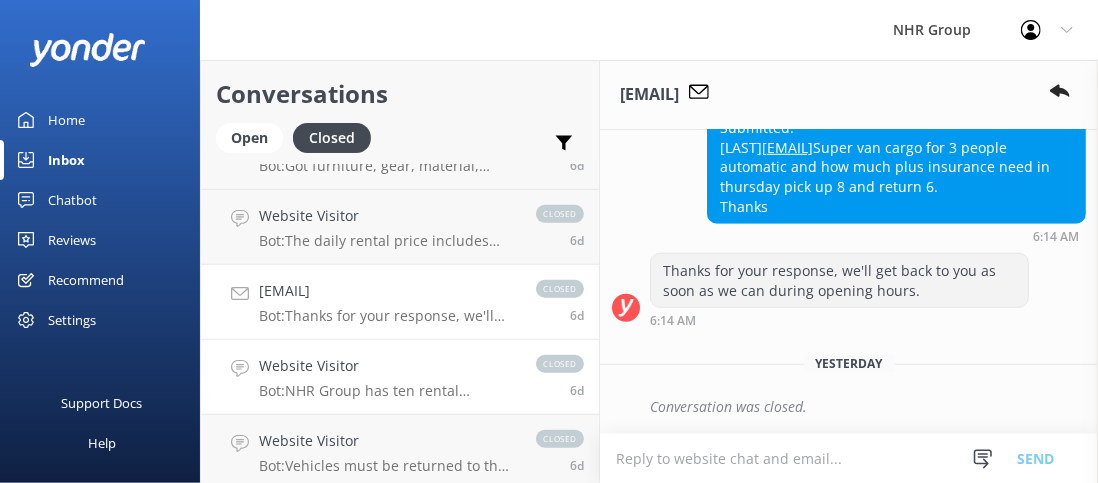 click on "Website Visitor" at bounding box center [387, 366] 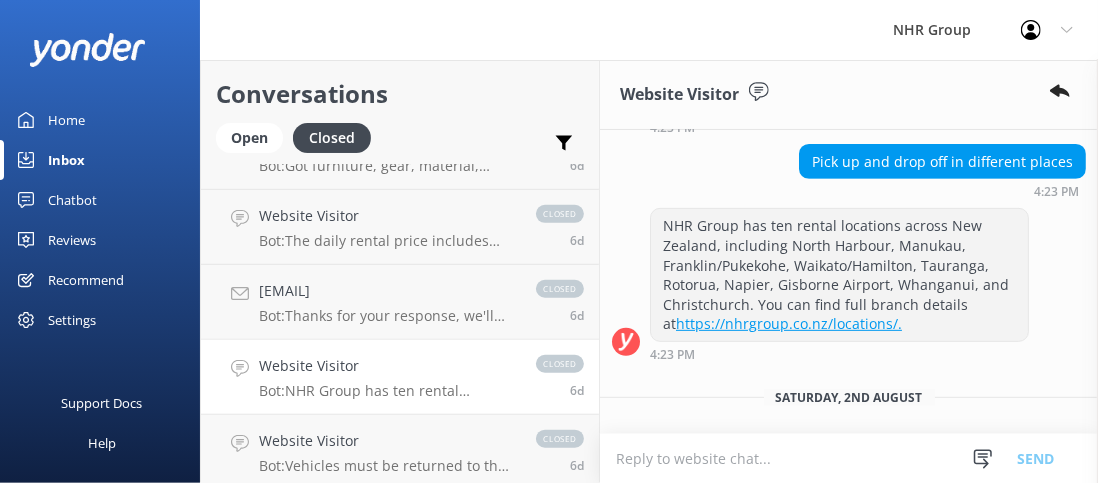 scroll, scrollTop: 472, scrollLeft: 0, axis: vertical 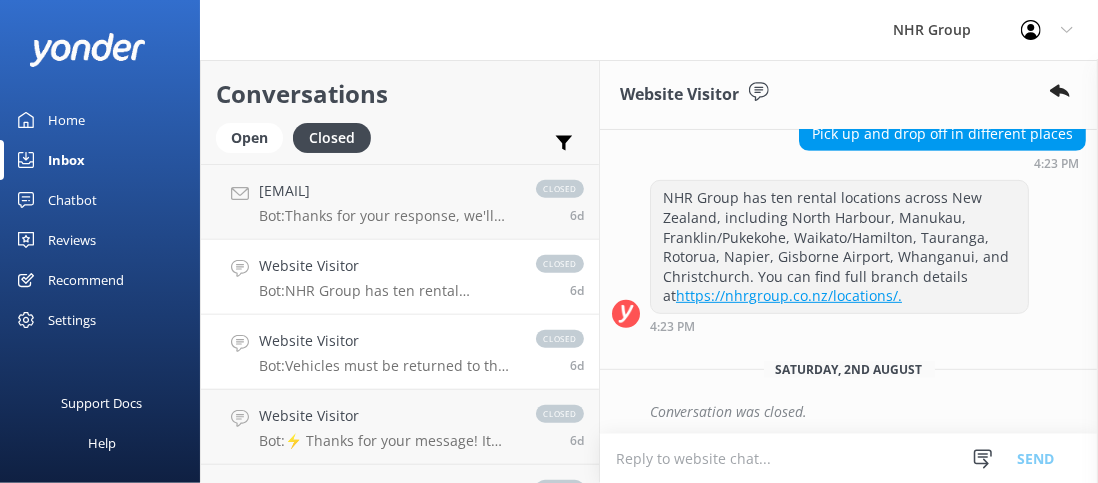 click on "Website Visitor" at bounding box center (387, 341) 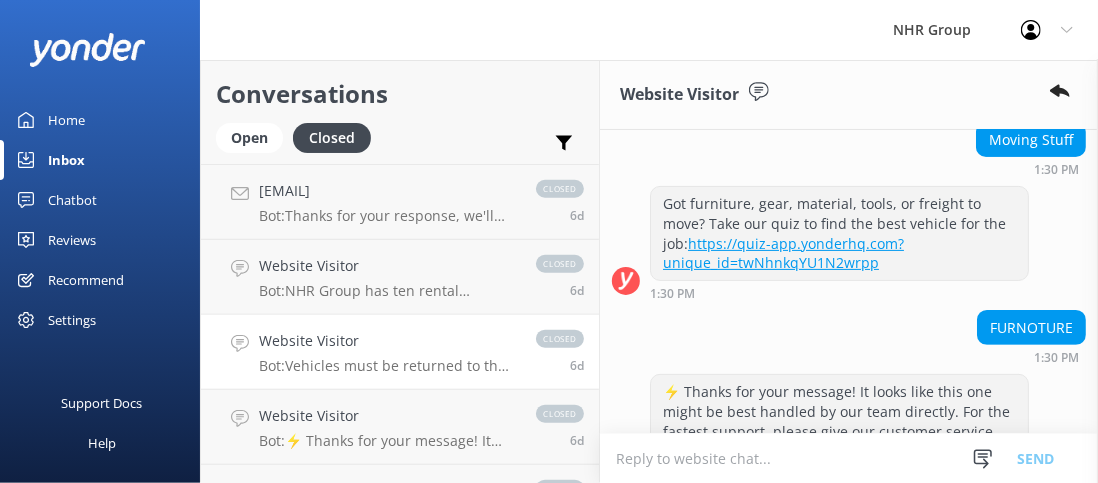 scroll, scrollTop: 178, scrollLeft: 0, axis: vertical 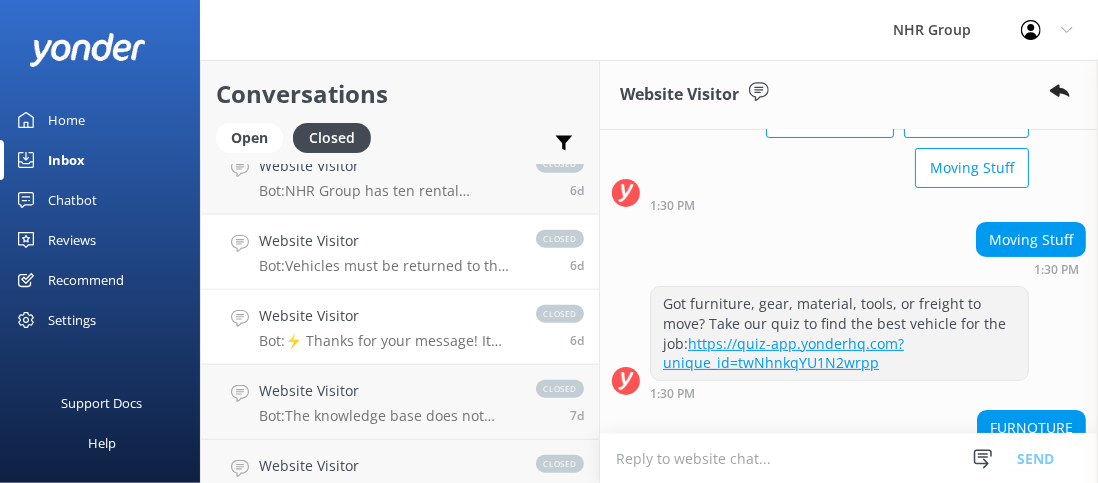 click on "Website Visitor Bot:  ⚡ Thanks for your message! It looks like this one might be best handled by our team directly. For the fastest support, please give our customer service team a call on [PHONE], or visit nhrgroup.co.nz/contact-us." at bounding box center (387, 327) 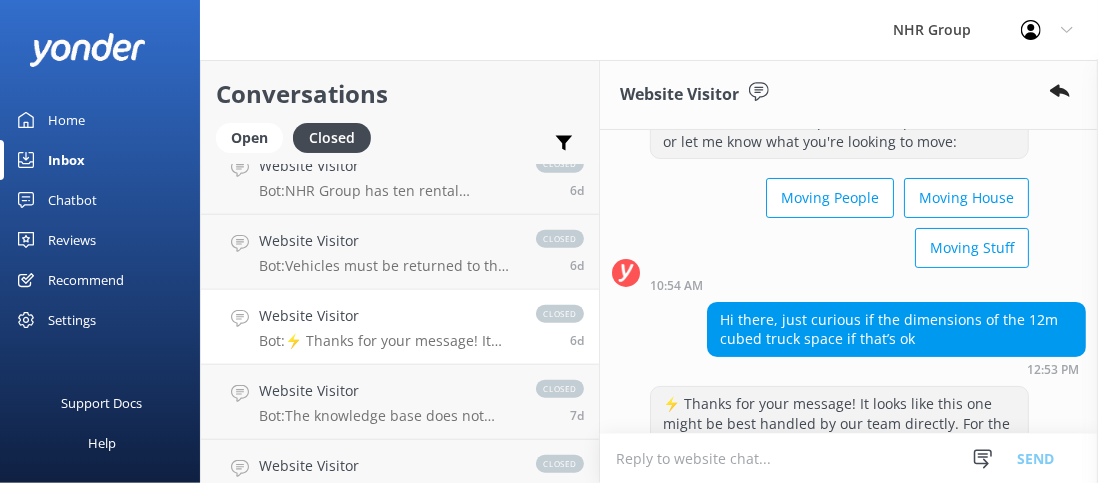 scroll, scrollTop: 125, scrollLeft: 0, axis: vertical 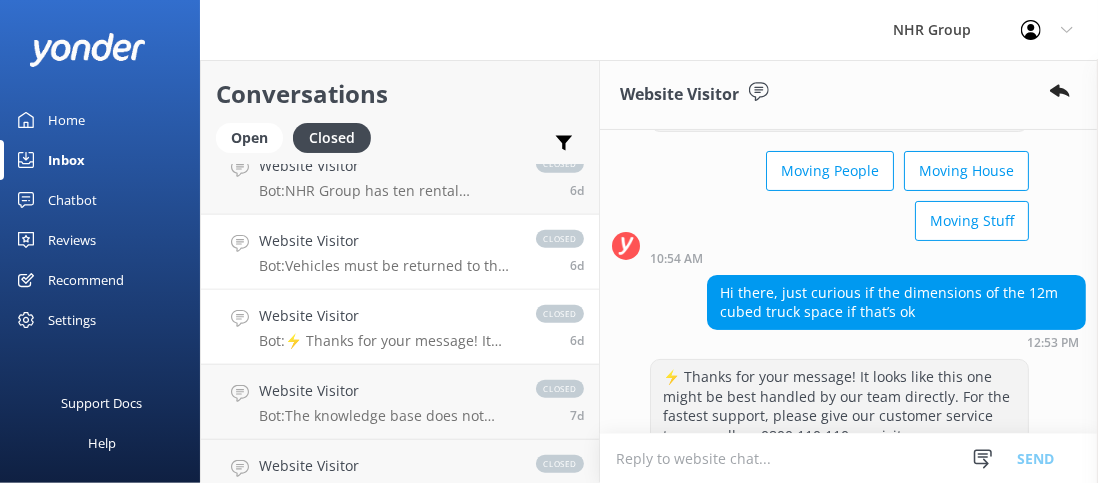 click on "Bot:  Vehicles must be returned to the same location they were picked up from. We don’t offer one-way or inter-branch drop-offs at this time." at bounding box center [387, 266] 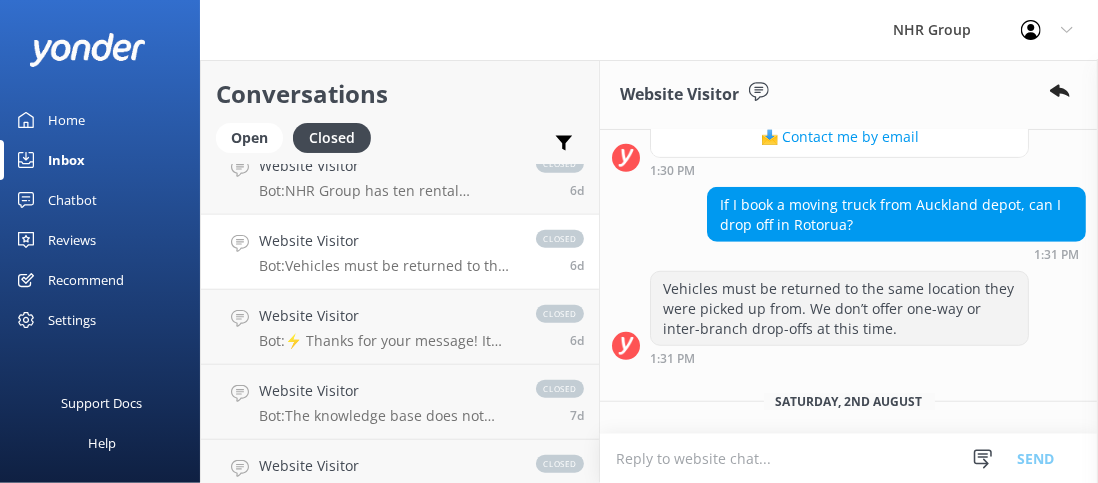 scroll, scrollTop: 678, scrollLeft: 0, axis: vertical 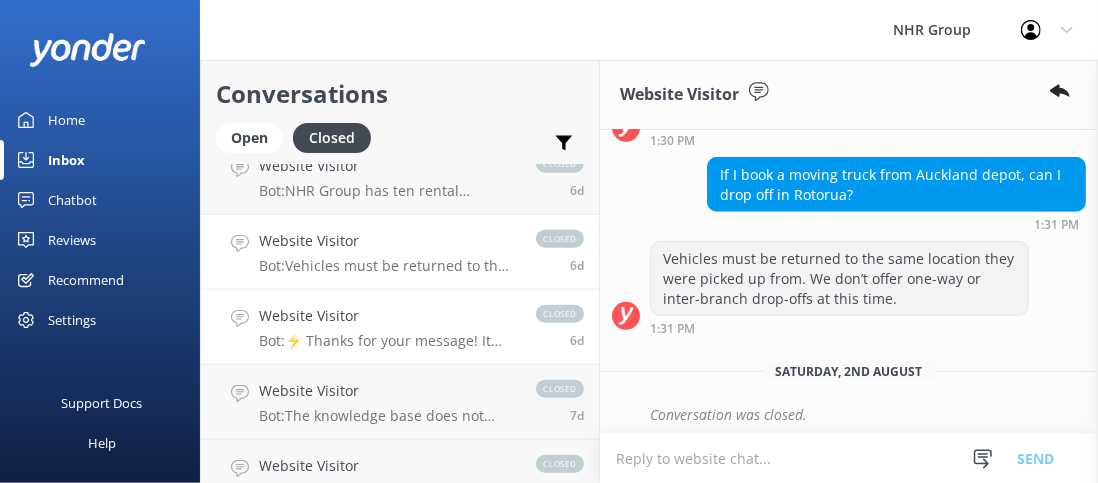 click on "Bot: ⚡ Thanks for your message! It looks like this one might be best handled by our team directly. For the fastest support, please give our customer service team a call on [PHONE], or visit nhrgroup.co.nz/contact-us." at bounding box center (387, 341) 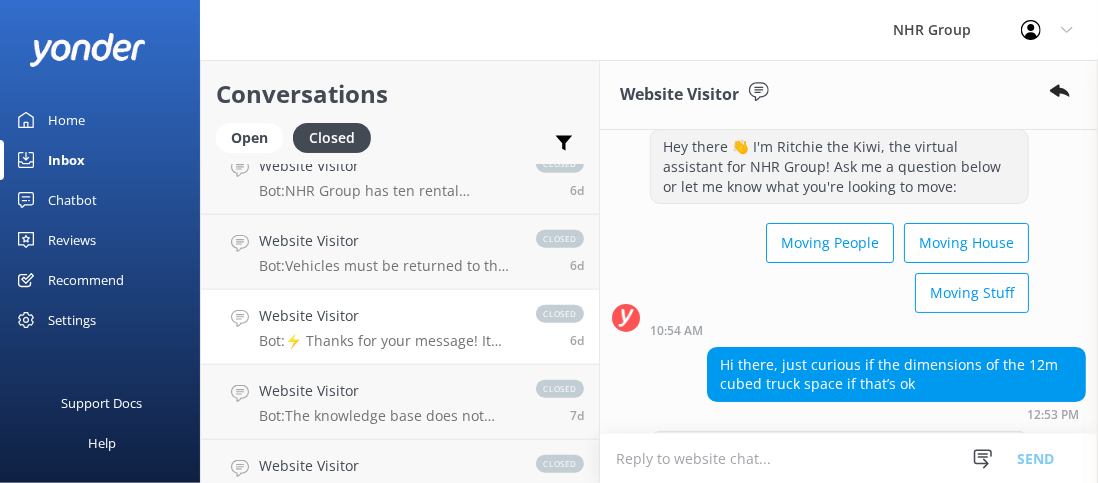 scroll, scrollTop: 25, scrollLeft: 0, axis: vertical 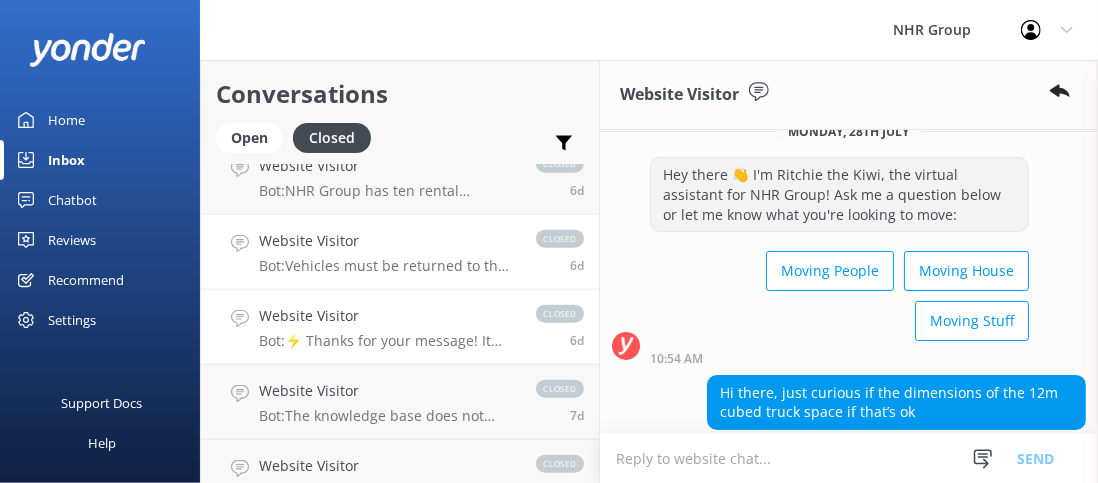 click on "Website Visitor Bot:  Vehicles must be returned to the same location they were picked up from. We don’t offer one-way or inter-branch drop-offs at this time." at bounding box center [387, 252] 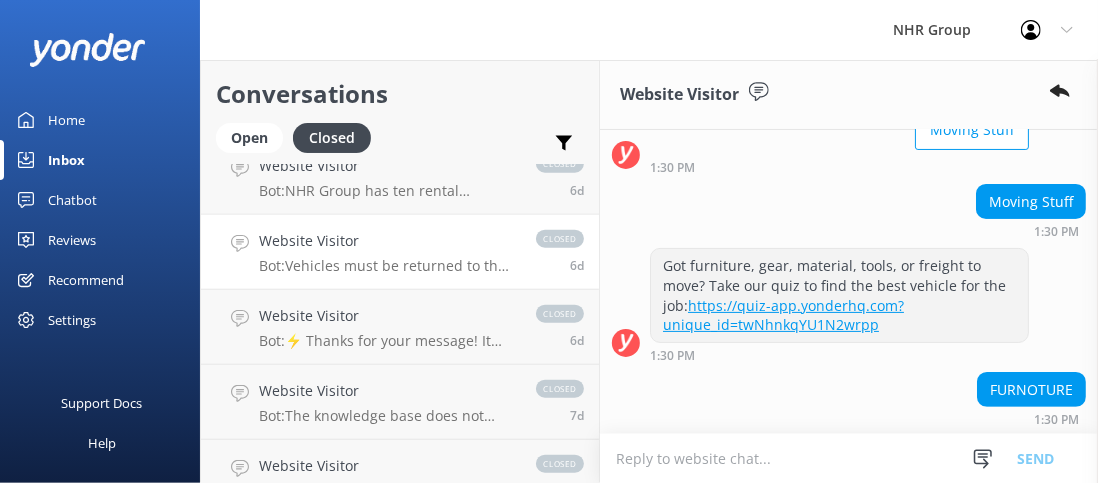 scroll, scrollTop: 178, scrollLeft: 0, axis: vertical 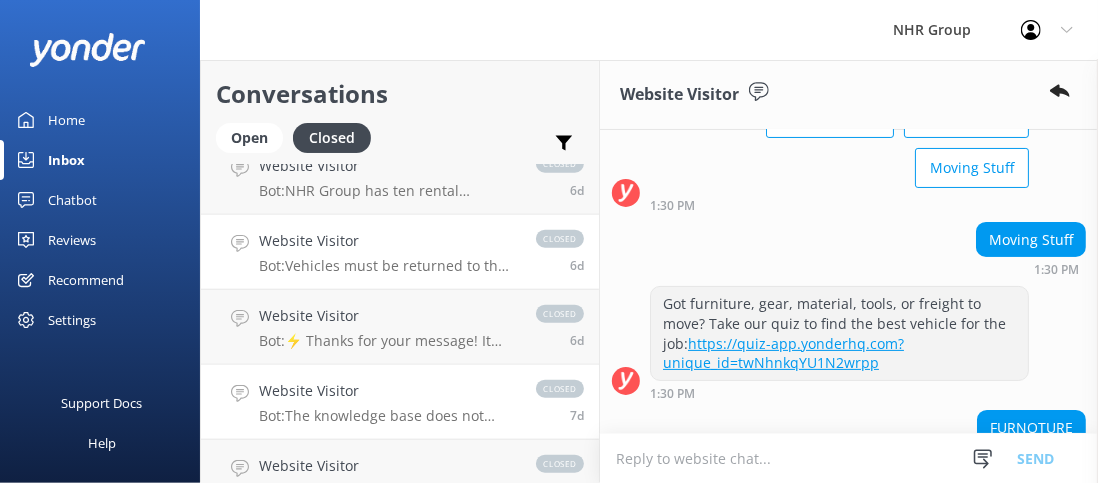 click on "Website Visitor" at bounding box center [387, 391] 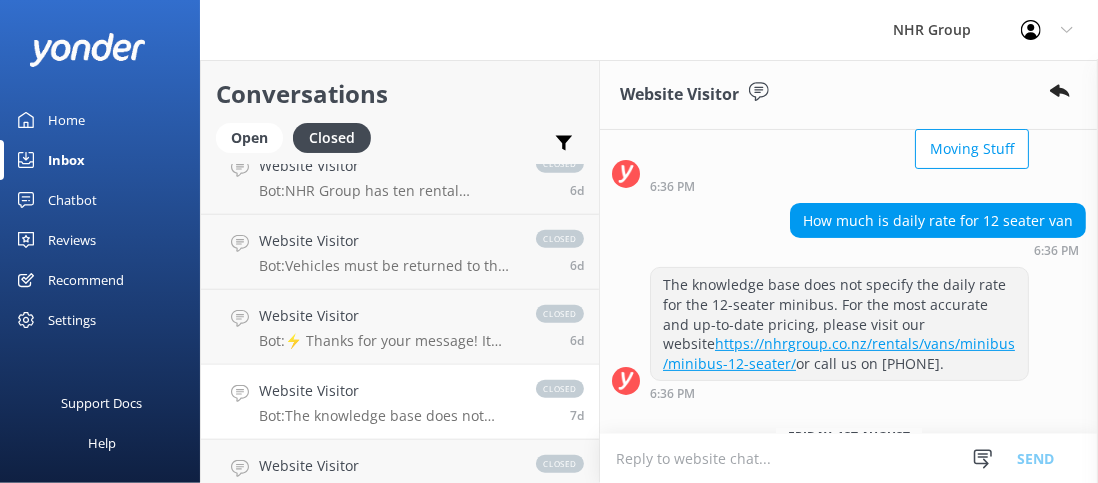 scroll, scrollTop: 266, scrollLeft: 0, axis: vertical 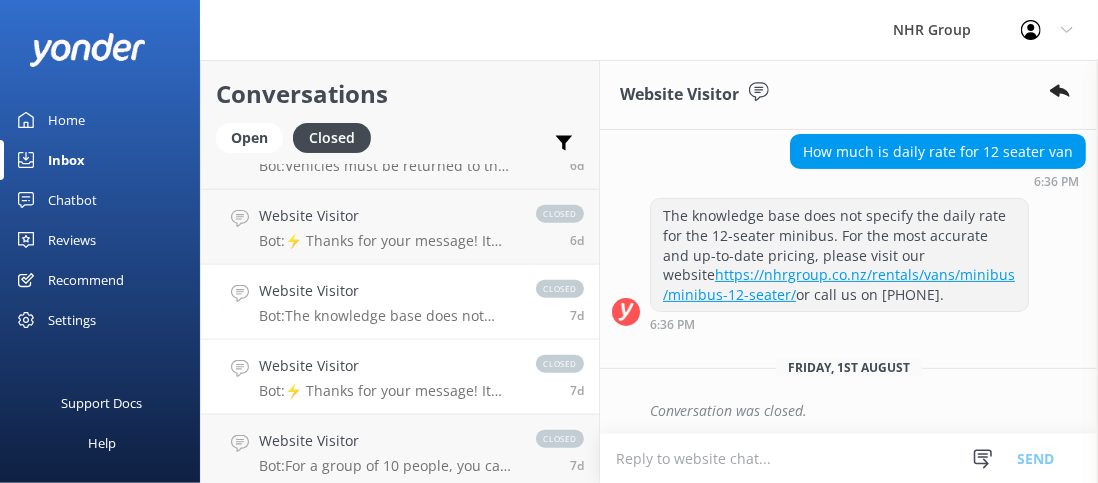 click on "Website Visitor" at bounding box center [387, 366] 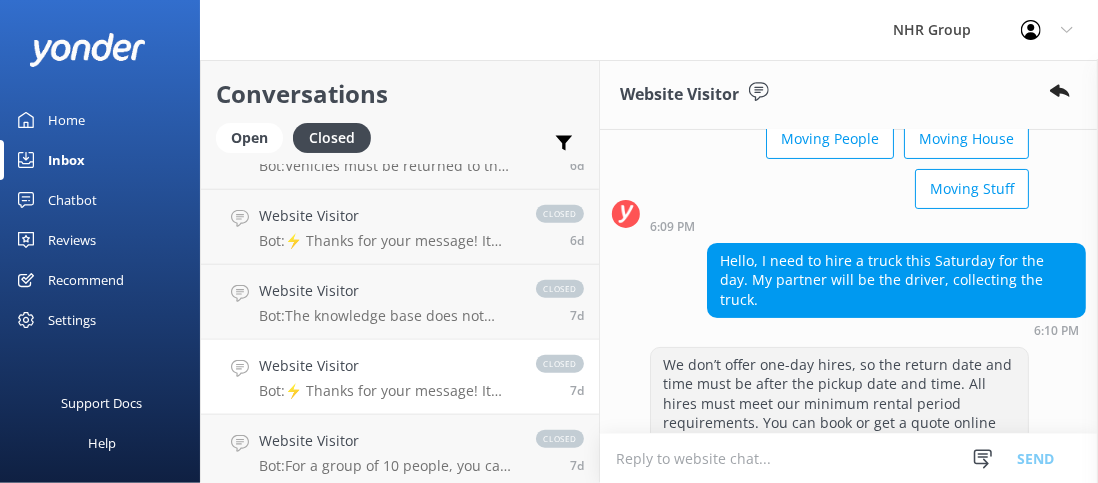 scroll, scrollTop: 57, scrollLeft: 0, axis: vertical 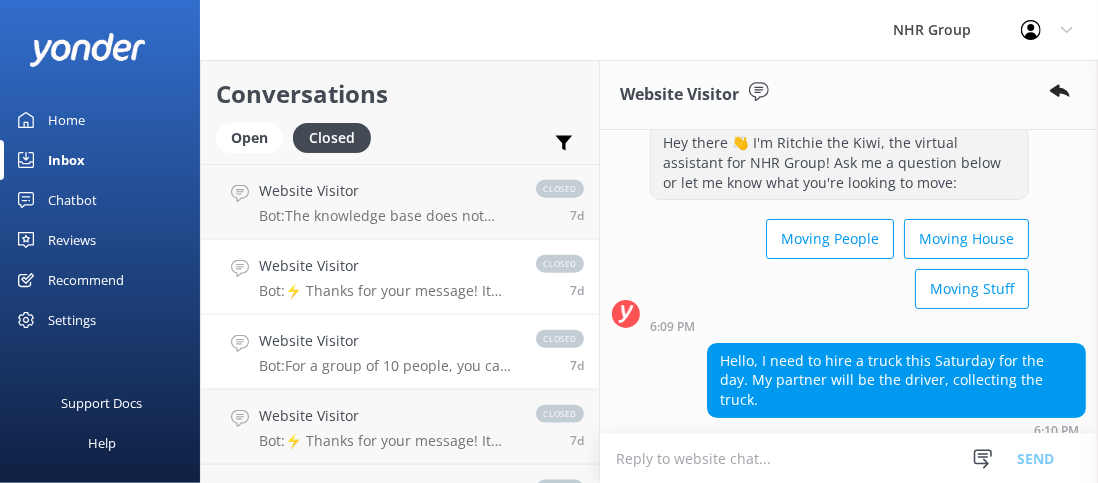click on "Website Visitor Bot:  For a group of 10 people, you can book our 12-seater minibus, which is perfect for group travel. You can learn more and make a booking at https://nhrgroup.co.nz/rentals/vans/minibus/minibus-12-seater/." at bounding box center (387, 352) 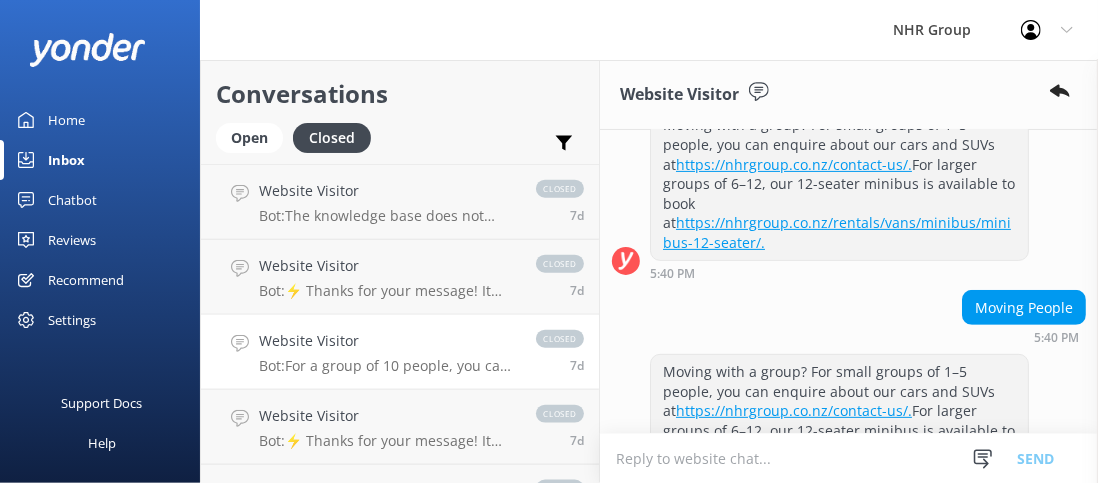 scroll, scrollTop: 256, scrollLeft: 0, axis: vertical 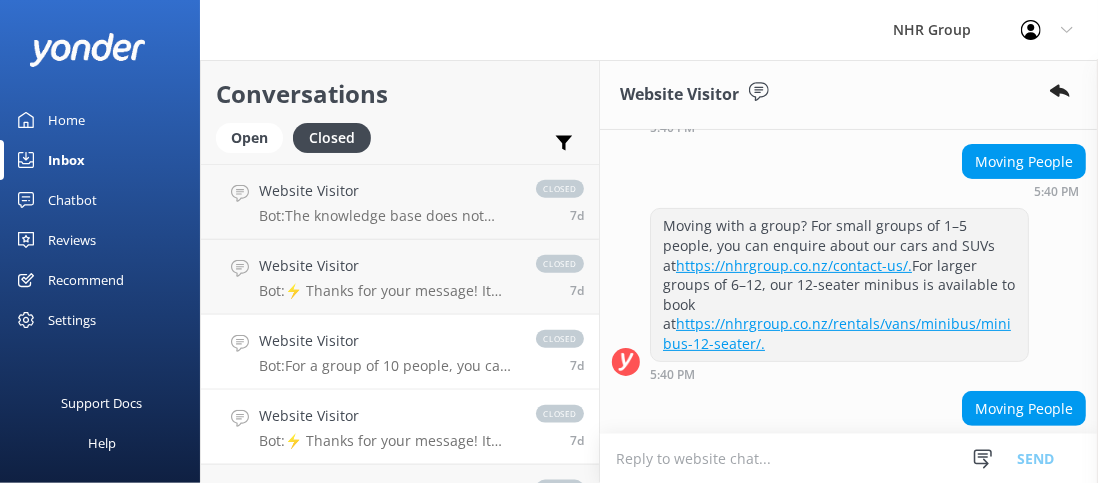 click on "Website Visitor" at bounding box center (387, 416) 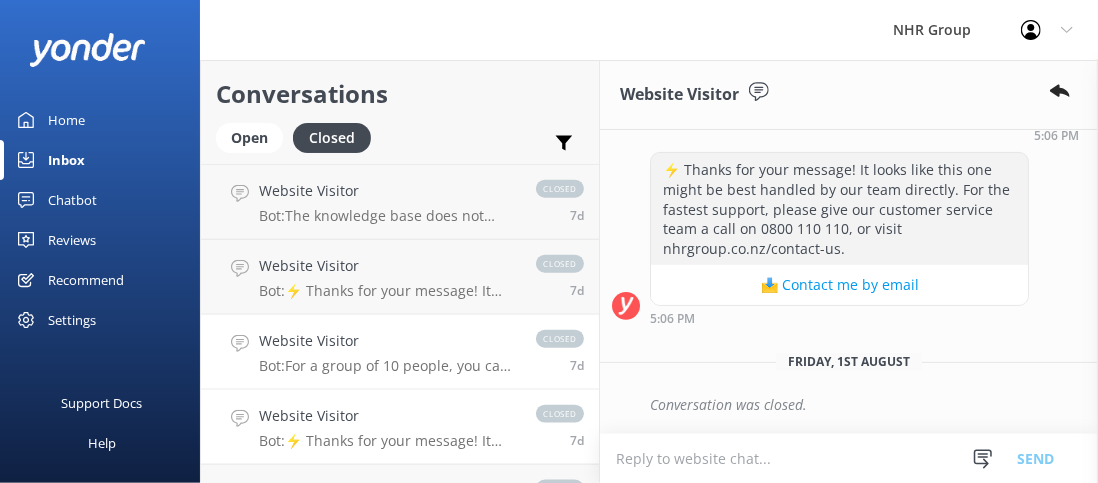 scroll, scrollTop: 393, scrollLeft: 0, axis: vertical 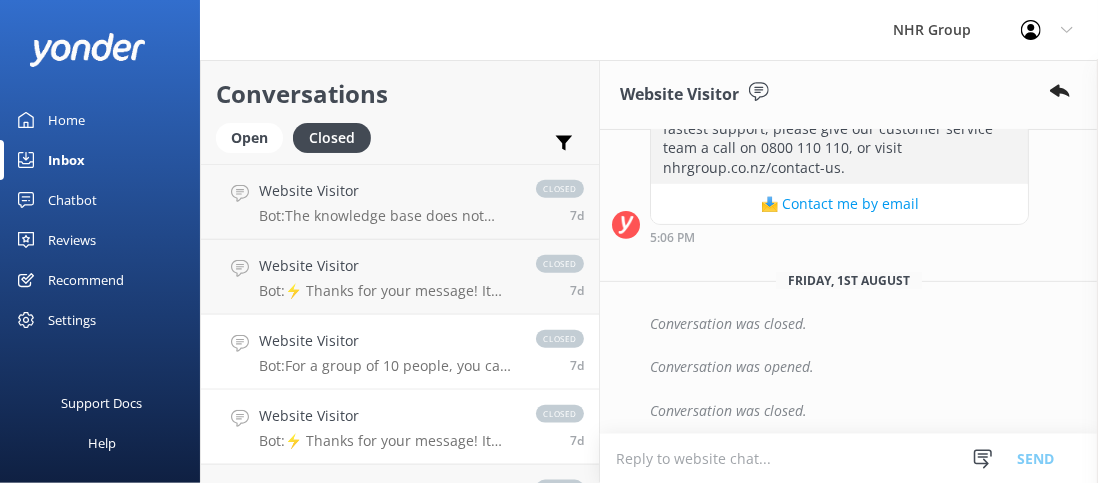 click on "Website Visitor" at bounding box center [387, 341] 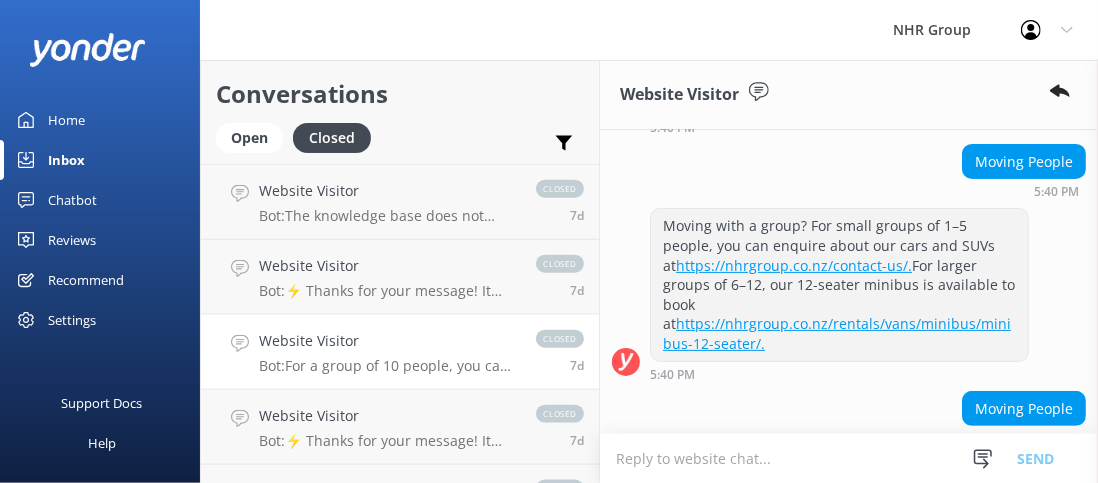 scroll, scrollTop: 156, scrollLeft: 0, axis: vertical 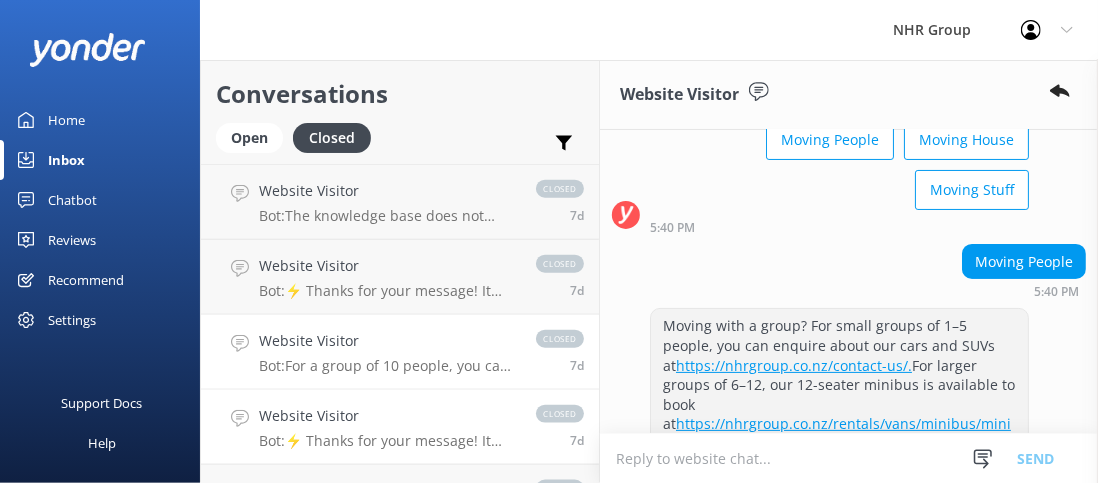 click on "Website Visitor" at bounding box center [387, 416] 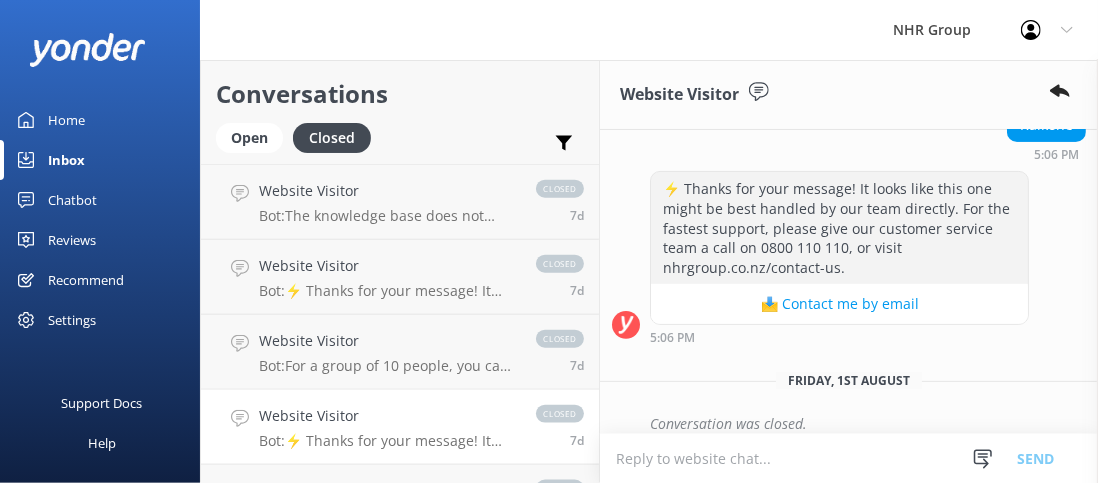 scroll, scrollTop: 193, scrollLeft: 0, axis: vertical 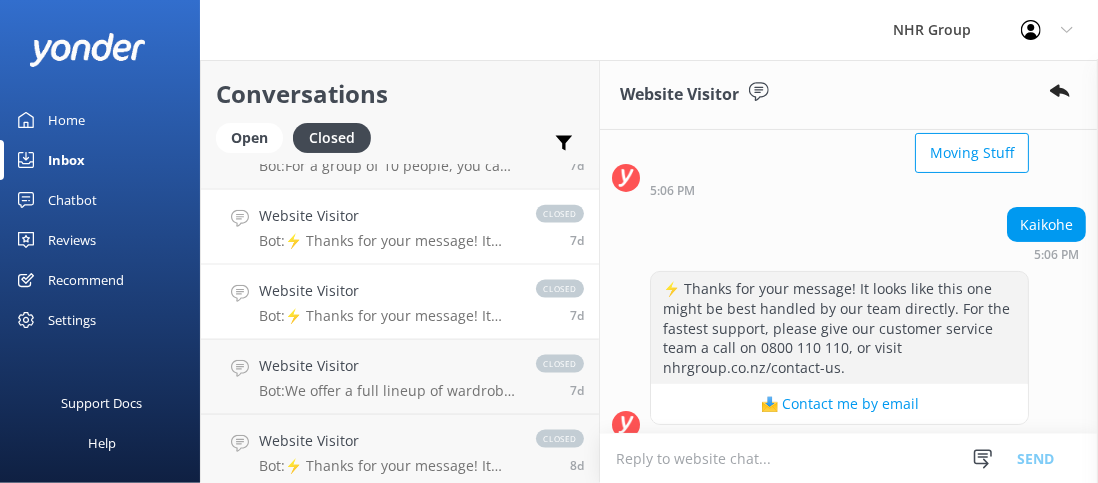 click on "Bot: ⚡ Thanks for your message! It looks like this one might be best handled by our team directly. For the fastest support, please give our customer service team a call on [PHONE], or visit nhrgroup.co.nz/contact-us." at bounding box center [387, 316] 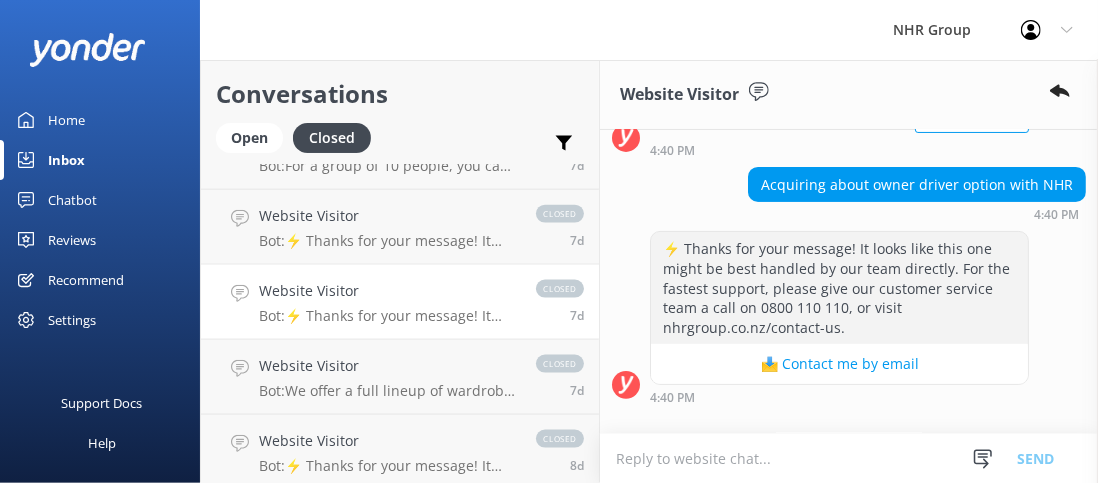 scroll, scrollTop: 206, scrollLeft: 0, axis: vertical 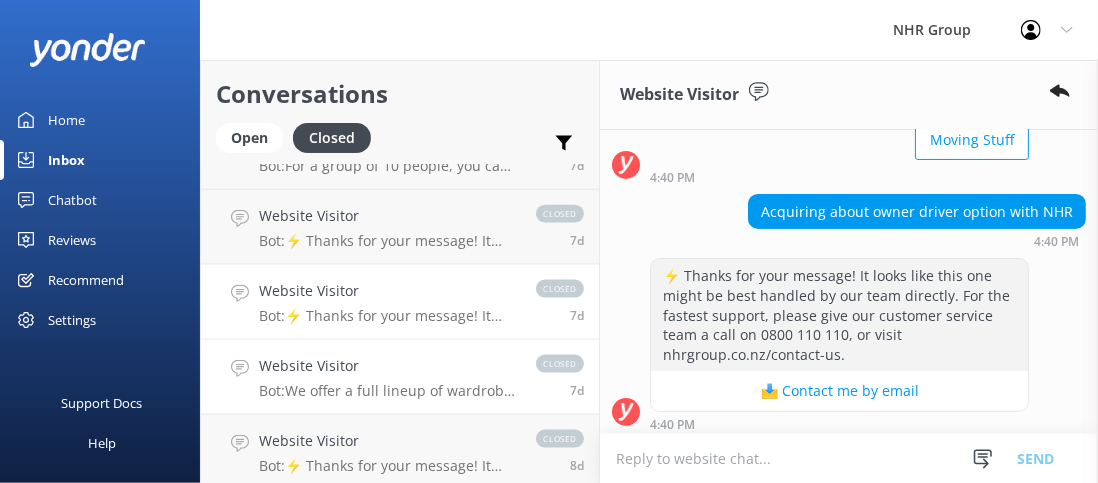 click on "Website Visitor" at bounding box center (387, 366) 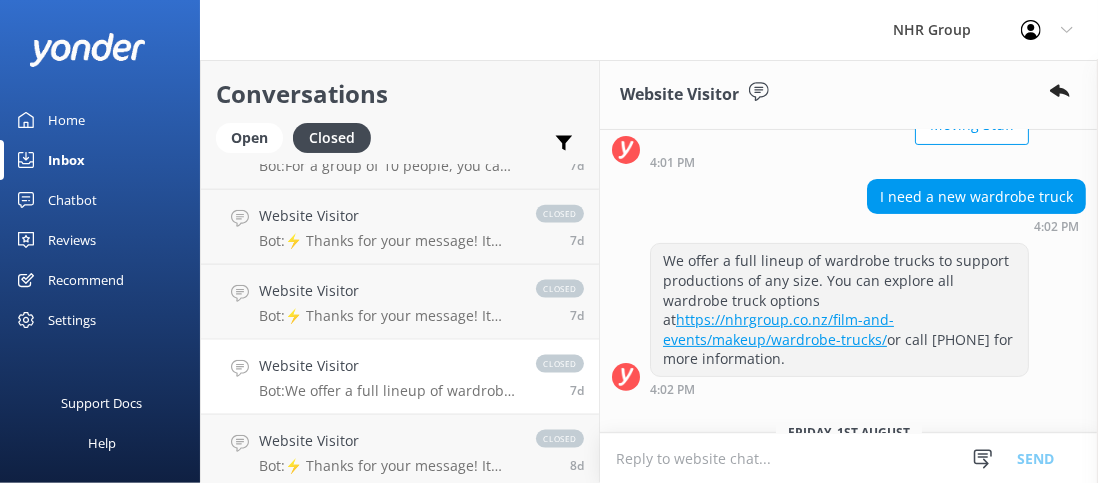 scroll, scrollTop: 285, scrollLeft: 0, axis: vertical 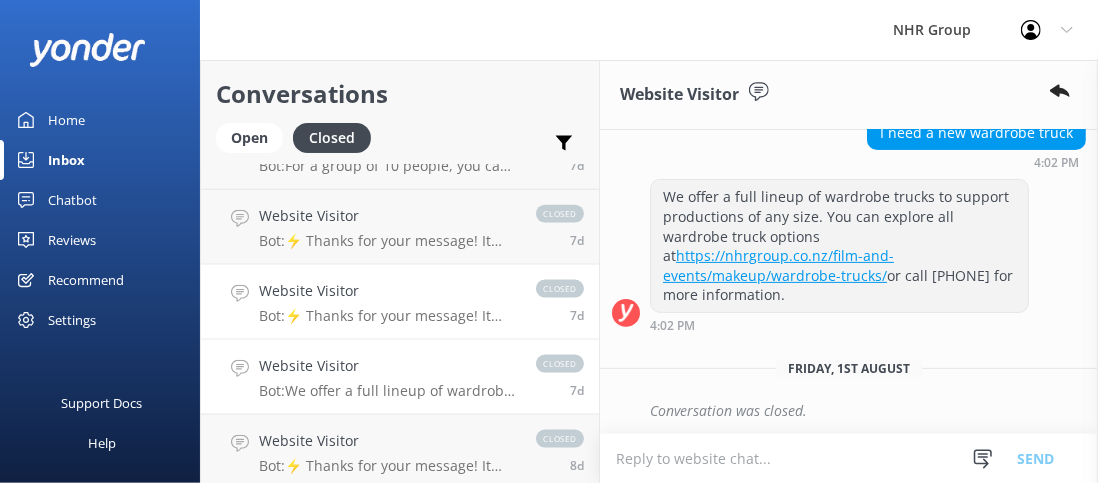 click on "Website Visitor Bot:  ⚡ Thanks for your message! It looks like this one might be best handled by our team directly. For the fastest support, please give our customer service team a call on [PHONE], or visit nhrgroup.co.nz/contact-us." at bounding box center [387, 302] 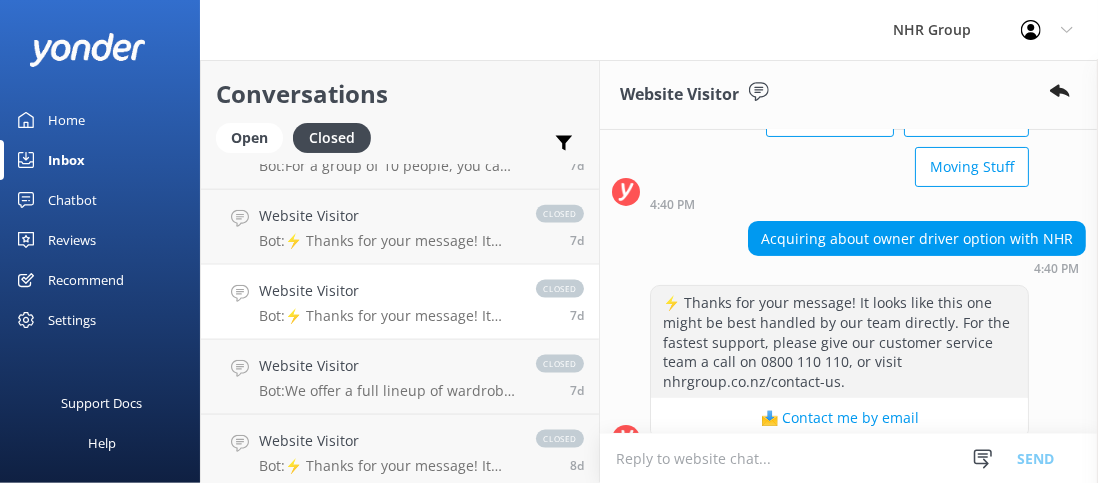 scroll, scrollTop: 206, scrollLeft: 0, axis: vertical 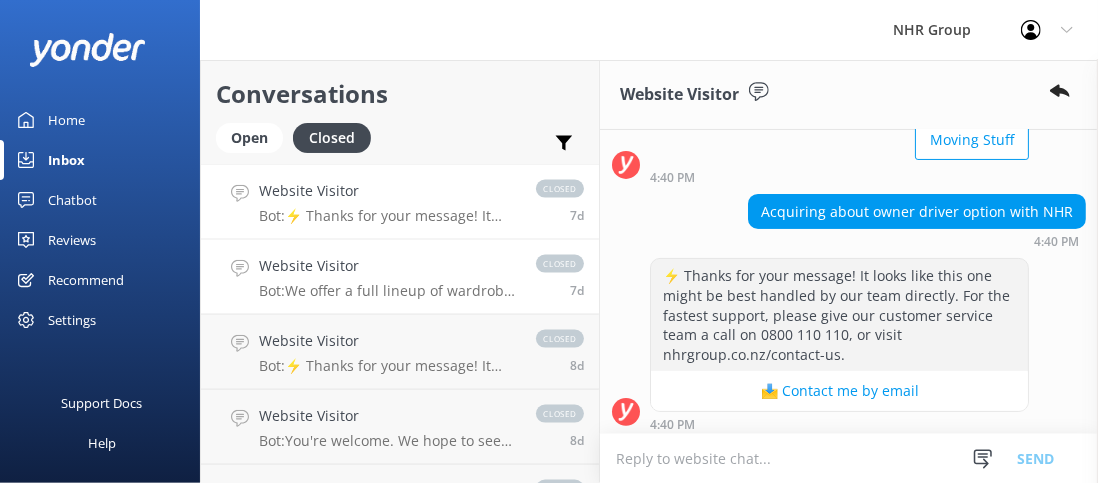 click on "Website Visitor" at bounding box center (387, 266) 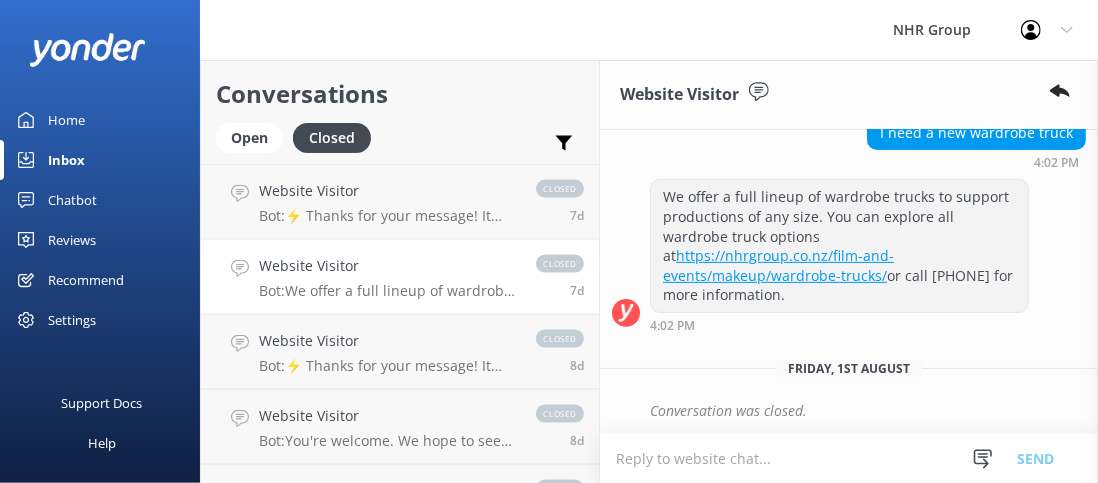 scroll, scrollTop: 185, scrollLeft: 0, axis: vertical 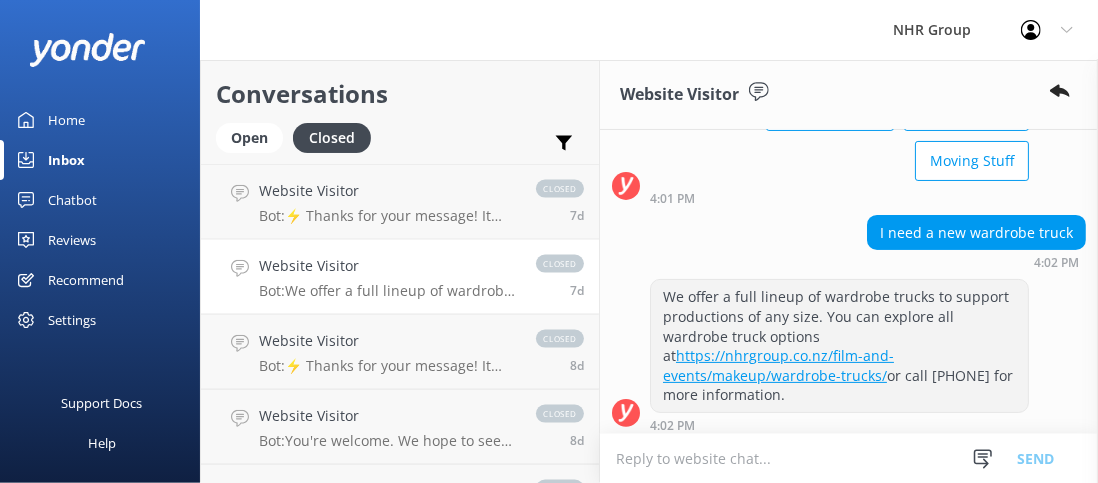 click on "https://nhrgroup.co.nz/film-and-events/makeup/wardrobe-trucks/" at bounding box center (778, 365) 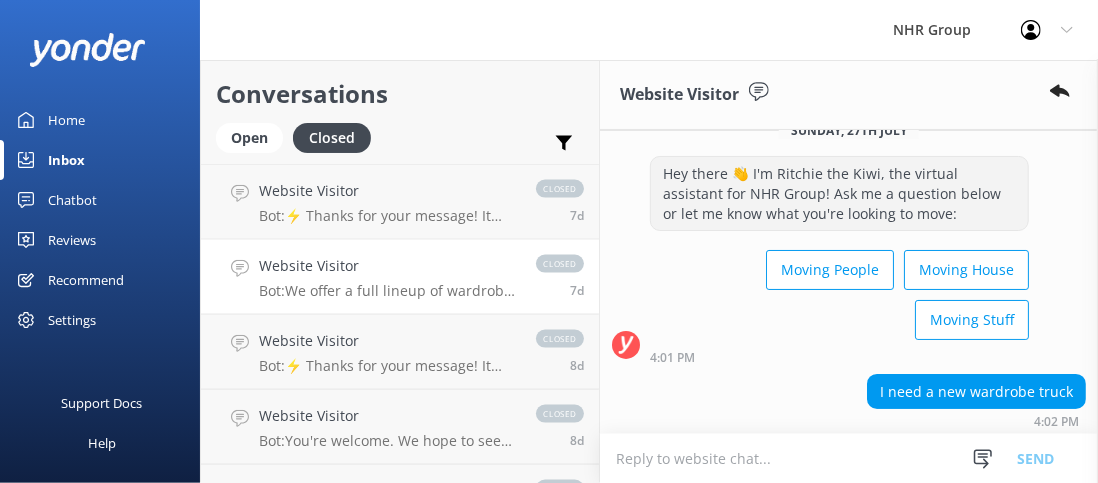 scroll, scrollTop: 0, scrollLeft: 0, axis: both 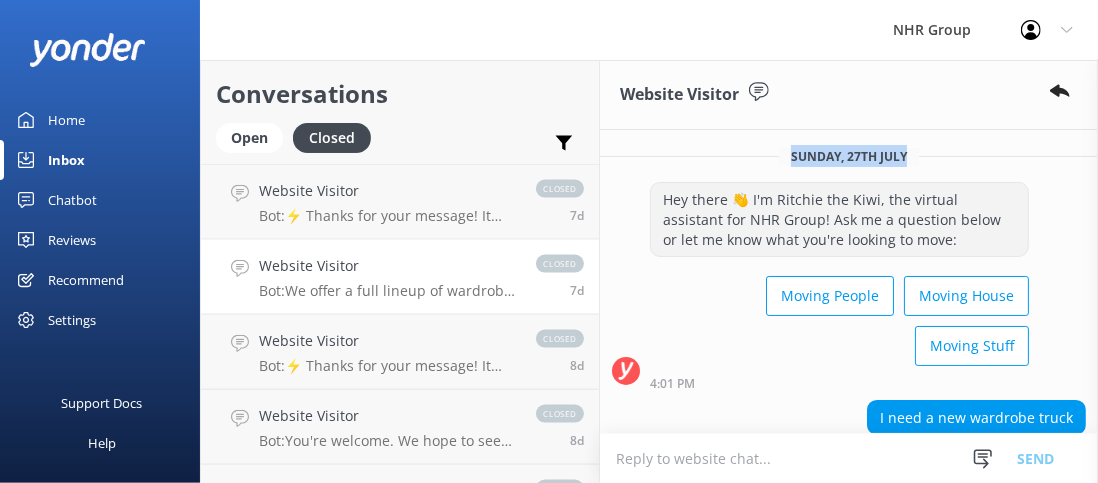 drag, startPoint x: 781, startPoint y: 154, endPoint x: 903, endPoint y: 159, distance: 122.10242 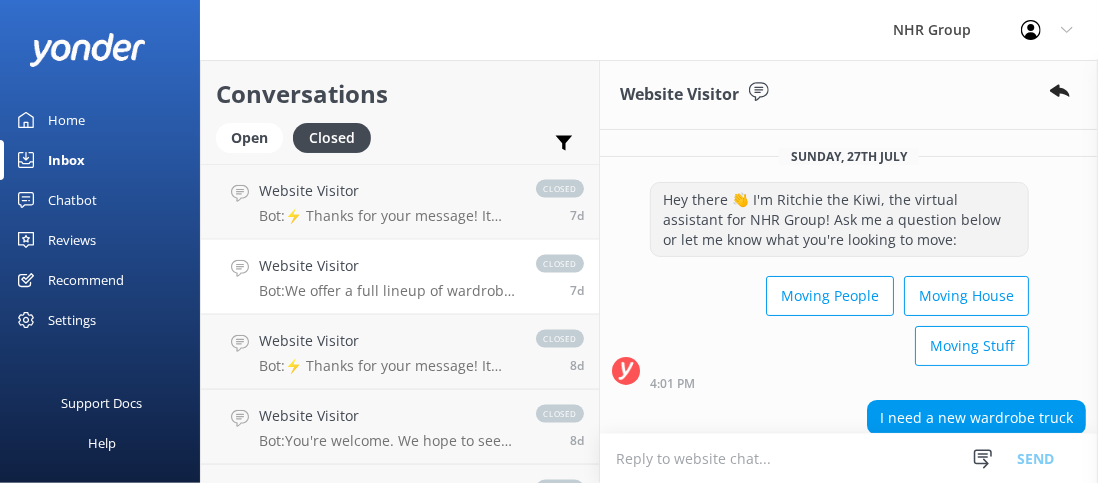 click on "Moving People Moving House Moving Stuff" at bounding box center (839, 323) 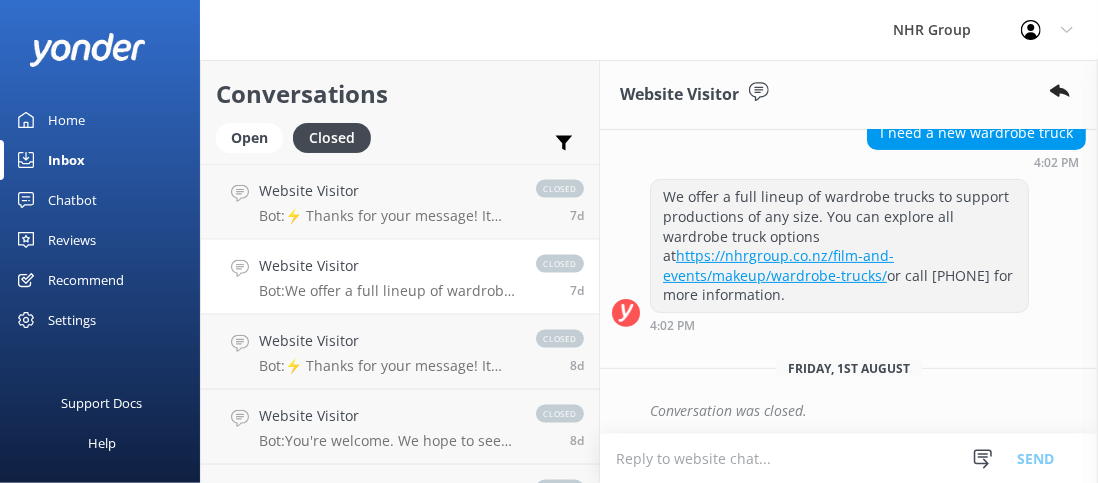 scroll, scrollTop: 185, scrollLeft: 0, axis: vertical 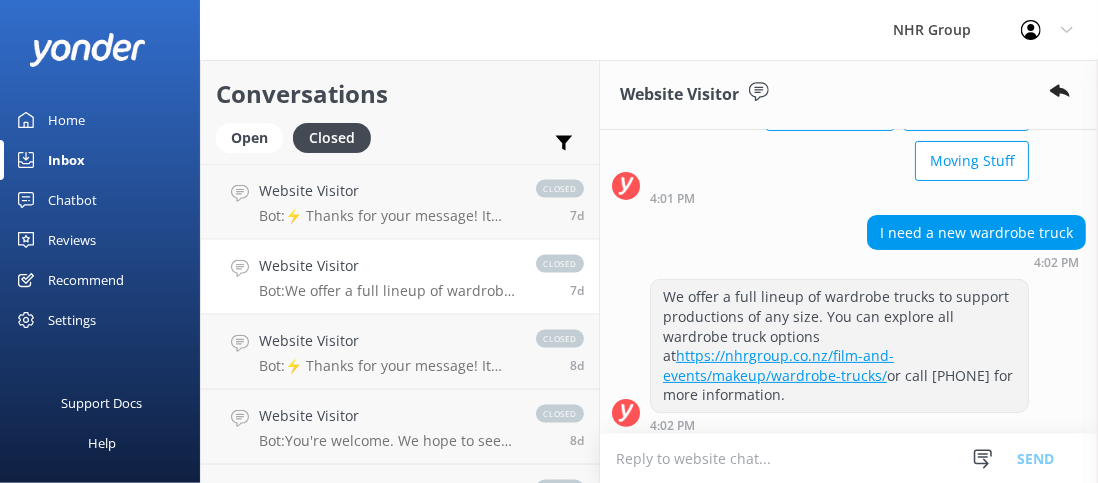 click at bounding box center (849, 458) 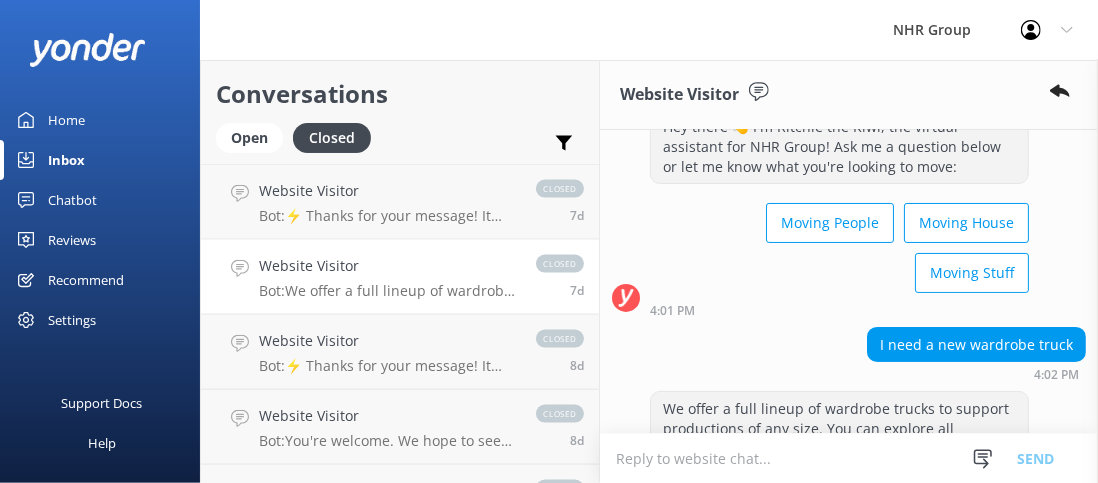 scroll, scrollTop: 100, scrollLeft: 0, axis: vertical 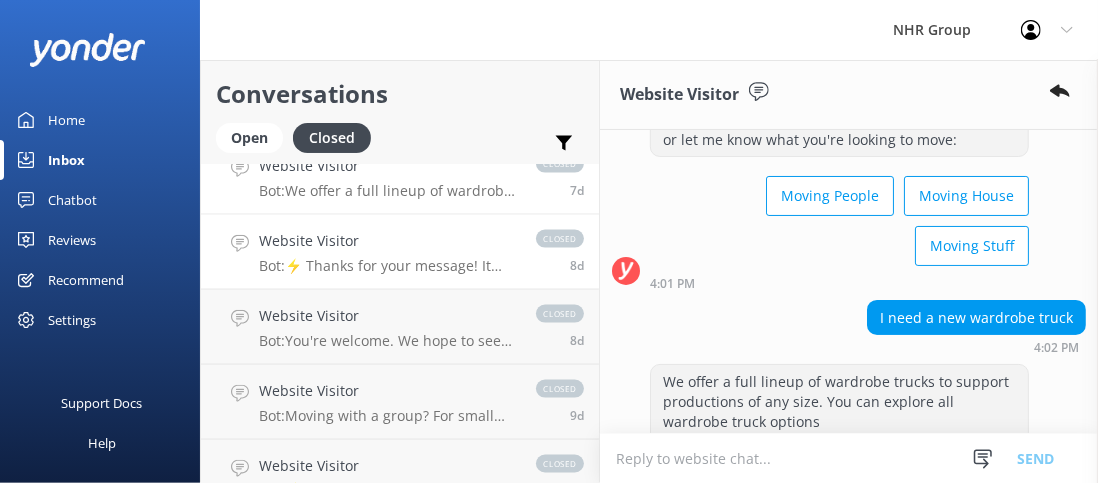 click on "Website Visitor" at bounding box center [387, 241] 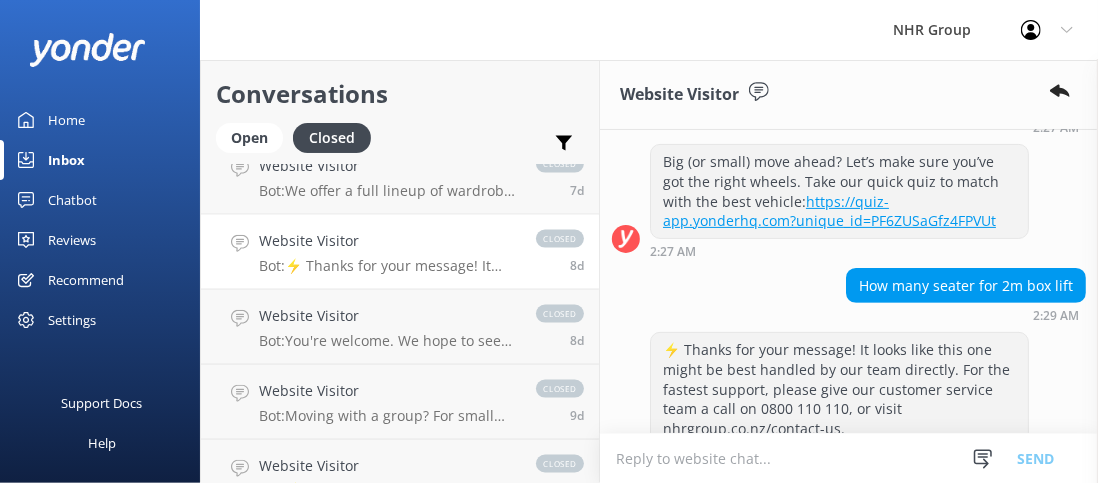 scroll, scrollTop: 292, scrollLeft: 0, axis: vertical 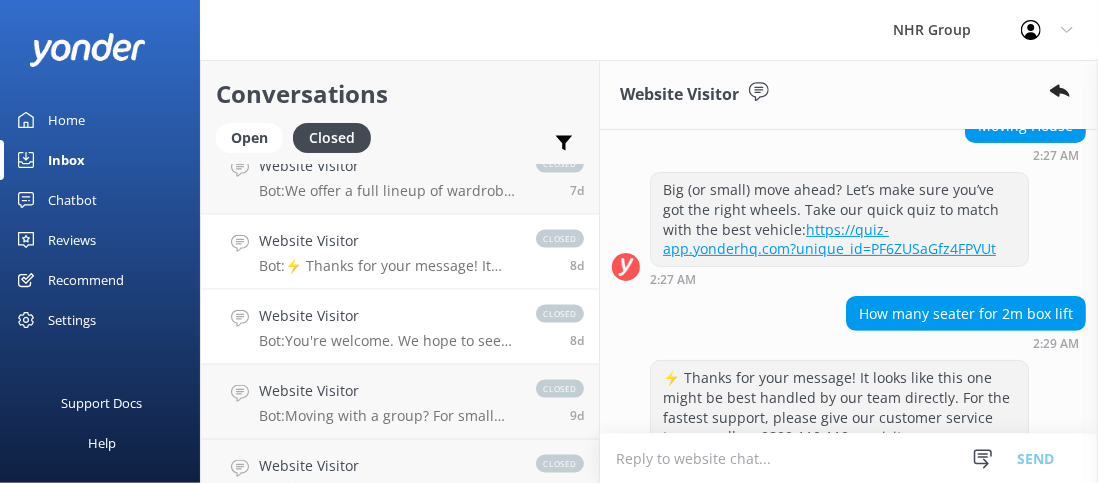 click on "Website Visitor Bot:  You're welcome. We hope to see you soon!" at bounding box center [387, 327] 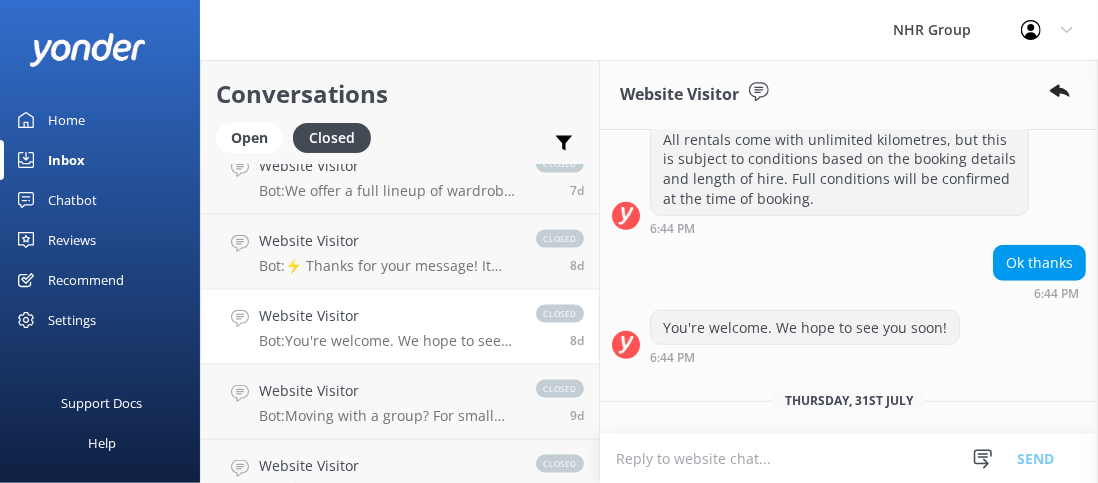 scroll, scrollTop: 806, scrollLeft: 0, axis: vertical 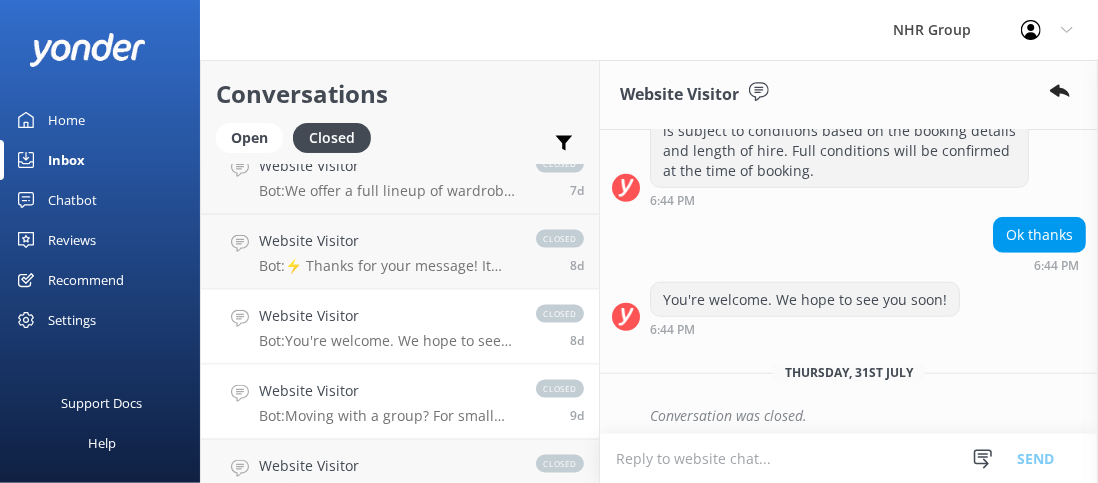 click on "Bot:  Moving with a group? For small groups of 1–5 people, you can enquire about our cars and SUVs at https://nhrgroup.co.nz/contact-us/. For larger groups of 6–12, our 12-seater minibus is available to book at https://nhrgroup.co.nz/rentals/vans/minibus/minibus-12-seater/." at bounding box center [387, 416] 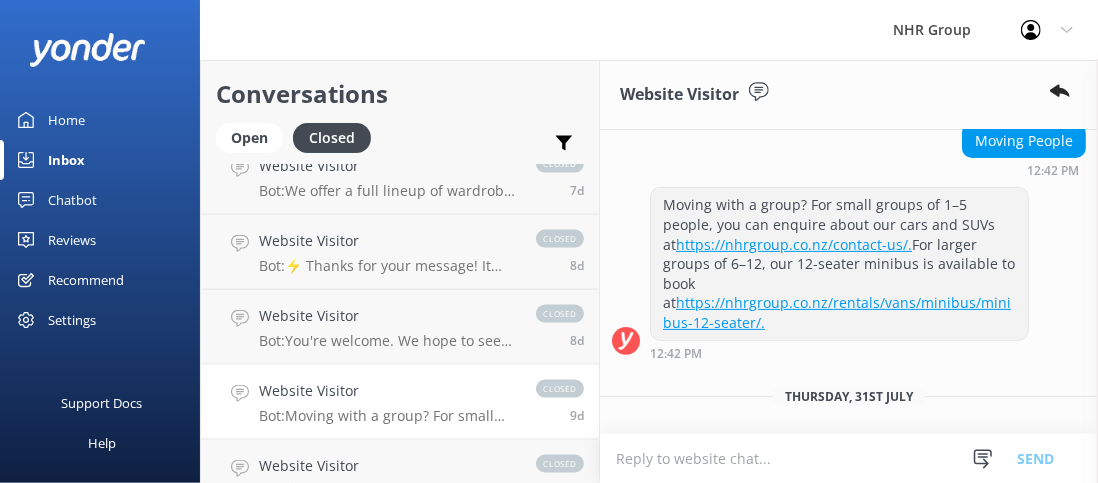scroll, scrollTop: 305, scrollLeft: 0, axis: vertical 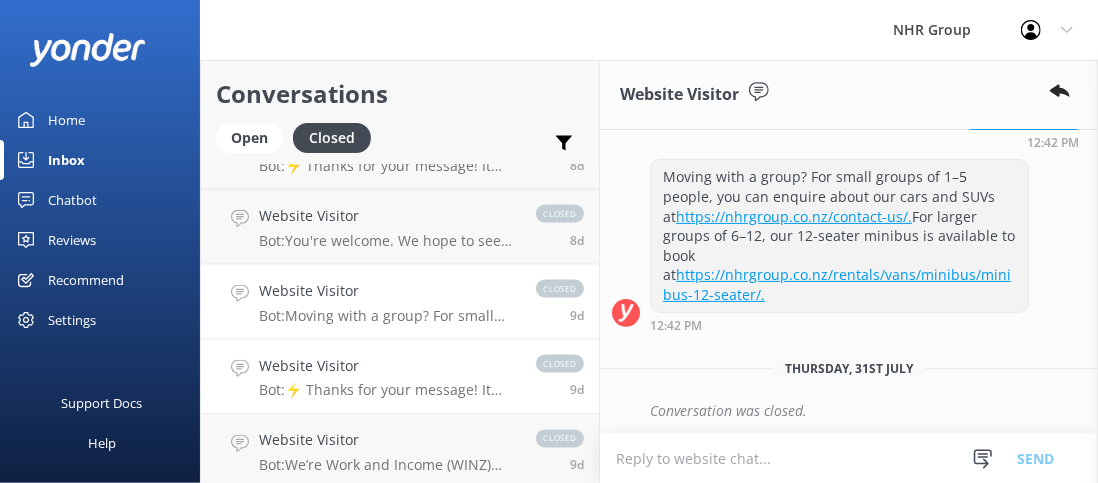 click on "Bot: ⚡ Thanks for your message! It looks like this one might be best handled by our team directly. For the fastest support, please give our customer service team a call on [PHONE], or visit nhrgroup.co.nz/contact-us." at bounding box center [387, 391] 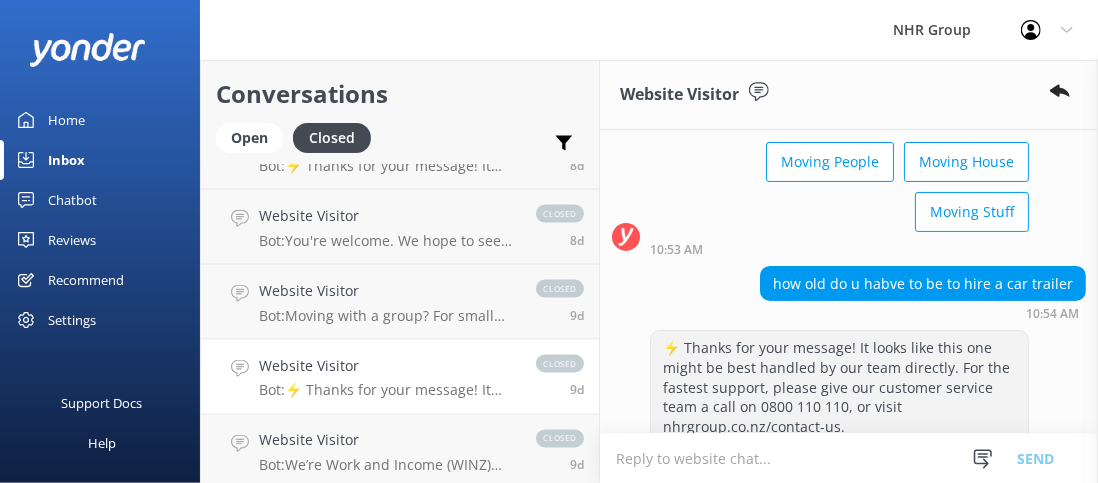 scroll, scrollTop: 106, scrollLeft: 0, axis: vertical 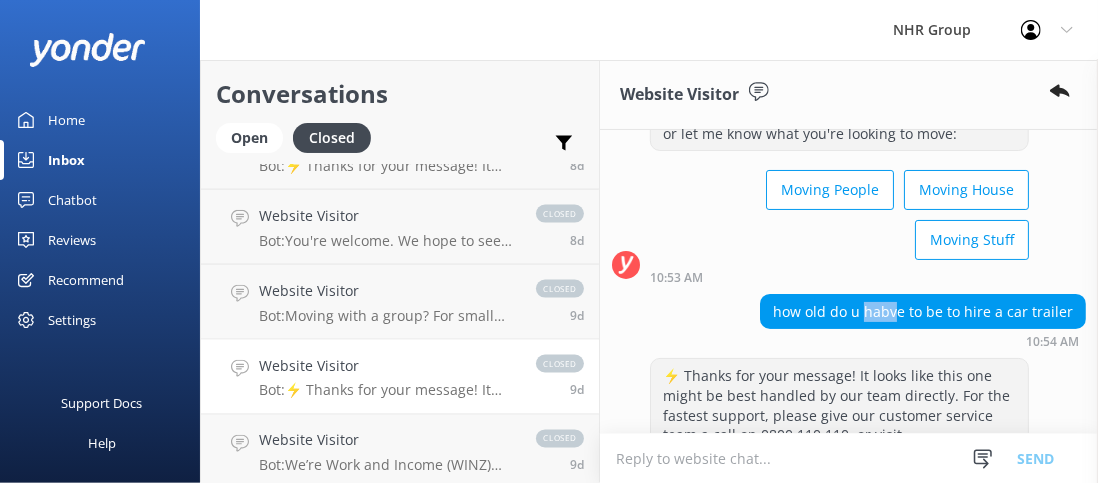 drag, startPoint x: 858, startPoint y: 305, endPoint x: 897, endPoint y: 307, distance: 39.051247 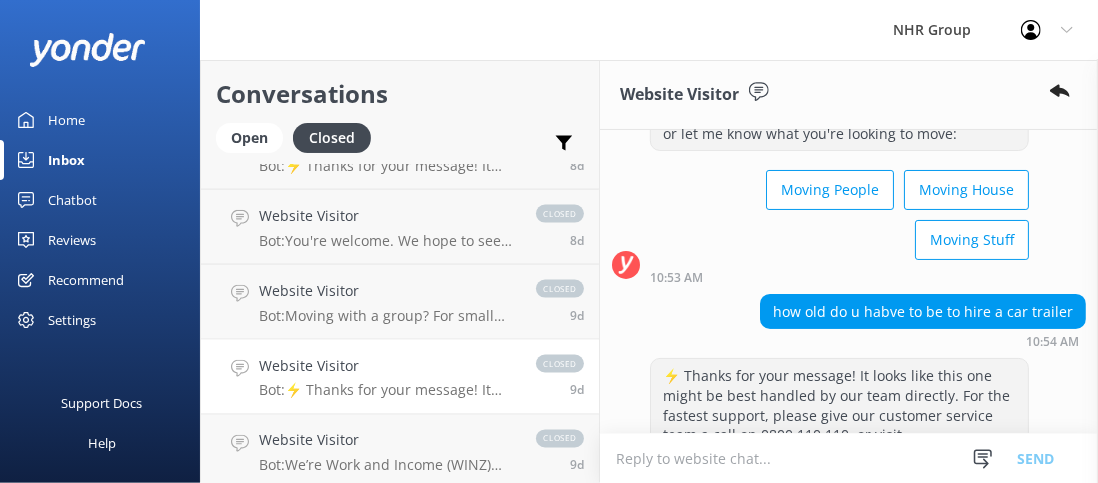 click on "how old do u habve to be to hire a car trailer [TIME]" at bounding box center (849, 321) 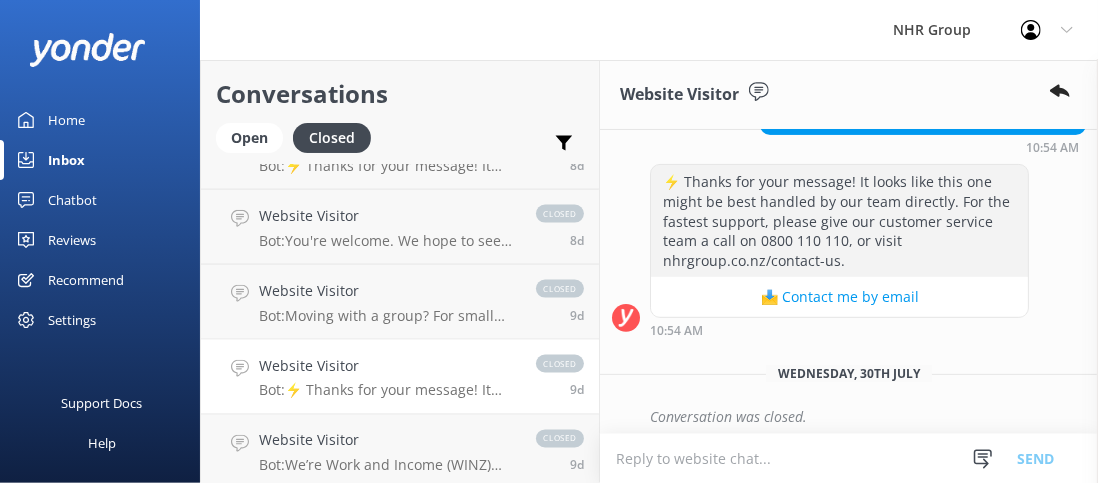 scroll, scrollTop: 306, scrollLeft: 0, axis: vertical 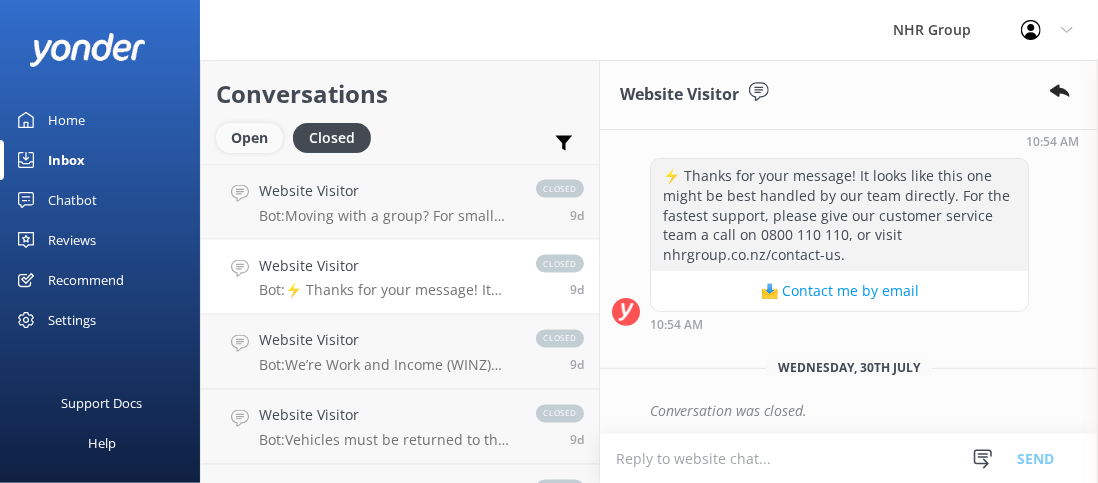 click on "Open" at bounding box center [249, 138] 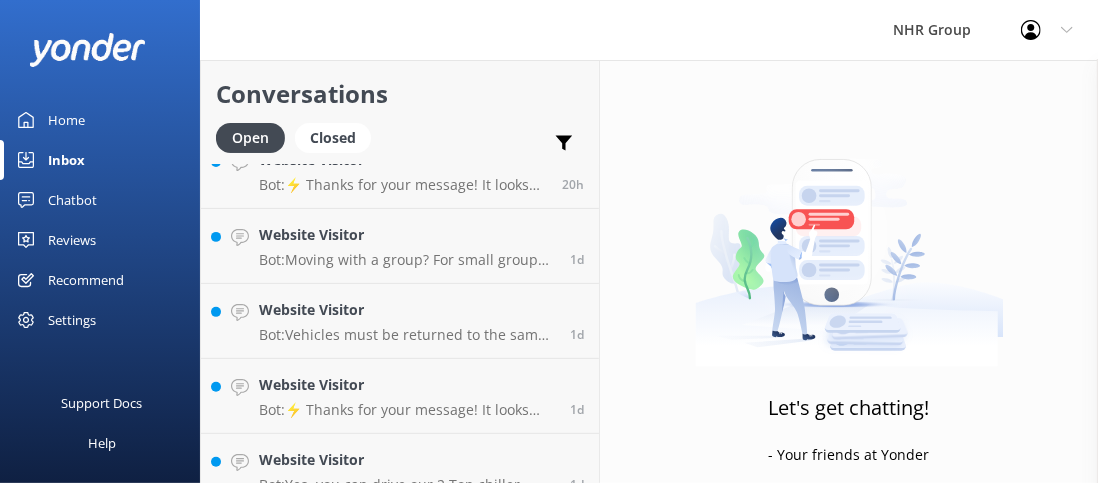 scroll, scrollTop: 0, scrollLeft: 0, axis: both 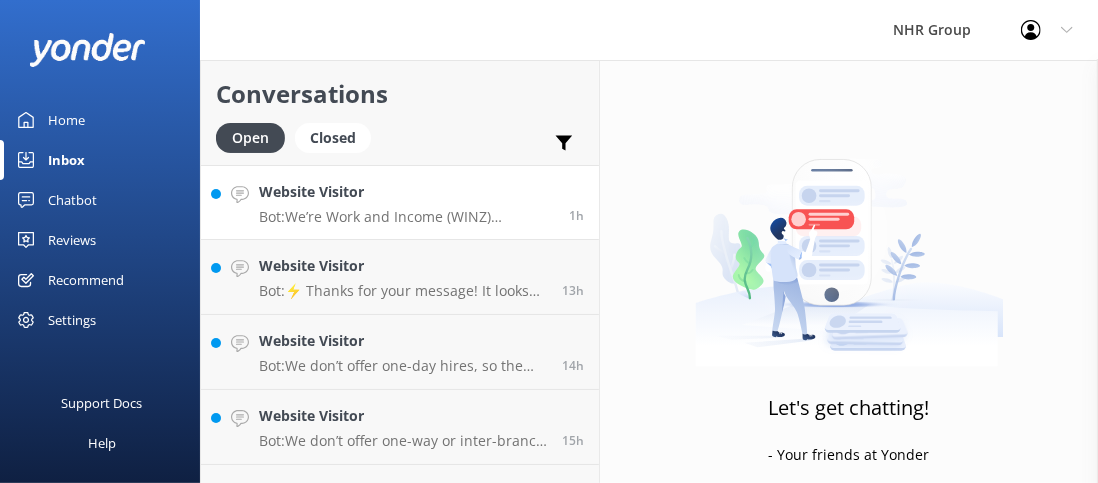 click on "Bot:  We’re Work and Income (WINZ) registered suppliers, so you can trust us to help you with your move. Contact us now for a WINZ quote." at bounding box center [406, 217] 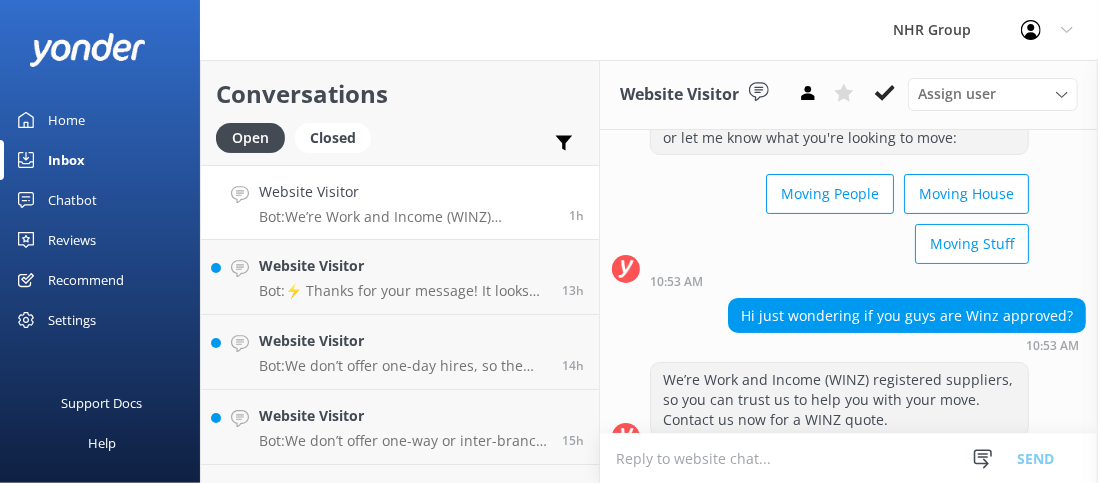 scroll, scrollTop: 130, scrollLeft: 0, axis: vertical 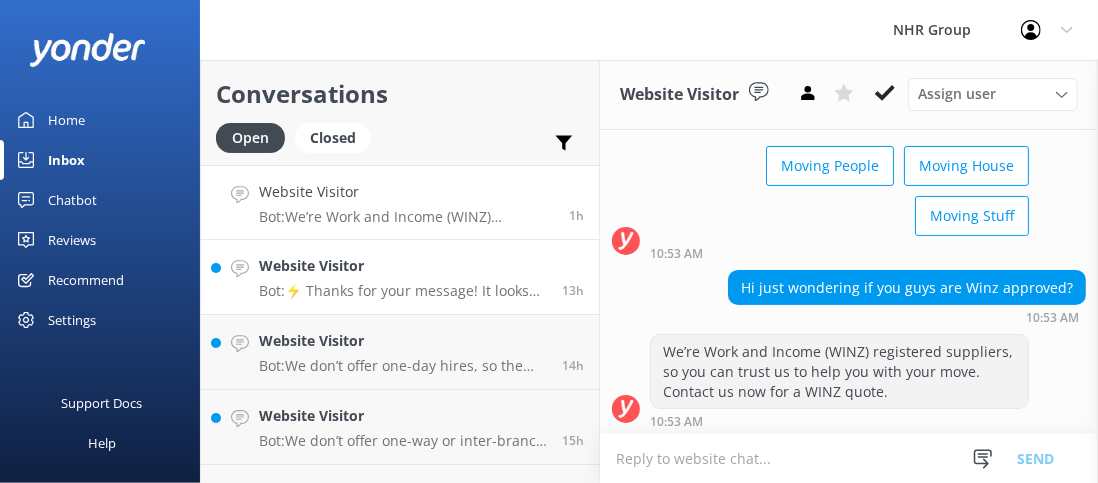 click on "Website Visitor" at bounding box center [403, 266] 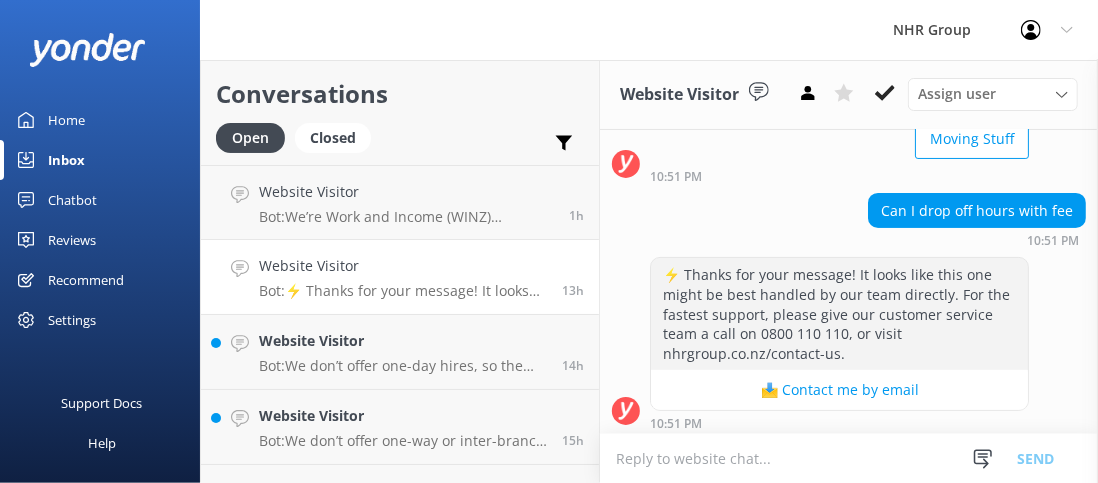 scroll, scrollTop: 210, scrollLeft: 0, axis: vertical 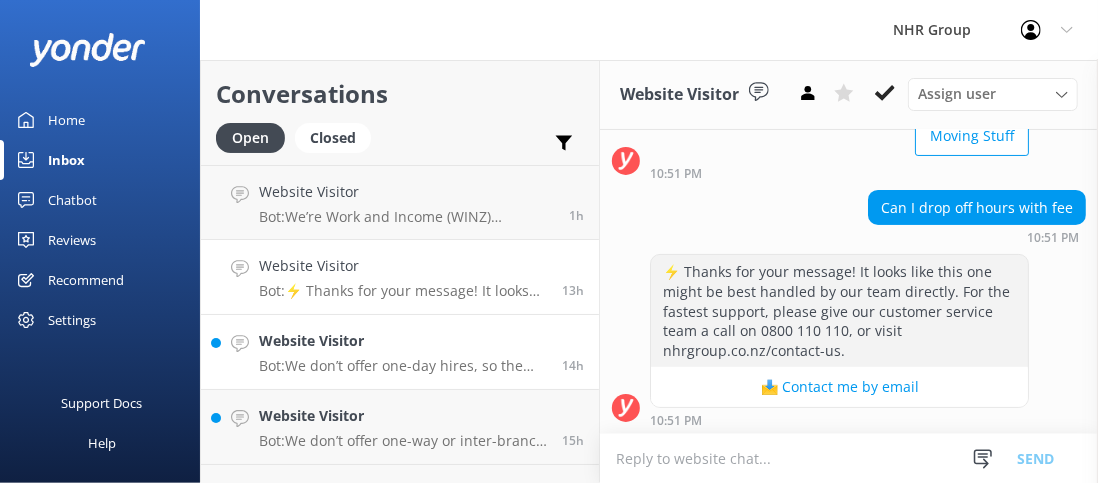 click on "Website Visitor" at bounding box center (403, 341) 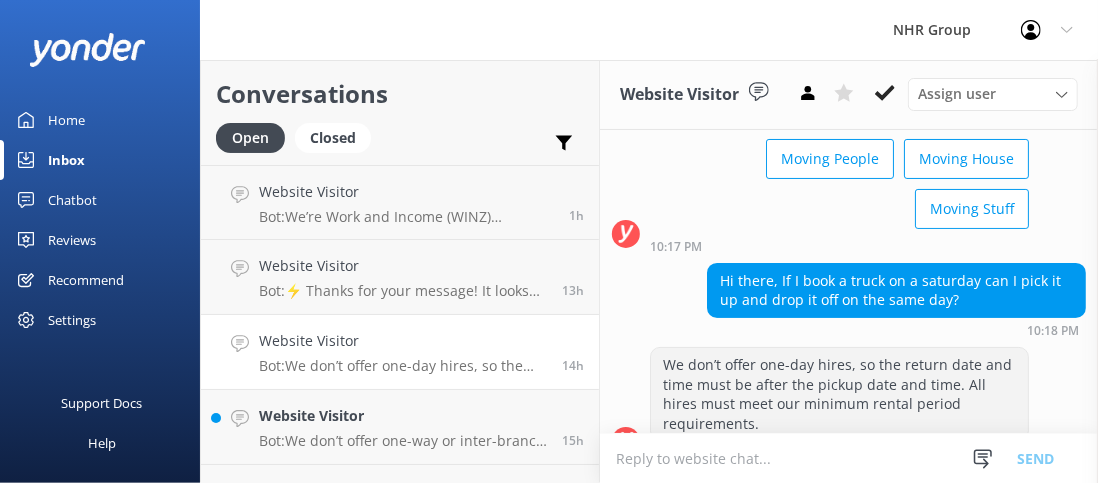 scroll, scrollTop: 170, scrollLeft: 0, axis: vertical 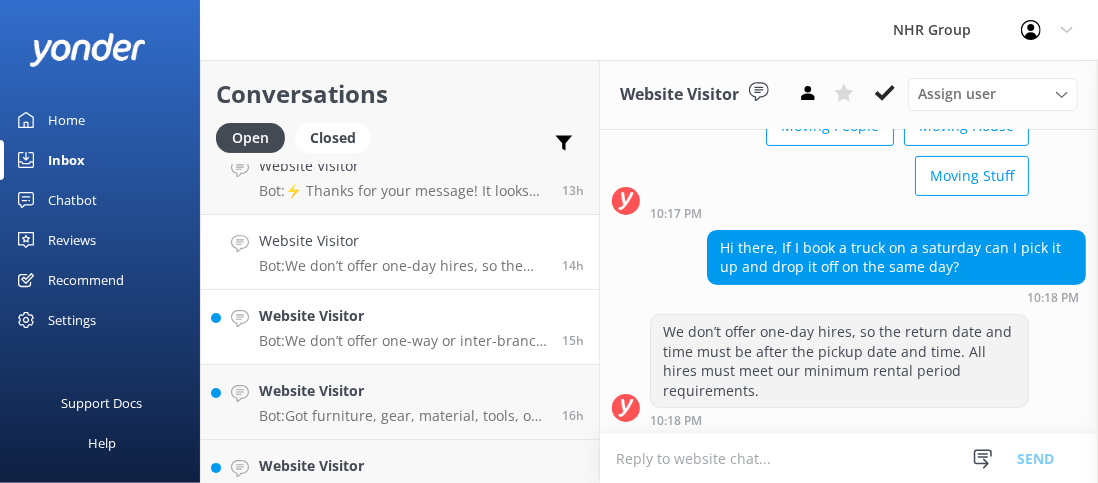 click on "Bot:  We don’t offer one-way or inter-branch drop-offs at this time. Vehicles must be returned to the same location they were picked up from." at bounding box center [403, 341] 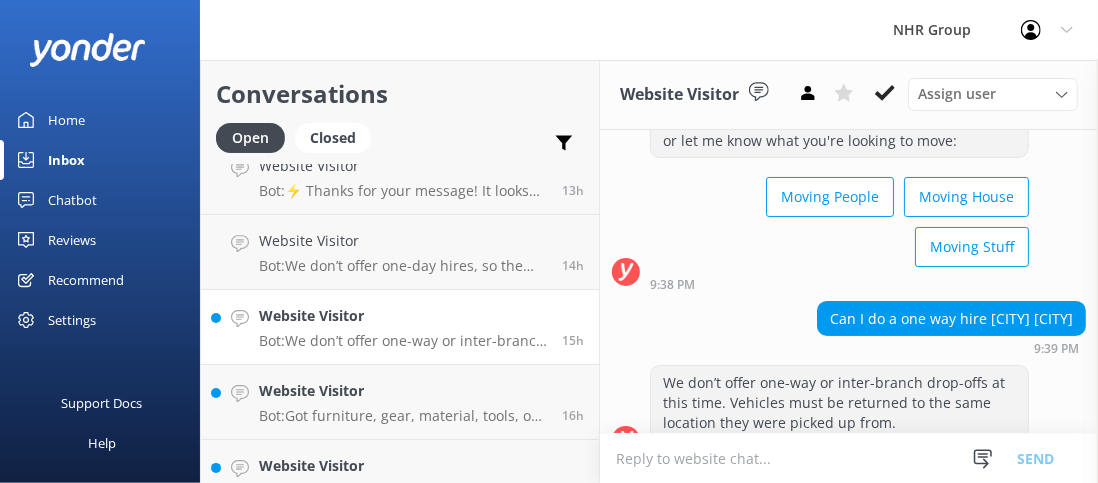 scroll, scrollTop: 130, scrollLeft: 0, axis: vertical 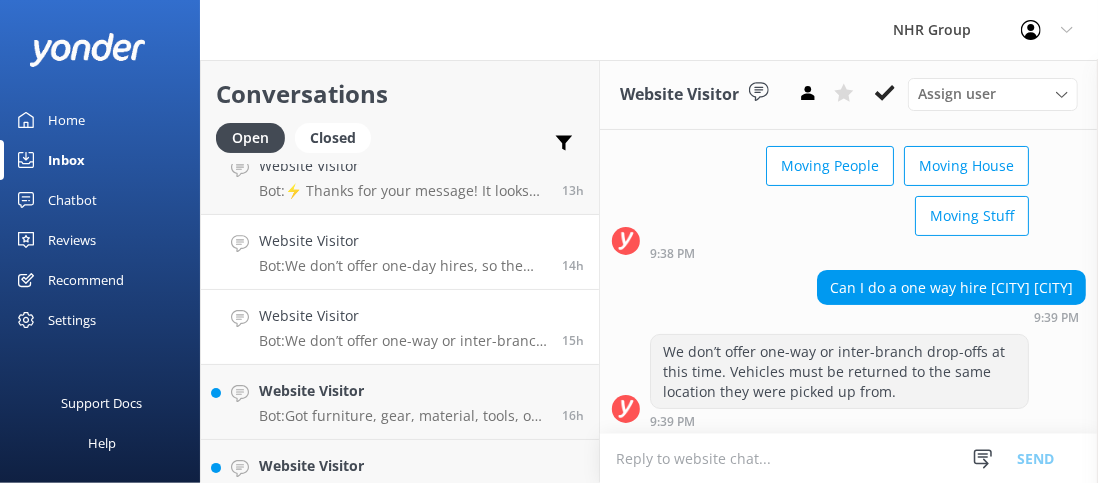 click on "Website Visitor" at bounding box center (403, 241) 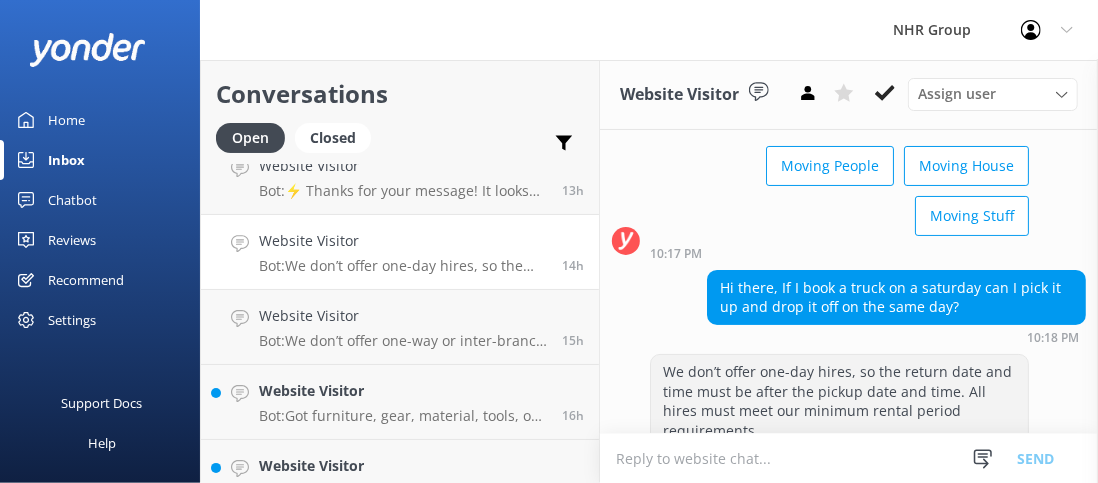 scroll, scrollTop: 170, scrollLeft: 0, axis: vertical 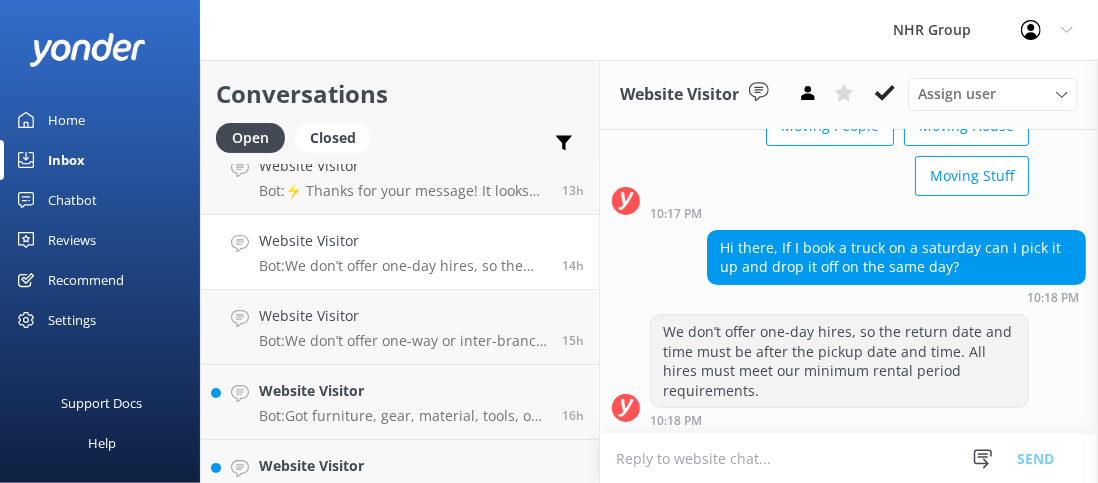 click at bounding box center [849, 458] 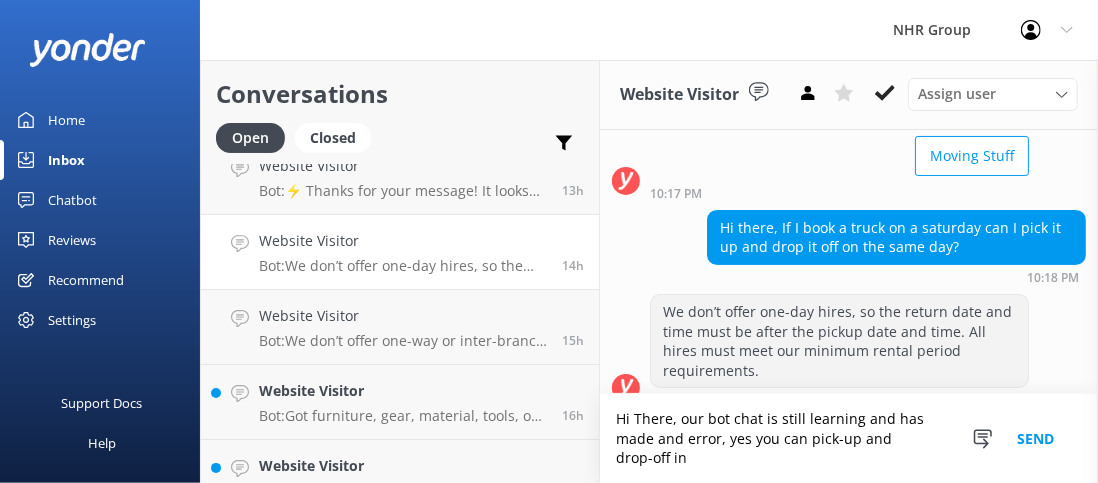 scroll, scrollTop: 209, scrollLeft: 0, axis: vertical 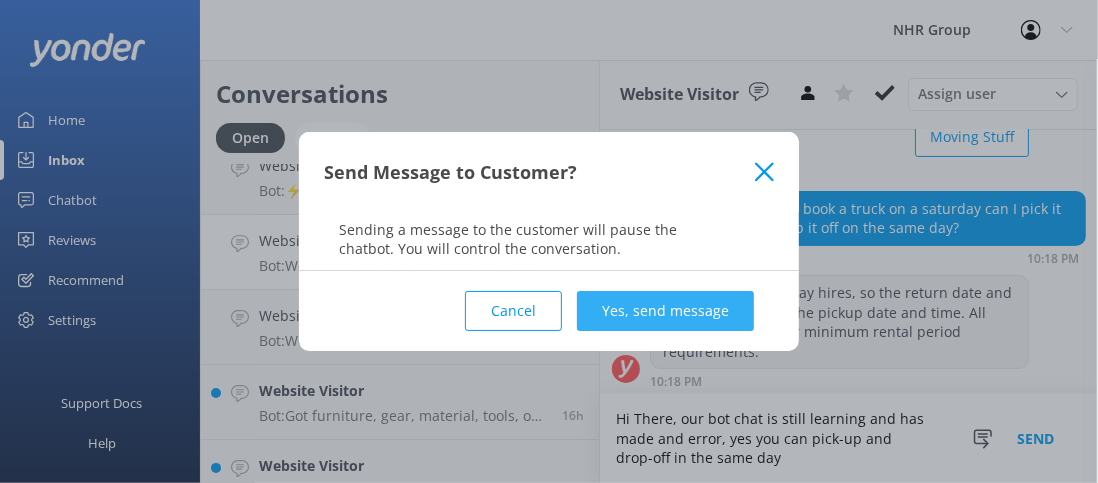 type on "Hi There, our bot chat is still learning and has made and error, yes you can pick-up and drop-off in the same day" 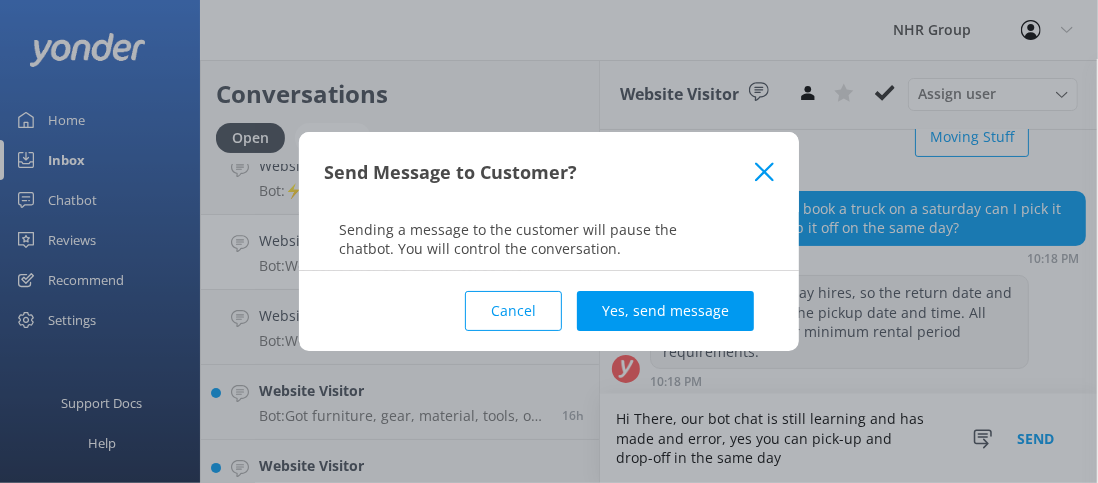 click on "Yes, send message" at bounding box center (665, 311) 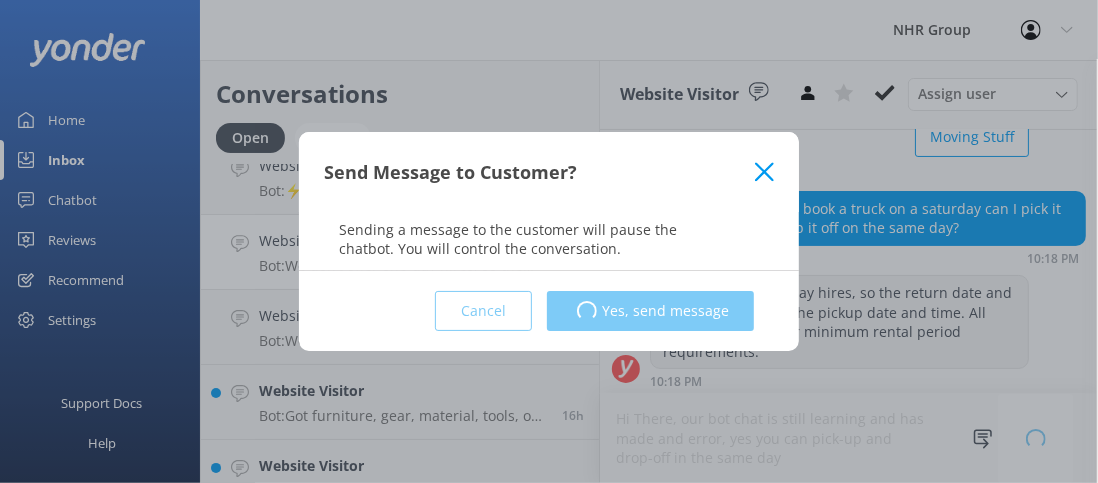 type 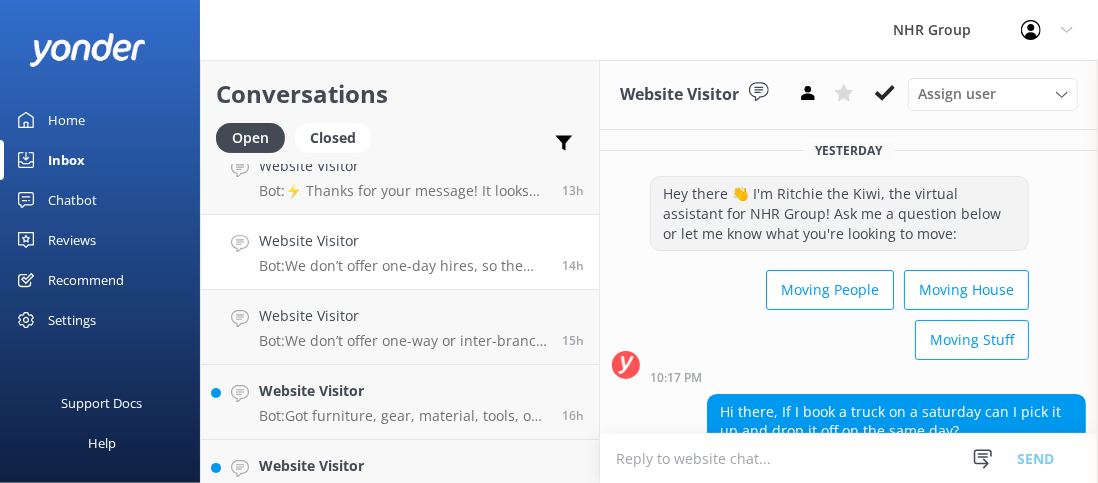 scroll, scrollTop: 0, scrollLeft: 0, axis: both 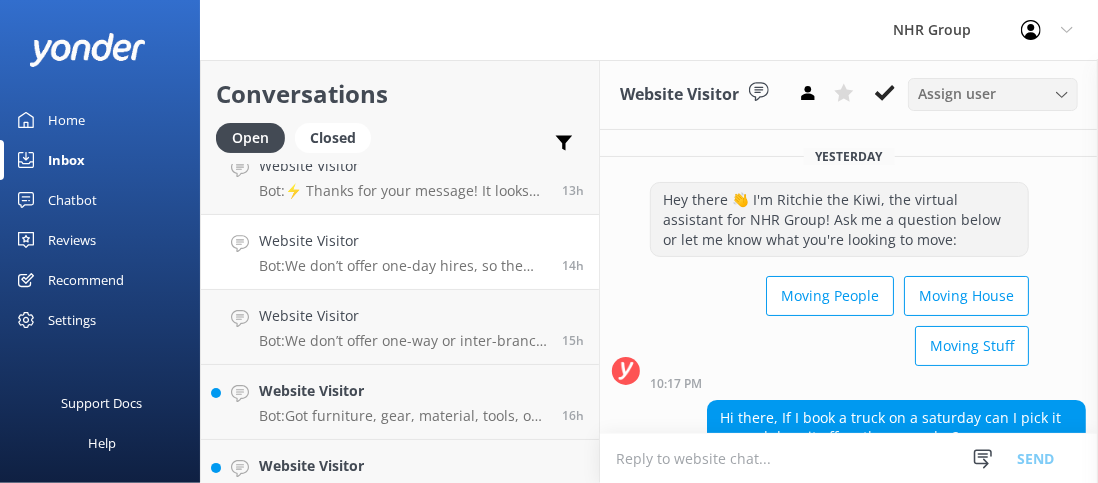 click 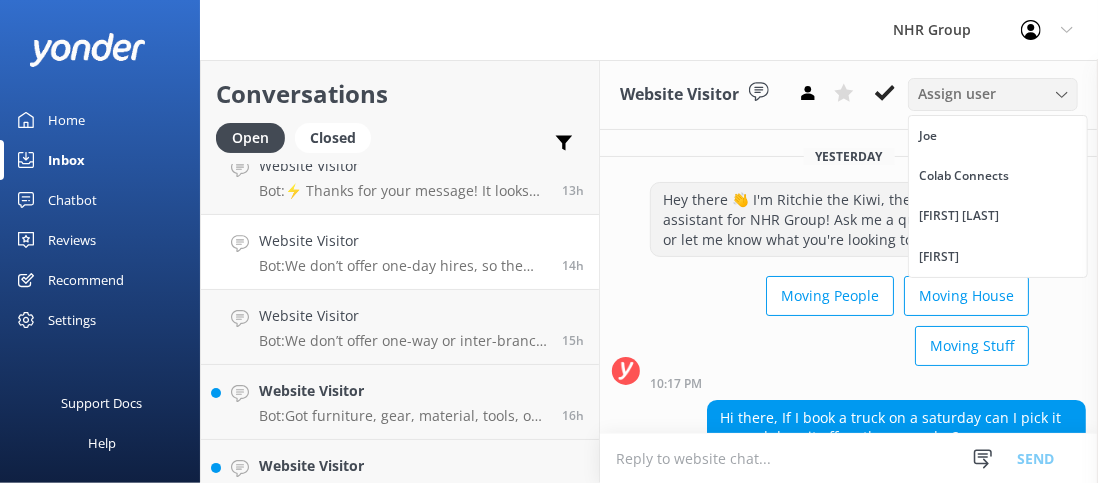 click 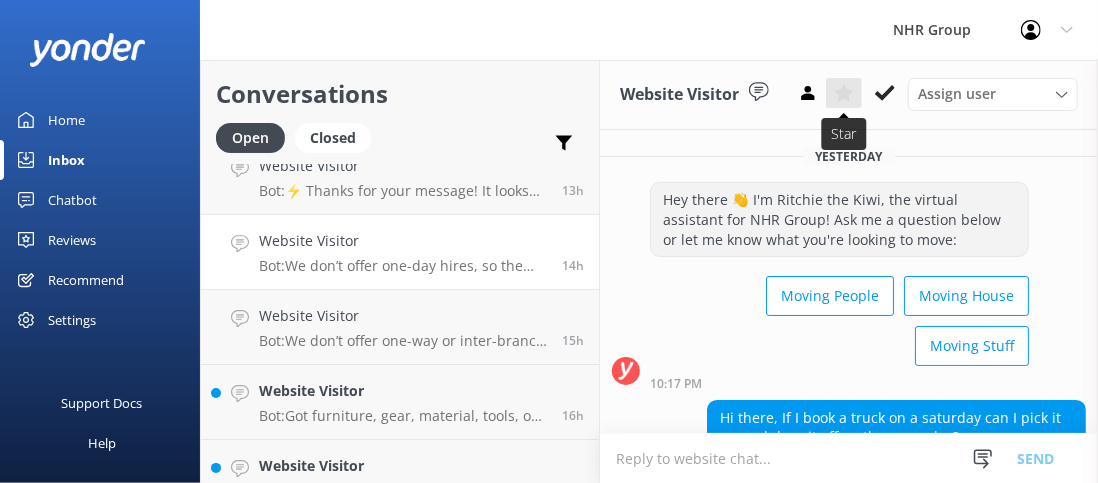 click 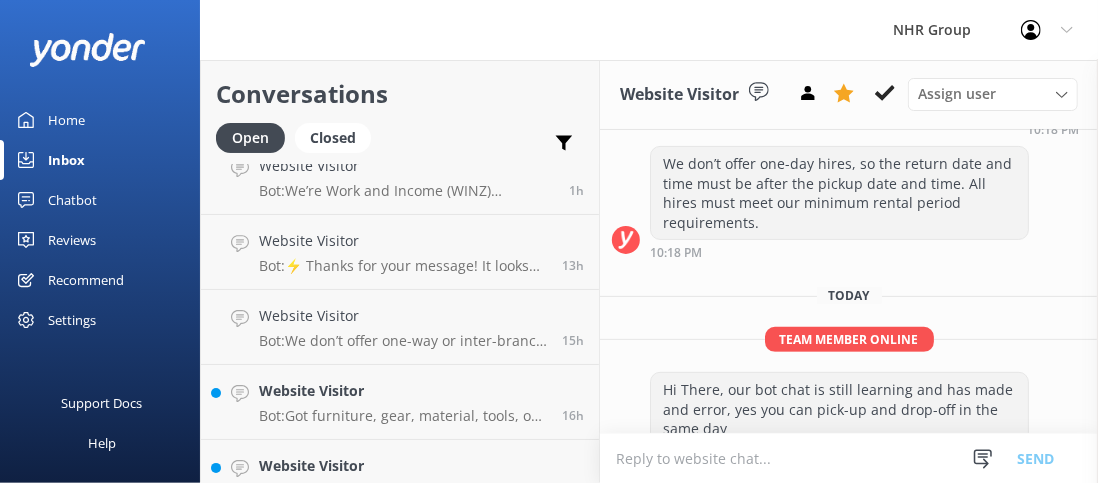 scroll, scrollTop: 376, scrollLeft: 0, axis: vertical 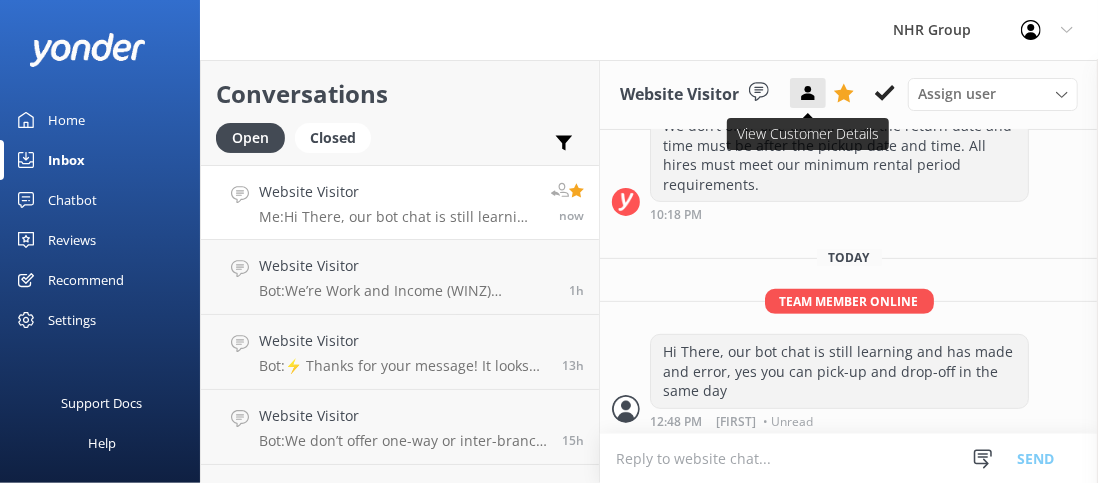 click 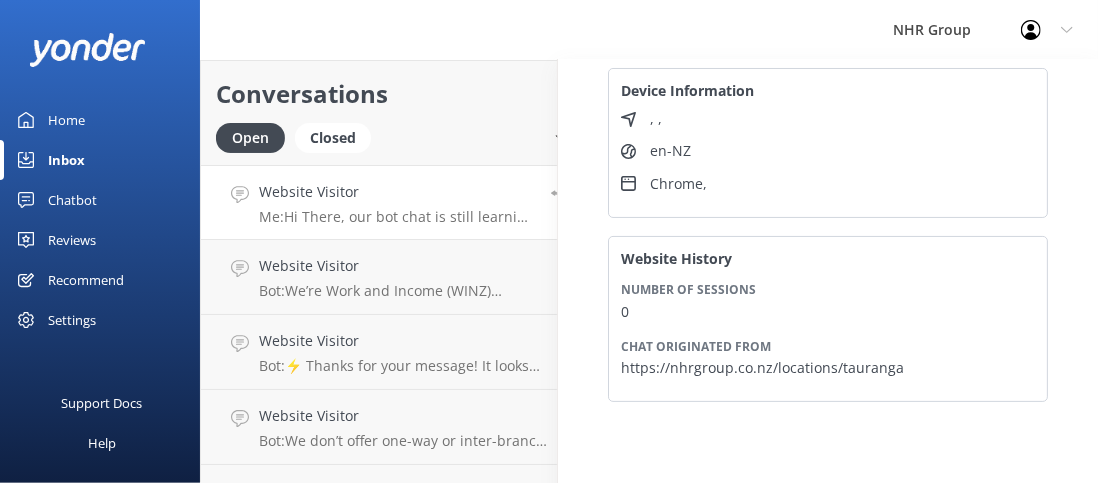 scroll, scrollTop: 0, scrollLeft: 0, axis: both 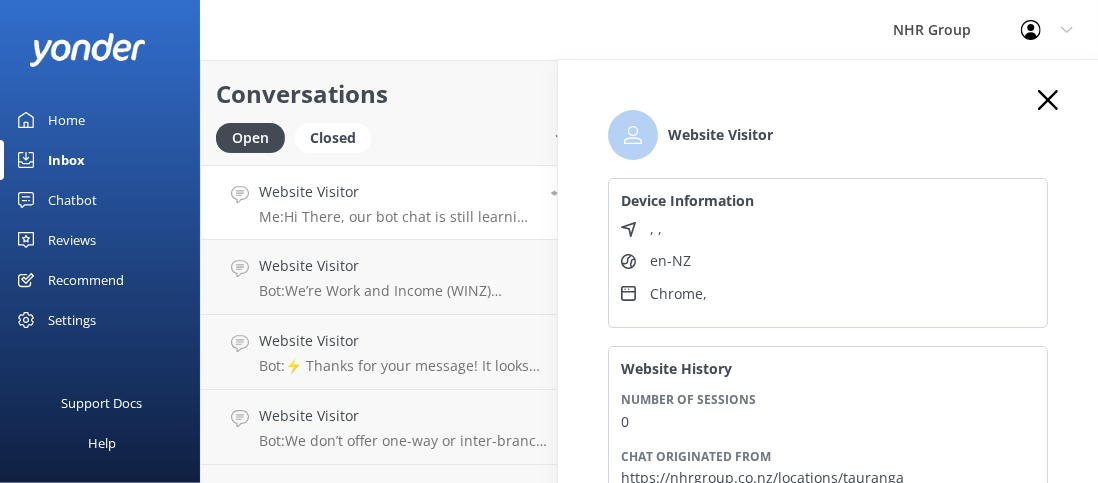 click 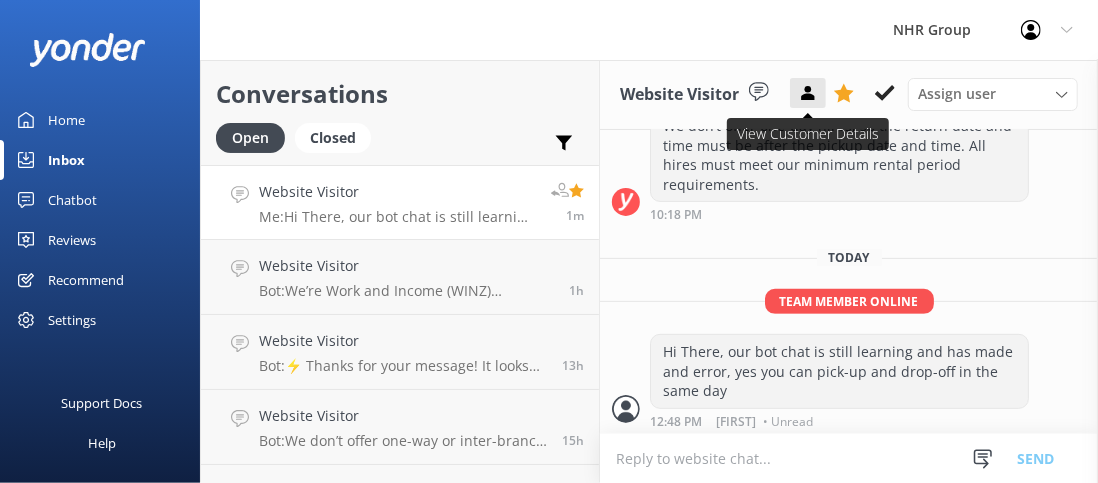click 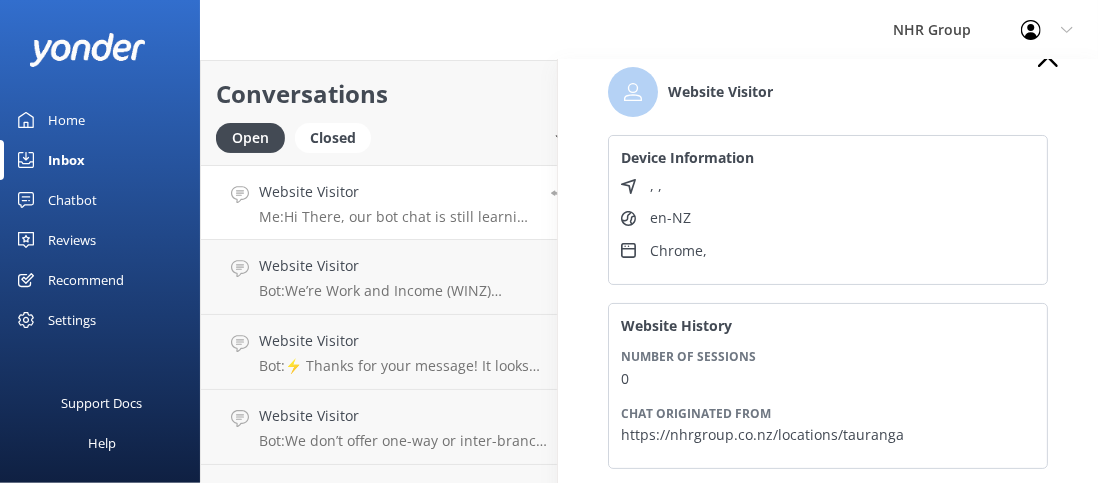 scroll, scrollTop: 100, scrollLeft: 0, axis: vertical 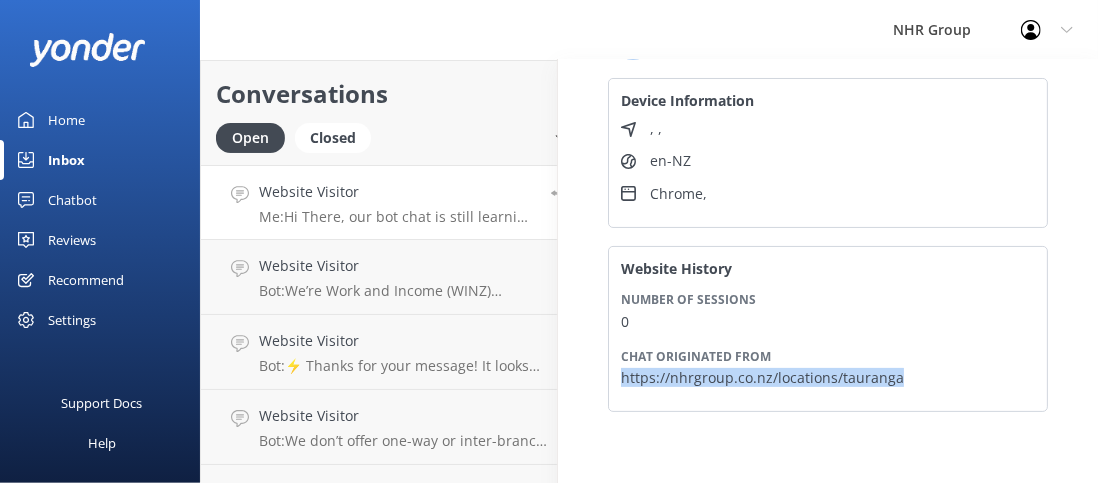 drag, startPoint x: 898, startPoint y: 381, endPoint x: 625, endPoint y: 388, distance: 273.08972 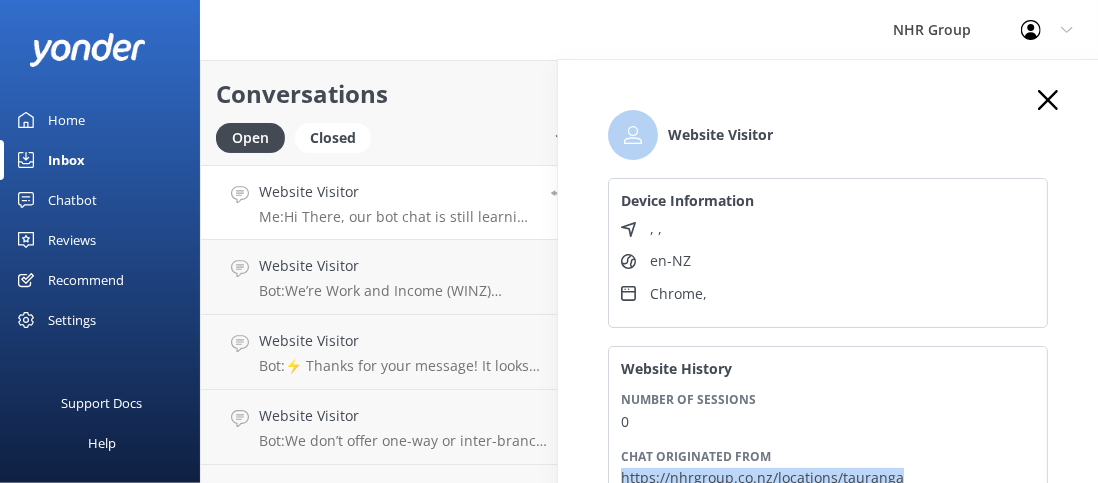click 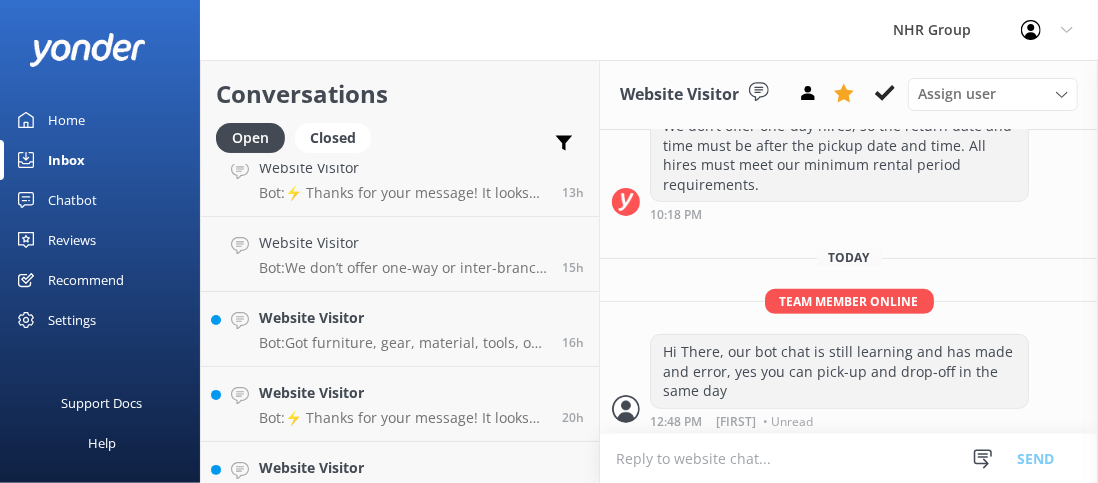 scroll, scrollTop: 200, scrollLeft: 0, axis: vertical 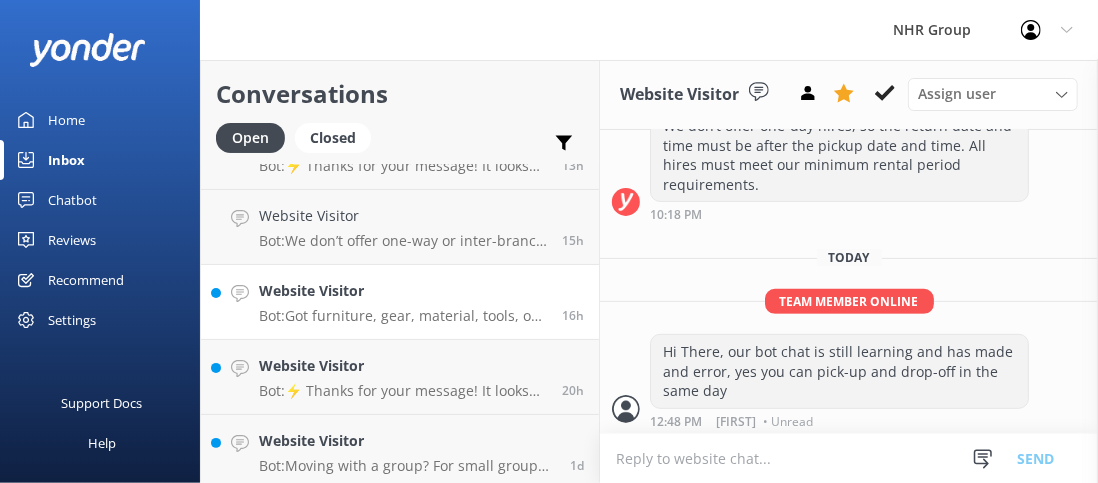 click on "Website Visitor" at bounding box center [403, 291] 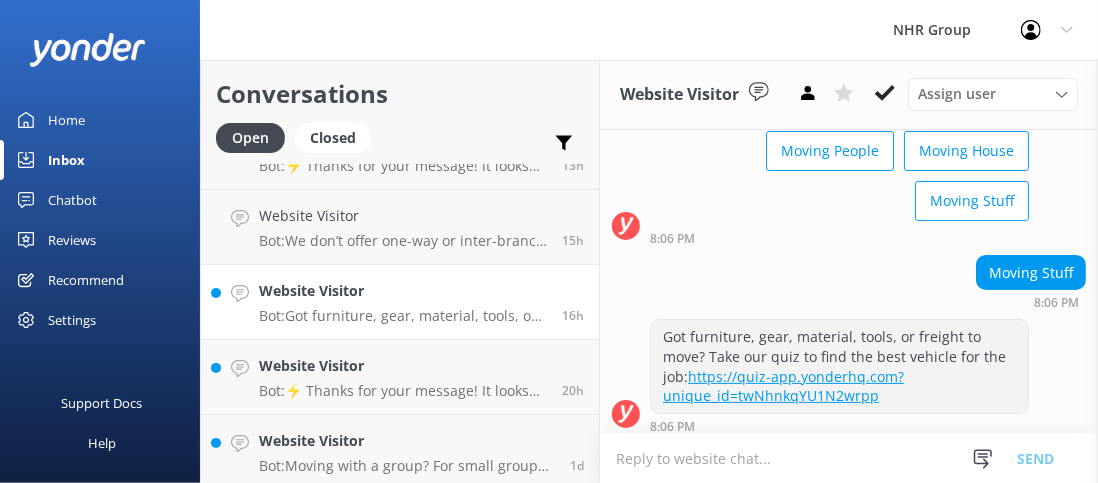 scroll, scrollTop: 150, scrollLeft: 0, axis: vertical 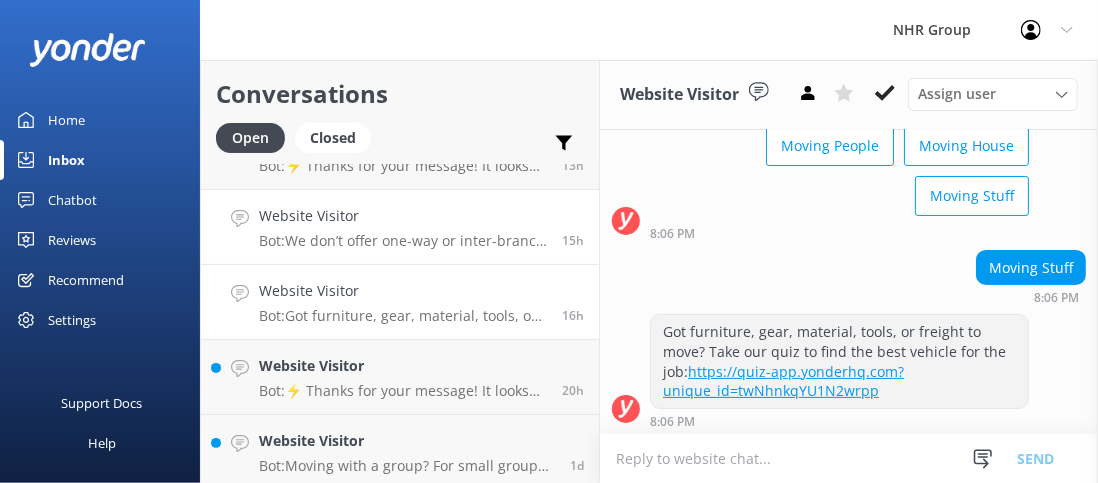 click on "Bot:  We don’t offer one-way or inter-branch drop-offs at this time. Vehicles must be returned to the same location they were picked up from." at bounding box center (403, 241) 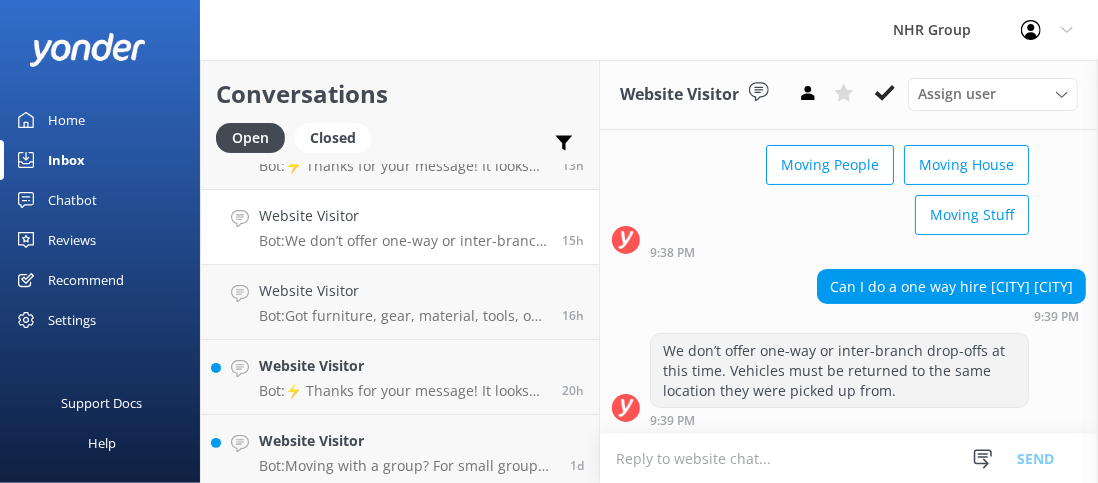 scroll, scrollTop: 130, scrollLeft: 0, axis: vertical 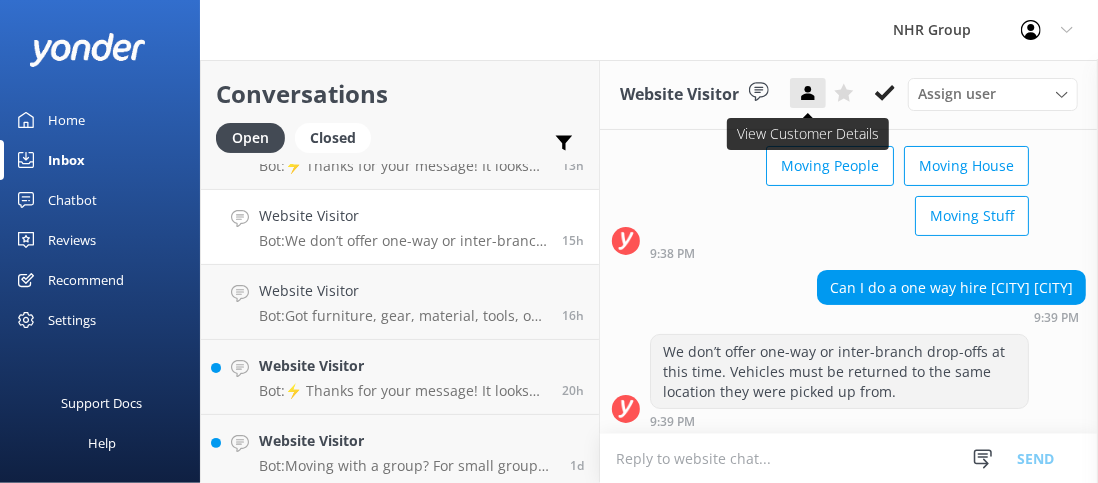click 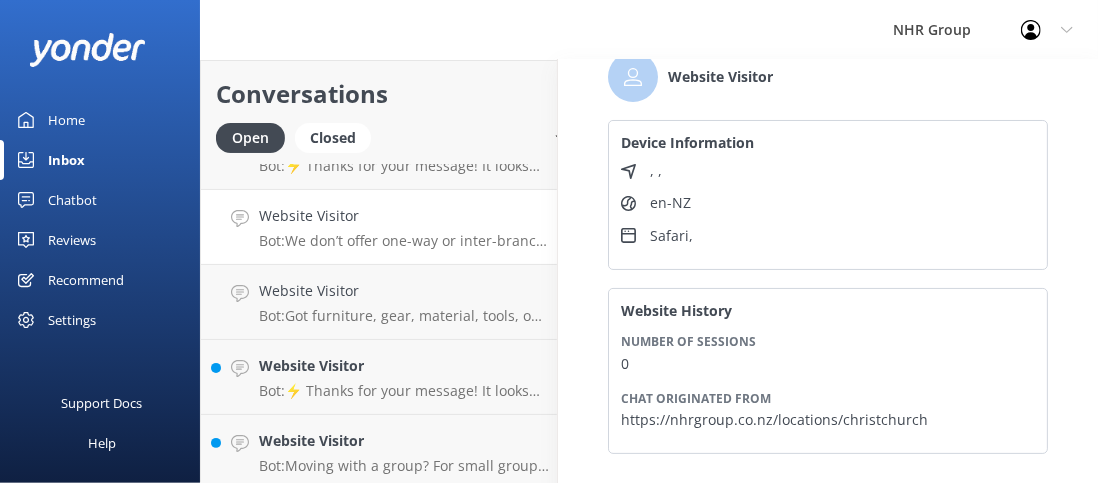 scroll, scrollTop: 100, scrollLeft: 0, axis: vertical 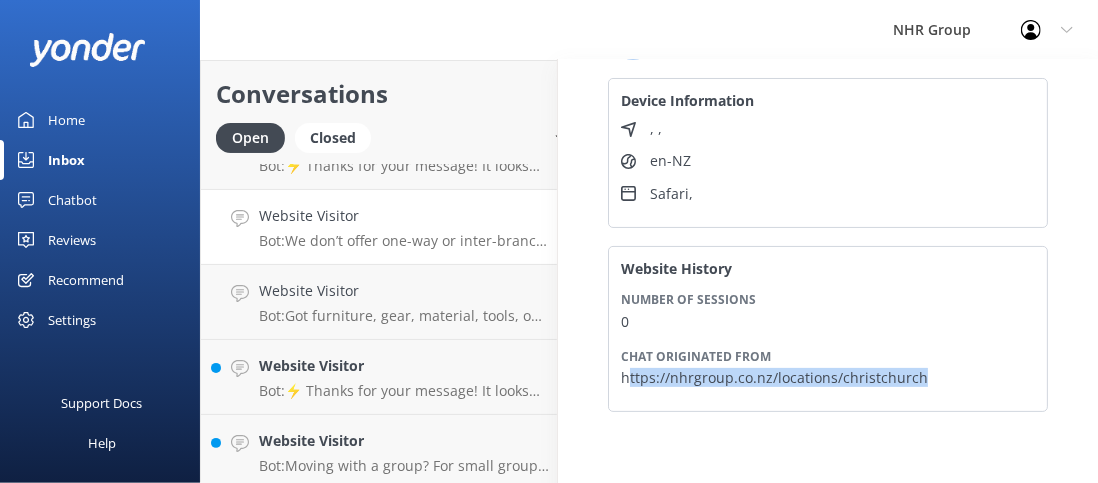drag, startPoint x: 925, startPoint y: 375, endPoint x: 632, endPoint y: 382, distance: 293.08362 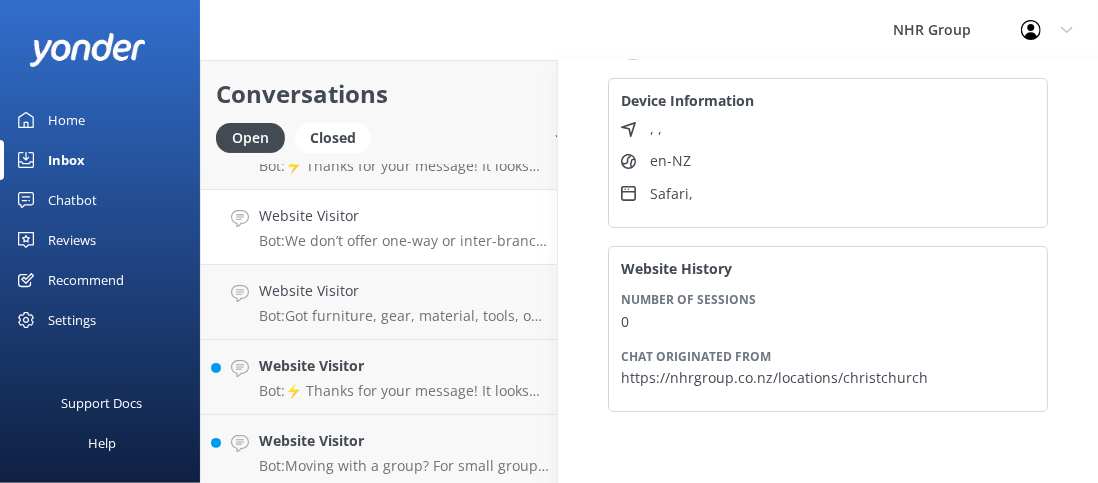 click on "0" at bounding box center (828, 321) 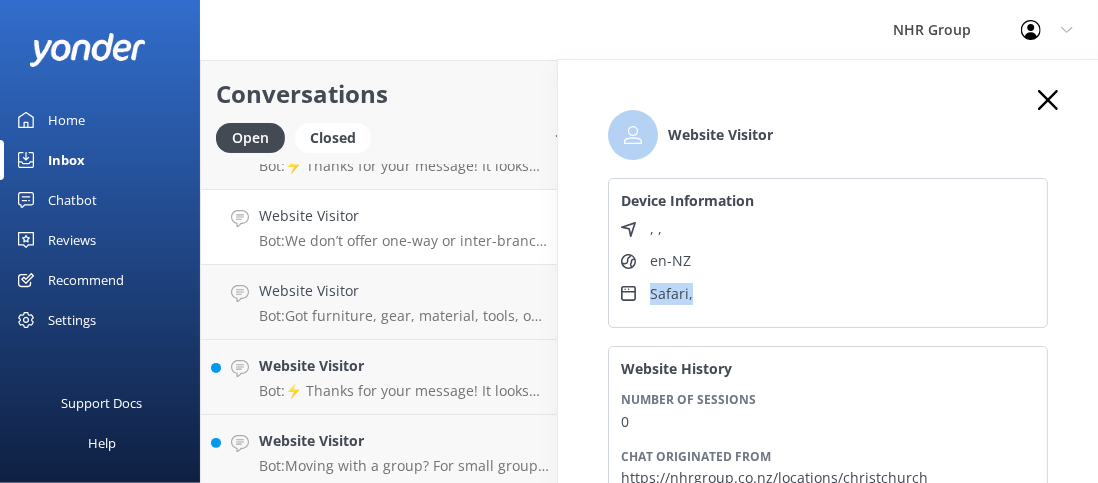 drag, startPoint x: 689, startPoint y: 292, endPoint x: 631, endPoint y: 284, distance: 58.549126 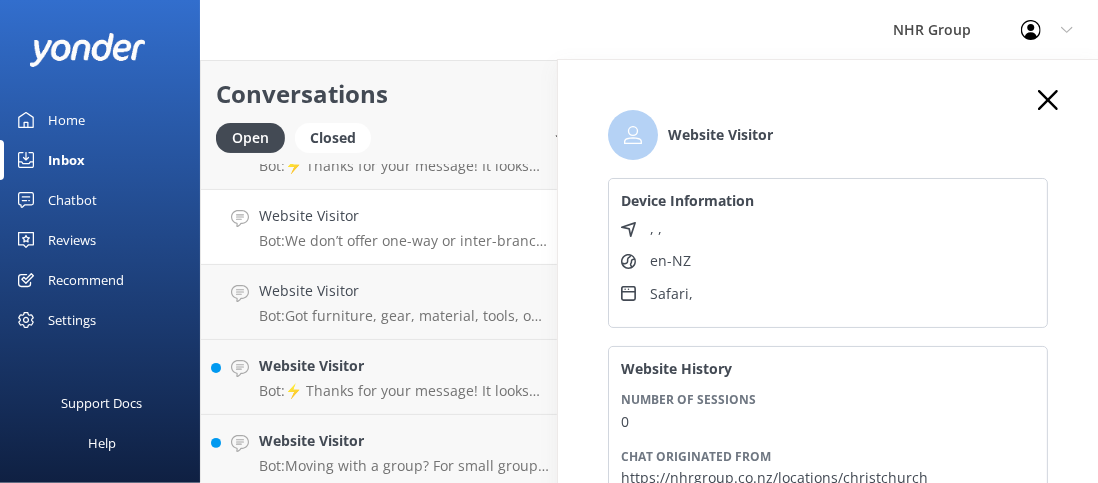 click on "Website Visitor" at bounding box center (828, 135) 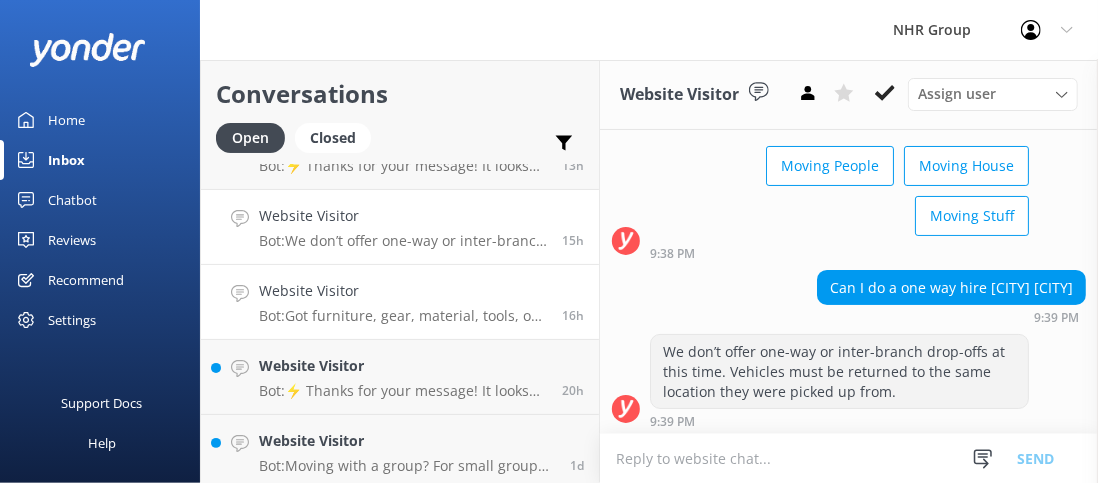 click on "Website Visitor" at bounding box center (403, 291) 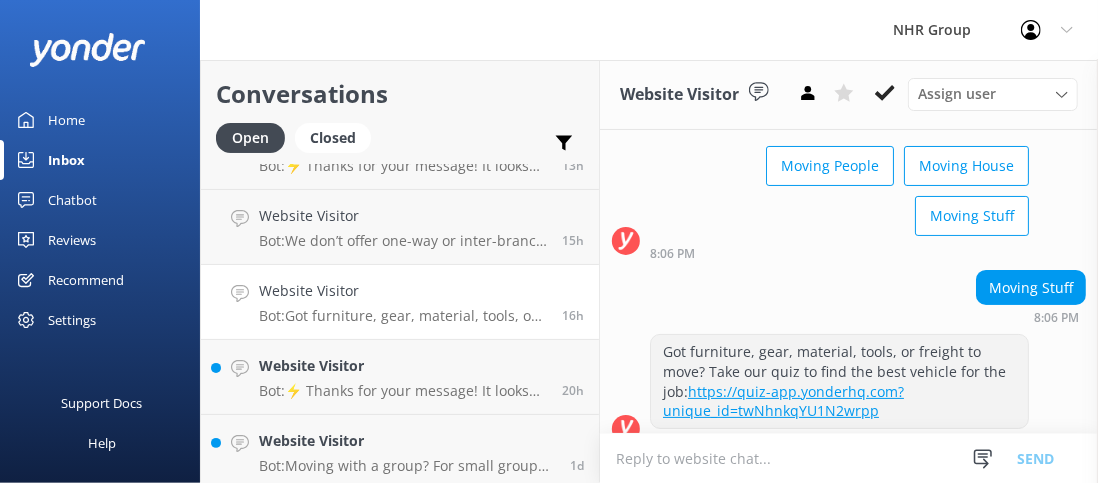 scroll, scrollTop: 150, scrollLeft: 0, axis: vertical 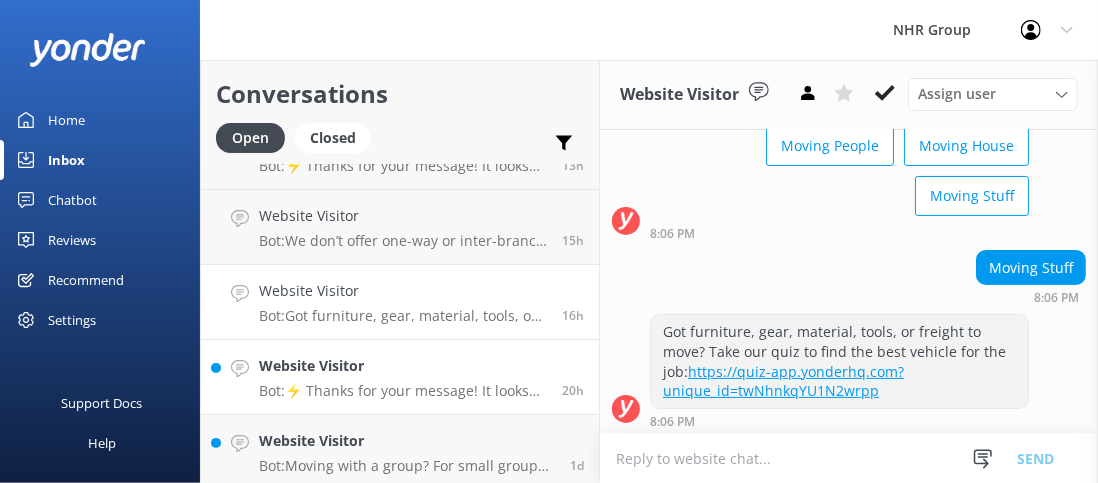 click on "Website Visitor Bot:  ⚡ Thanks for your message! It looks like this one might be best handled by our team directly. For the fastest support, please give our customer service team a call on [PHONE], or visit nhrgroup.co.nz/contact-us." at bounding box center [403, 377] 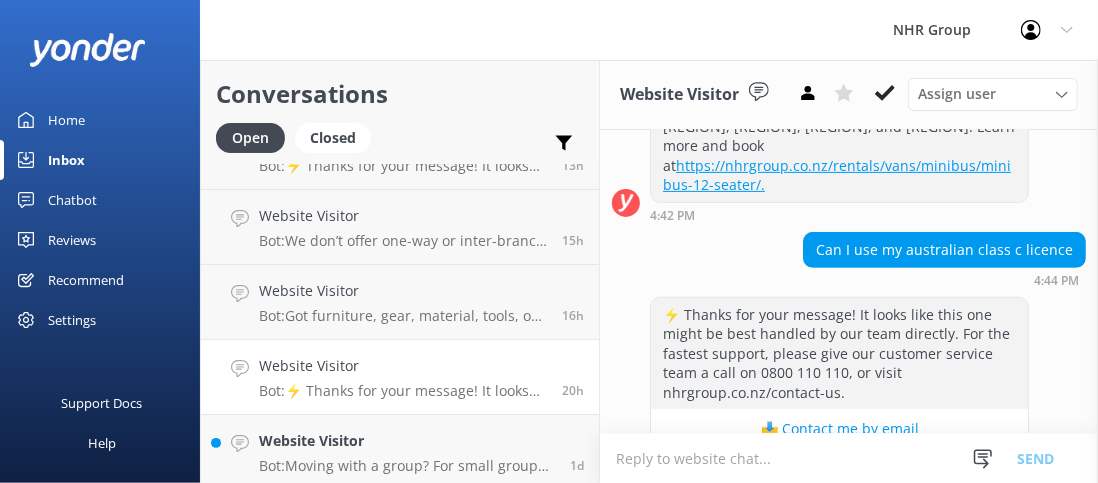 scroll, scrollTop: 435, scrollLeft: 0, axis: vertical 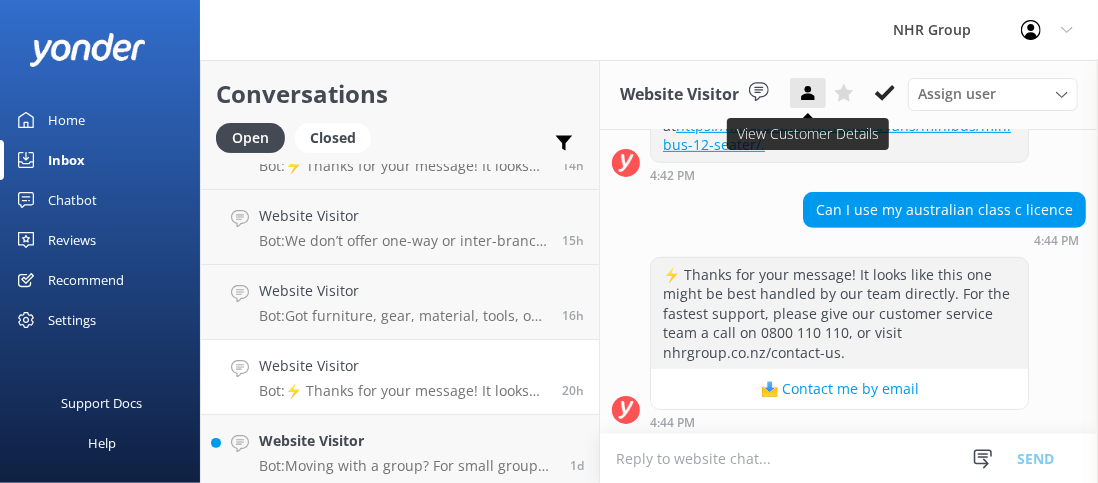 click 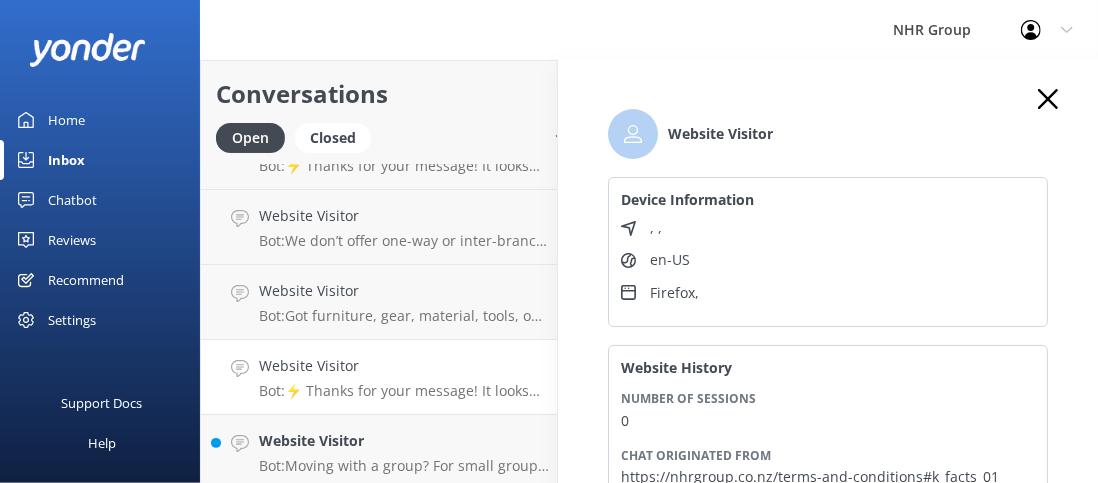 scroll, scrollTop: 0, scrollLeft: 0, axis: both 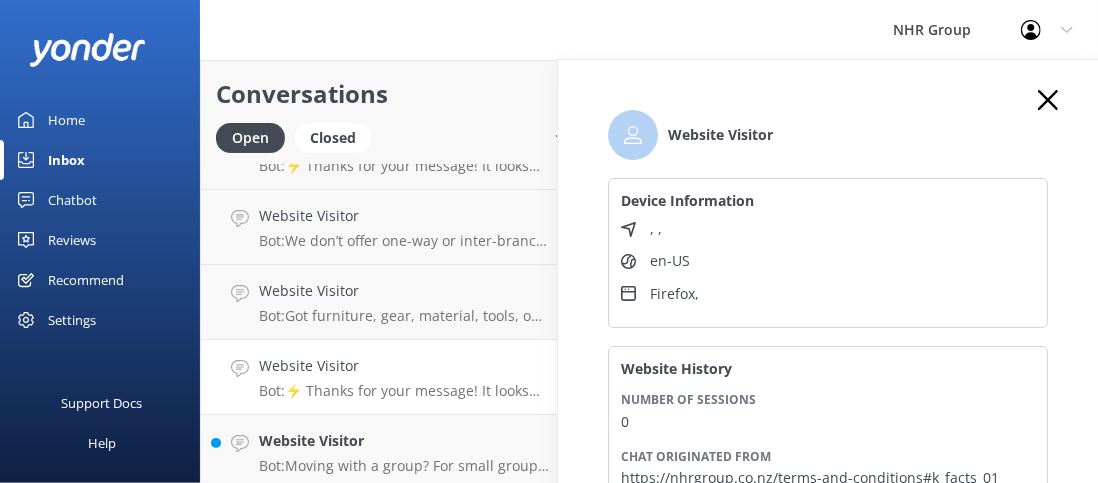 click on "Website Visitor Device Information , , en-US Firefox , Website History Number of sessions 0 Chat originated from https://nhrgroup.co.nz/terms-and-conditions#k_facts_01" at bounding box center [828, 301] 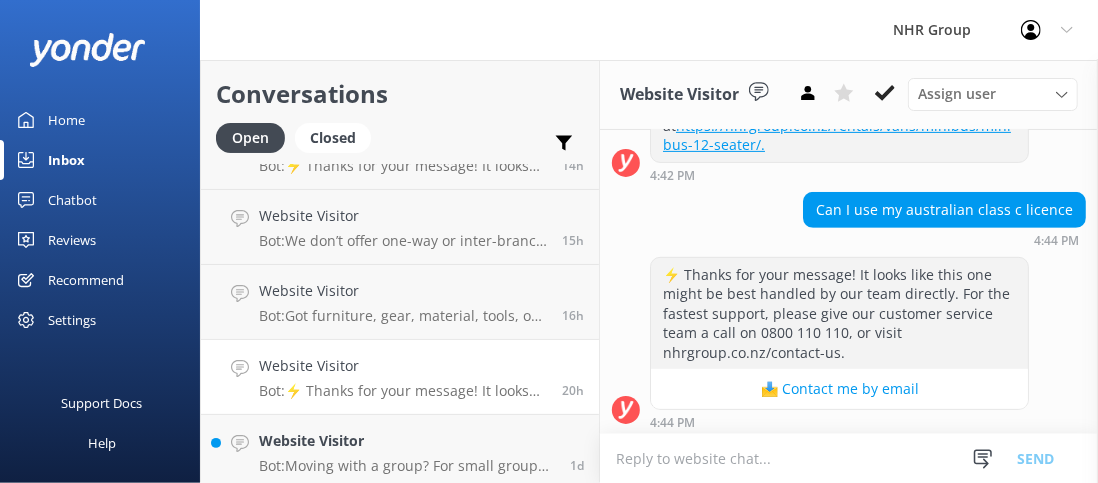 click at bounding box center [849, 458] 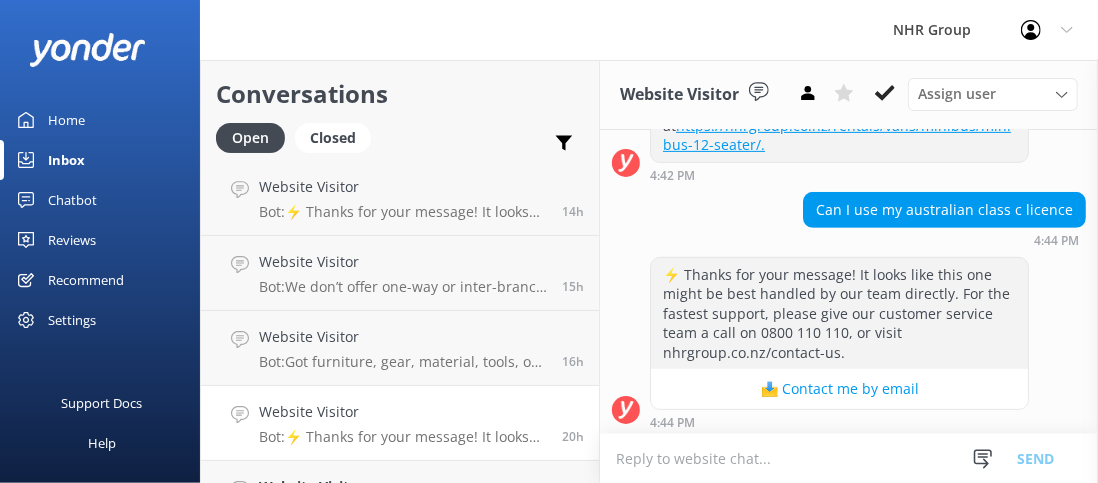 scroll, scrollTop: 0, scrollLeft: 0, axis: both 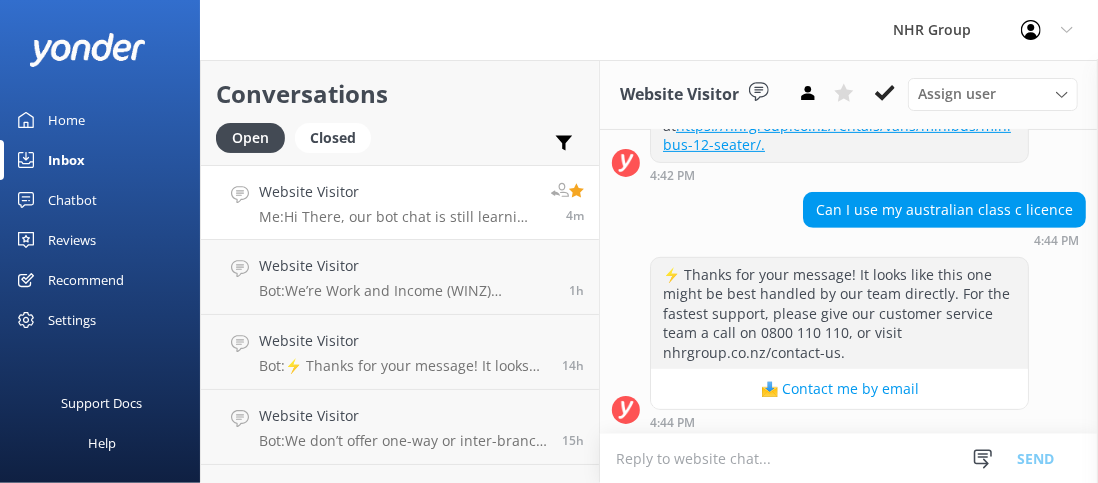 click on "Me:  Hi There, our bot chat is still learning and has made and error, yes you can pick-up and drop-off in the same day" at bounding box center (397, 217) 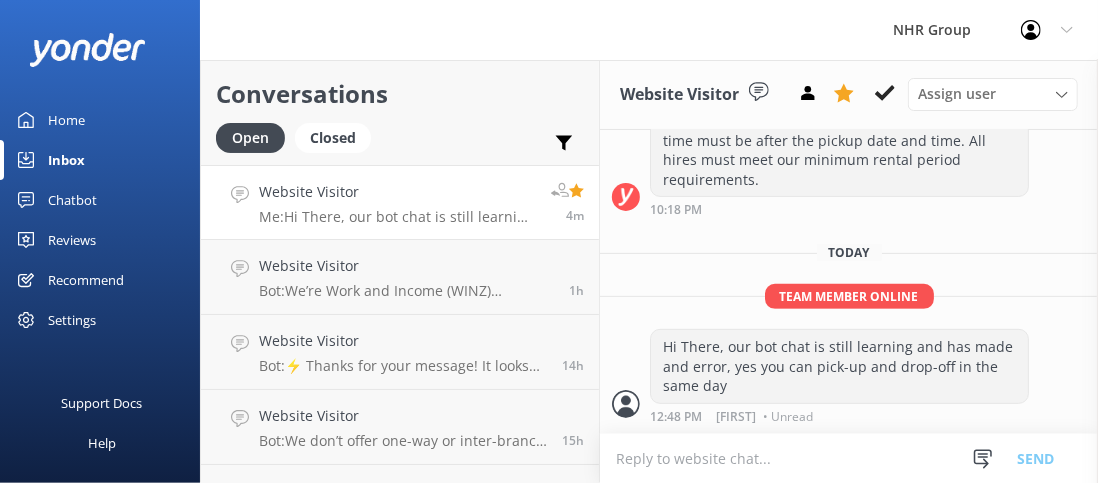 scroll, scrollTop: 376, scrollLeft: 0, axis: vertical 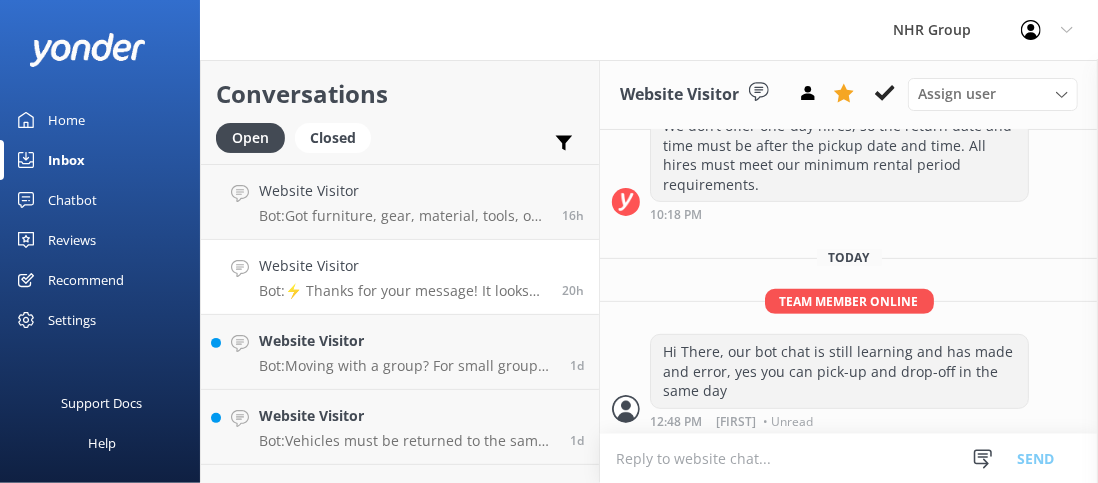 click on "Bot: ⚡ Thanks for your message! It looks like this one might be best handled by our team directly. For the fastest support, please give our customer service team a call on [PHONE], or visit nhrgroup.co.nz/contact-us." at bounding box center (403, 291) 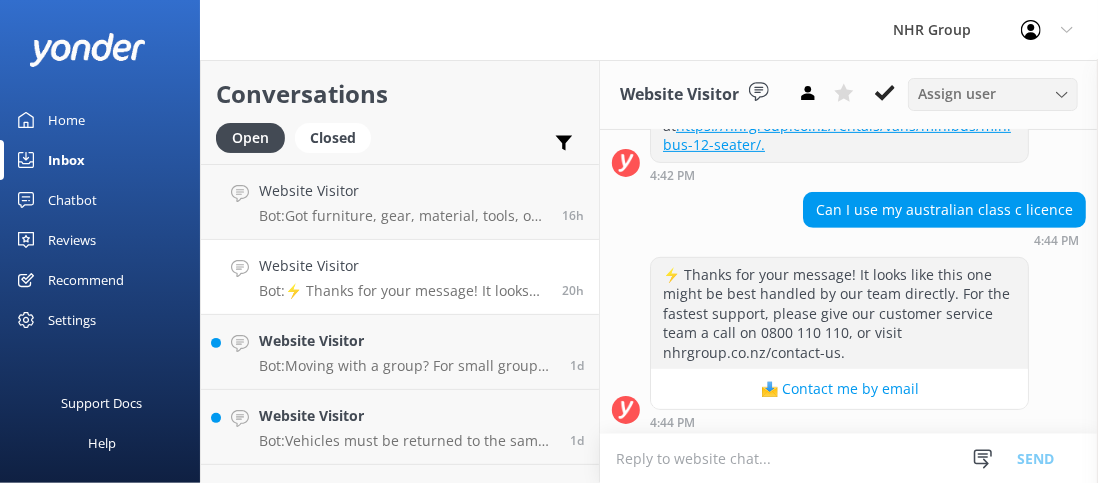 click on "Assign user" at bounding box center [957, 94] 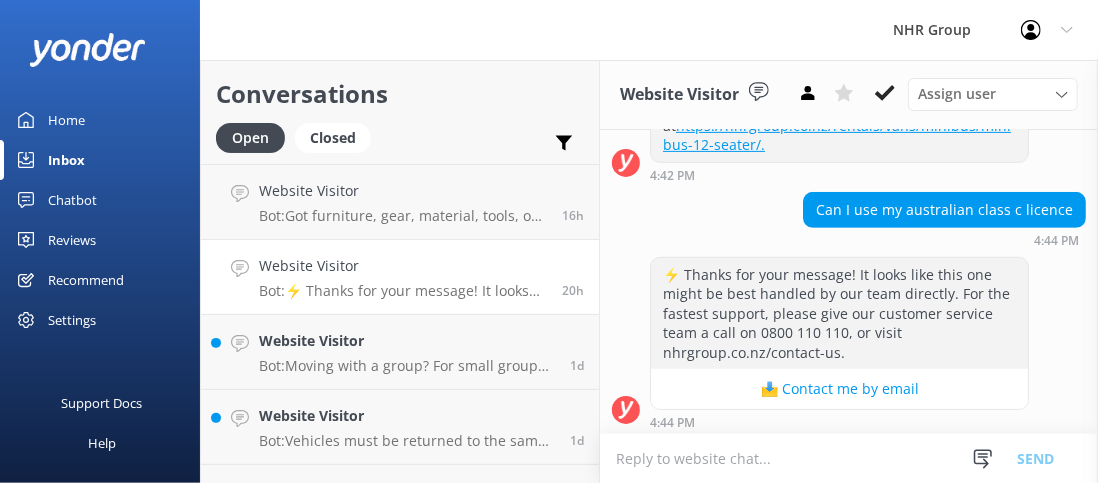 click on "Assign user [FIRST] [LAST] [FIRST] [LAST] [FIRST]" at bounding box center (934, 94) 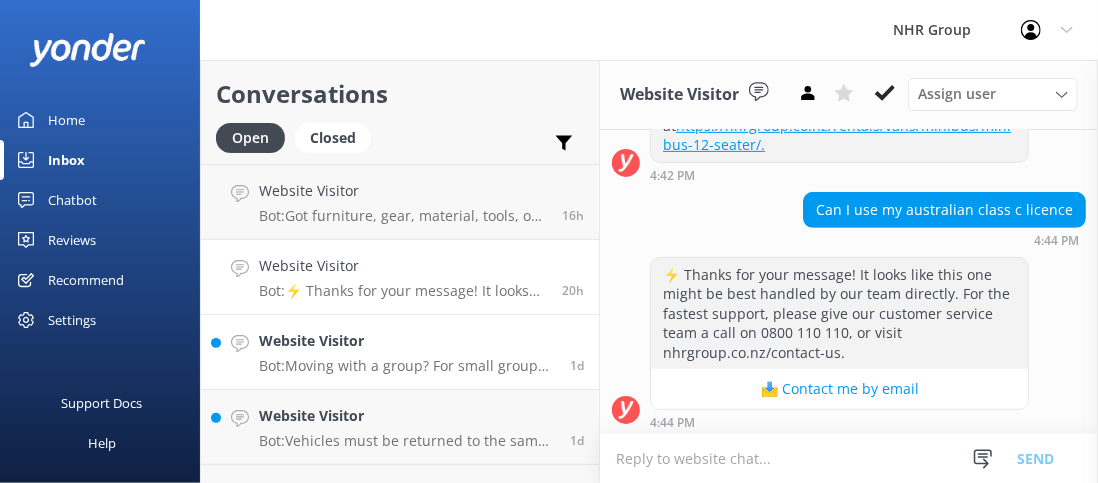 click on "Website Visitor" at bounding box center [407, 341] 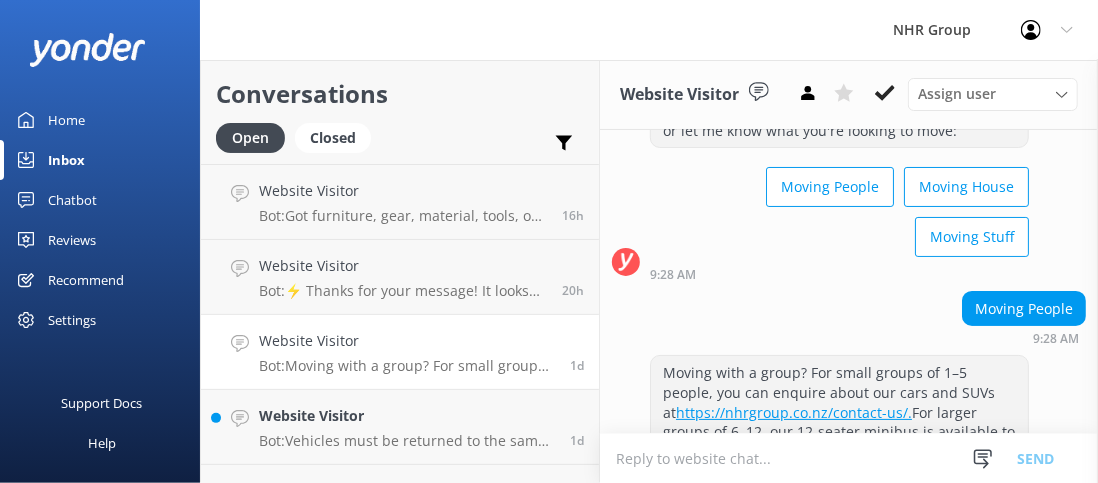 scroll, scrollTop: 209, scrollLeft: 0, axis: vertical 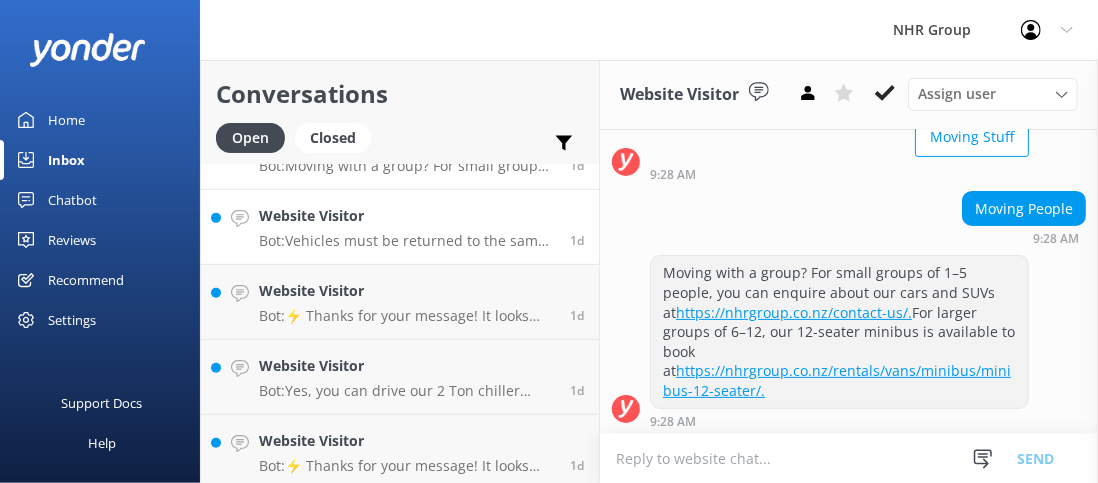 click on "Bot:  Vehicles must be returned to the same location they were picked up from. We don’t offer one-way or inter-branch drop-offs at this time." at bounding box center [407, 241] 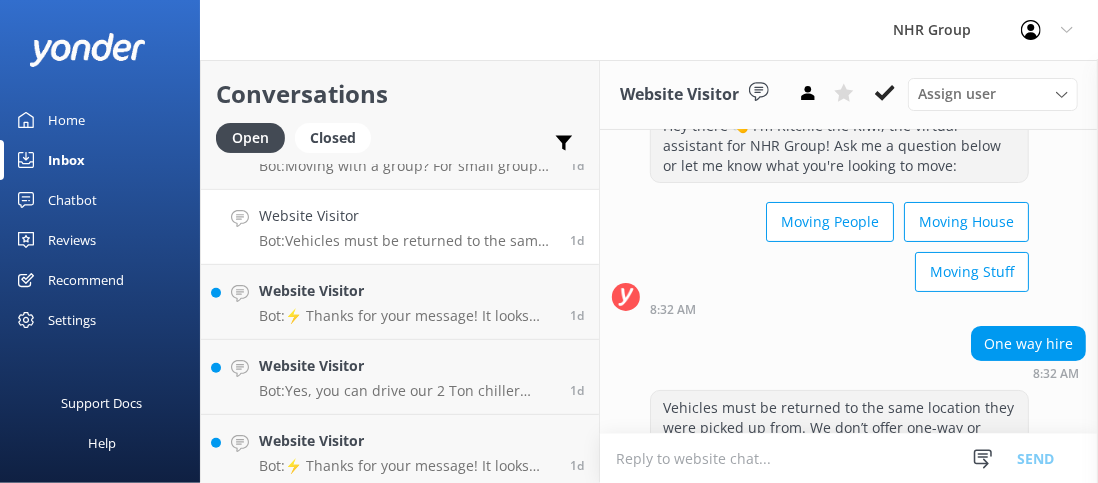 scroll, scrollTop: 130, scrollLeft: 0, axis: vertical 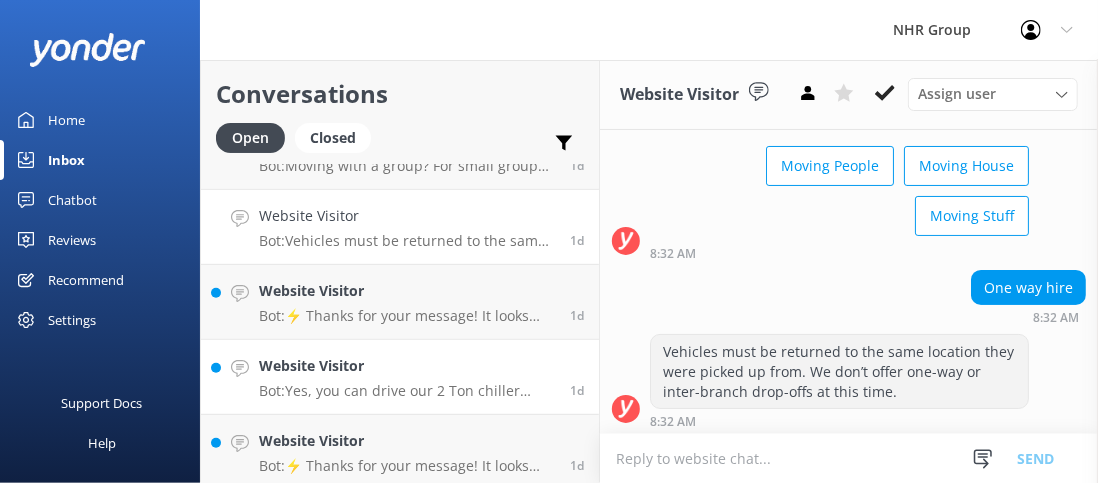 click on "Bot:  Yes, you can drive our 2 Ton chiller truck on a Class 1 car licence. It's perfect for transporting chilled goods. Learn more and book at https://nhrgroup.co.nz/rentals/trucks/specialised/chiller-car-licence/." at bounding box center (407, 391) 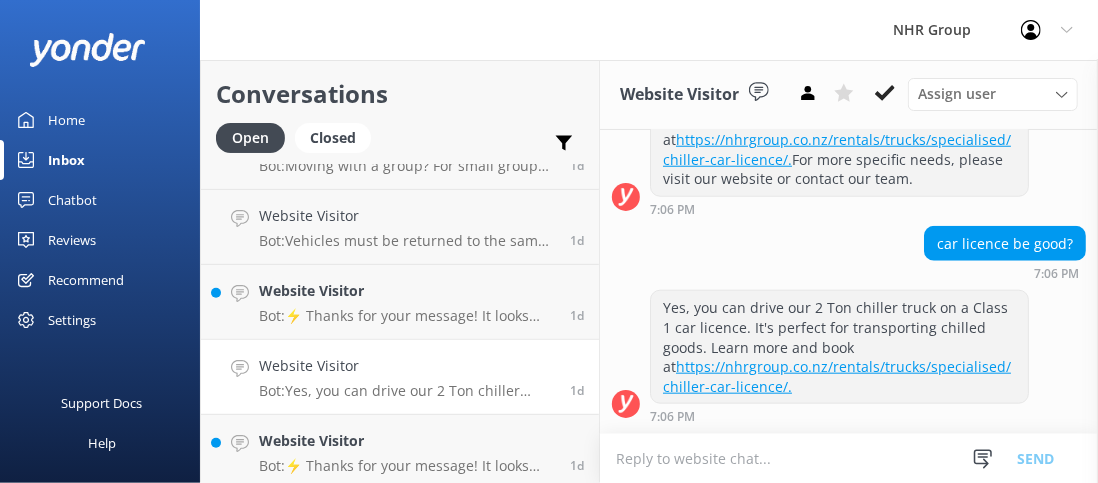 scroll, scrollTop: 1053, scrollLeft: 0, axis: vertical 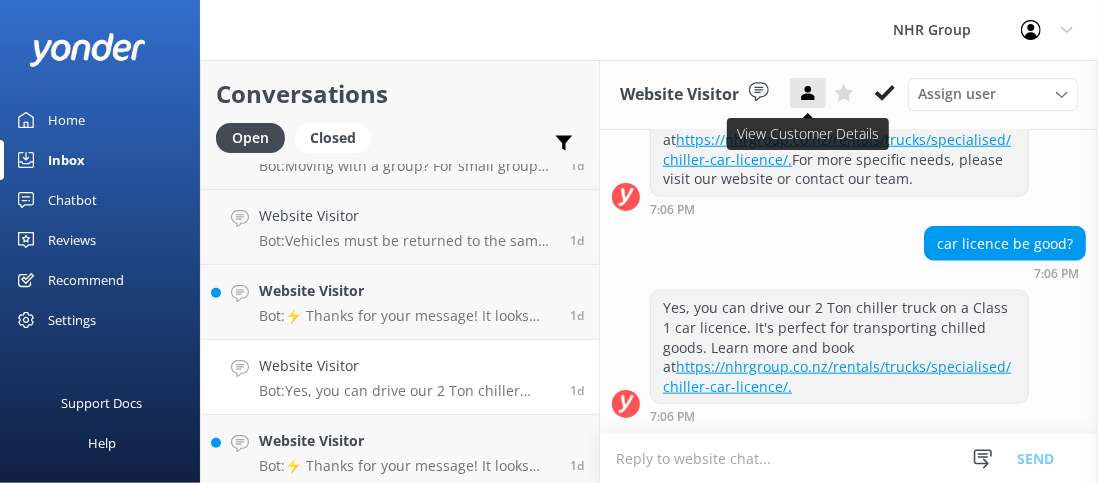 click 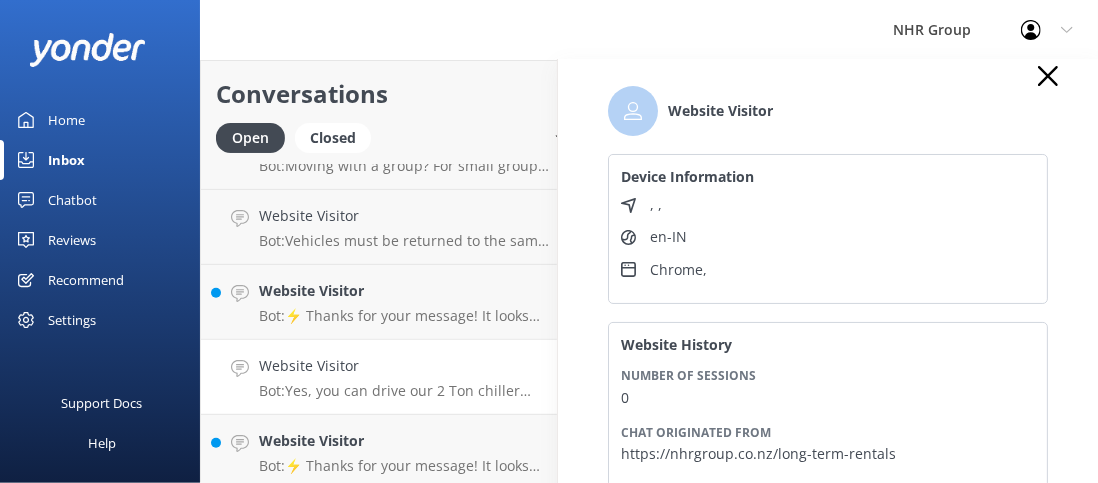 scroll, scrollTop: 0, scrollLeft: 0, axis: both 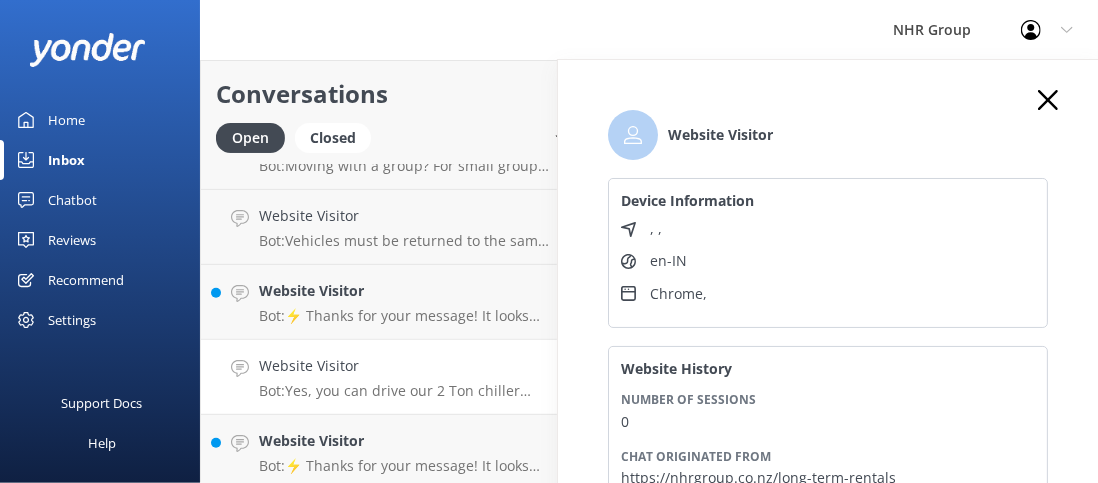 click 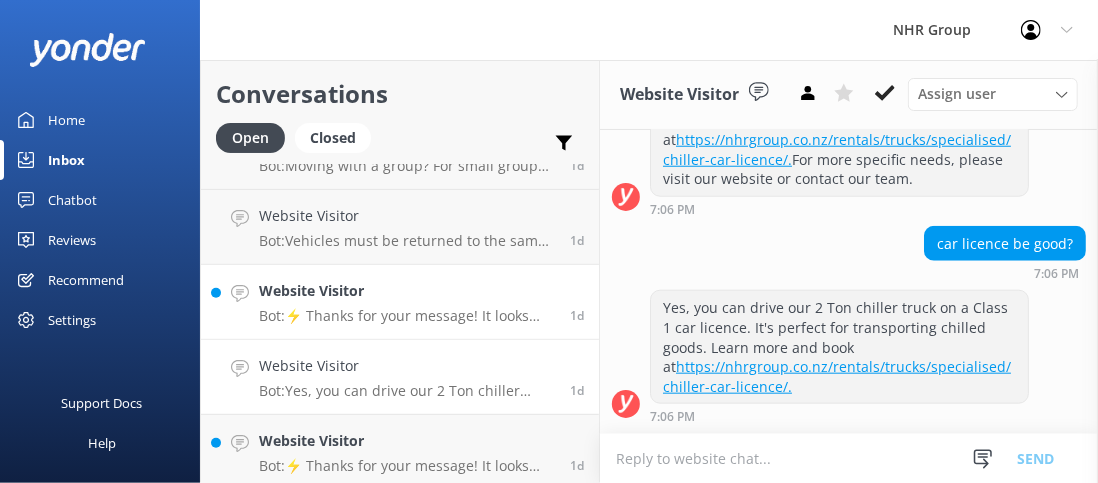 click on "Website Visitor" at bounding box center [407, 291] 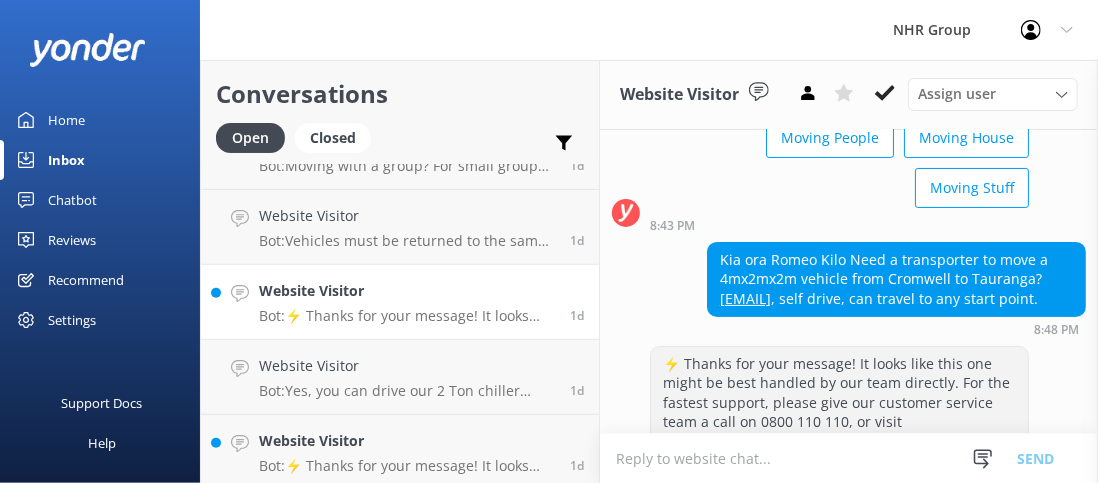 scroll, scrollTop: 269, scrollLeft: 0, axis: vertical 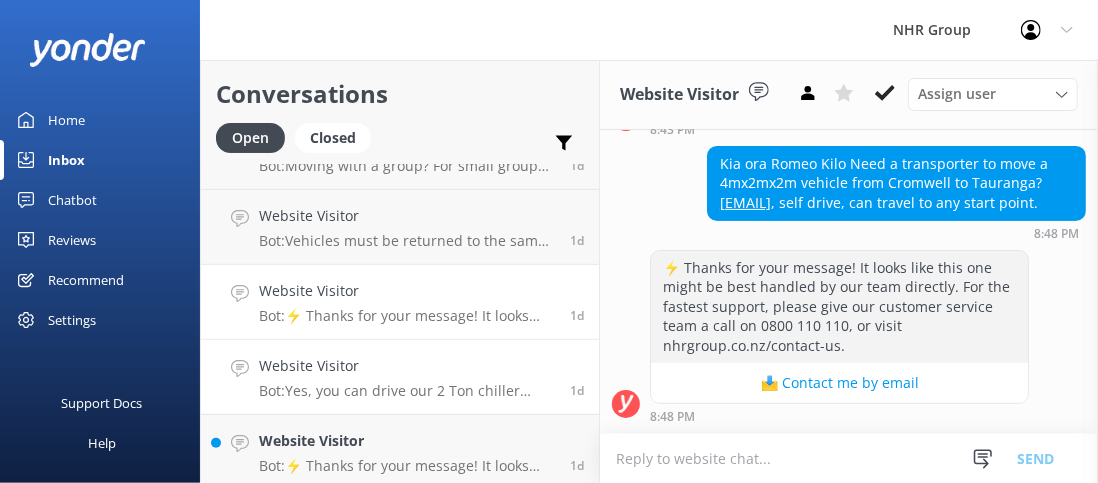 click on "Website Visitor" at bounding box center [407, 366] 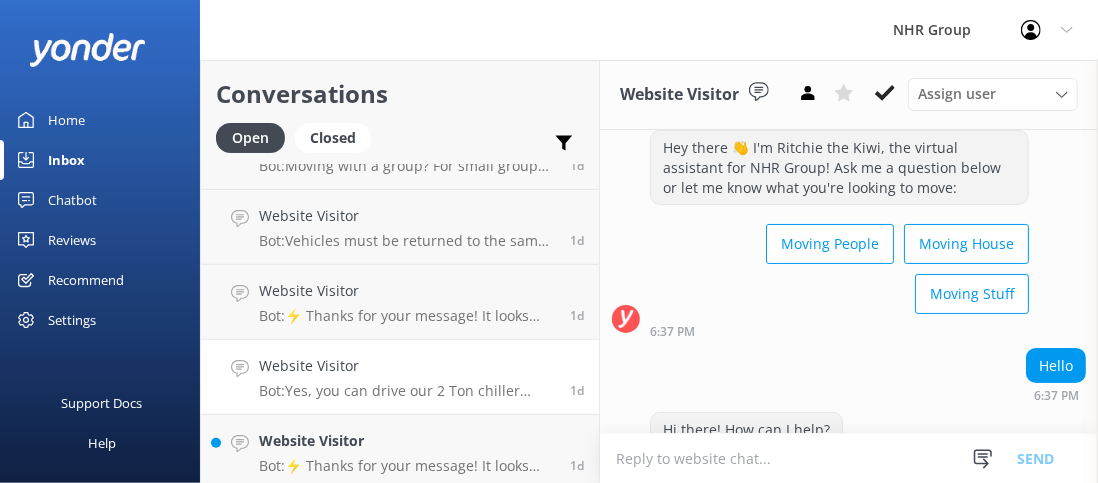 scroll, scrollTop: 0, scrollLeft: 0, axis: both 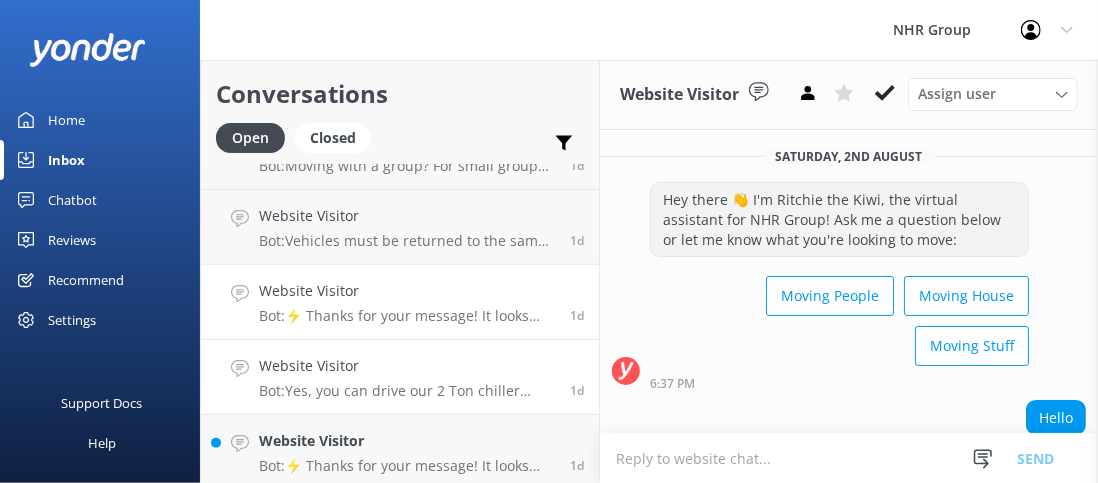 click on "Website Visitor" at bounding box center (407, 291) 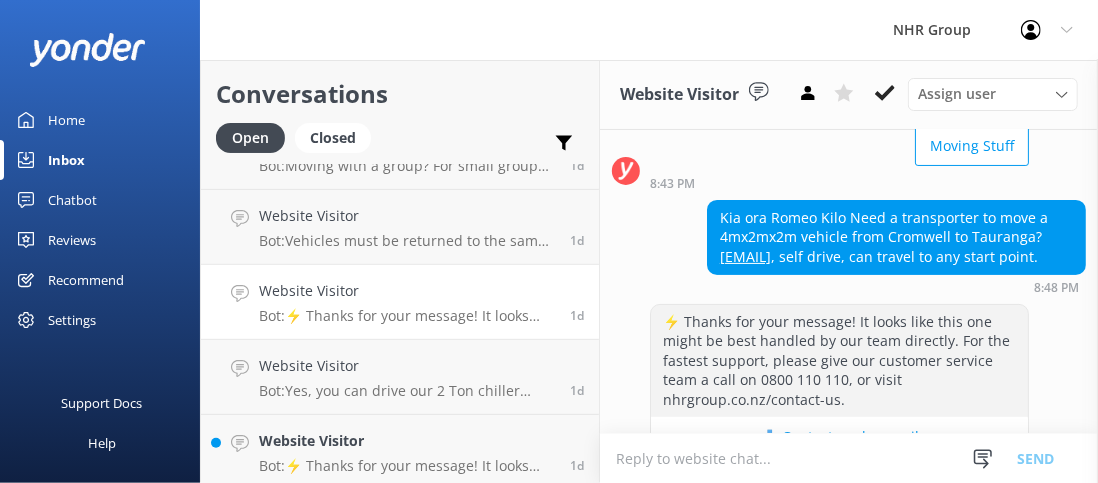 scroll, scrollTop: 269, scrollLeft: 0, axis: vertical 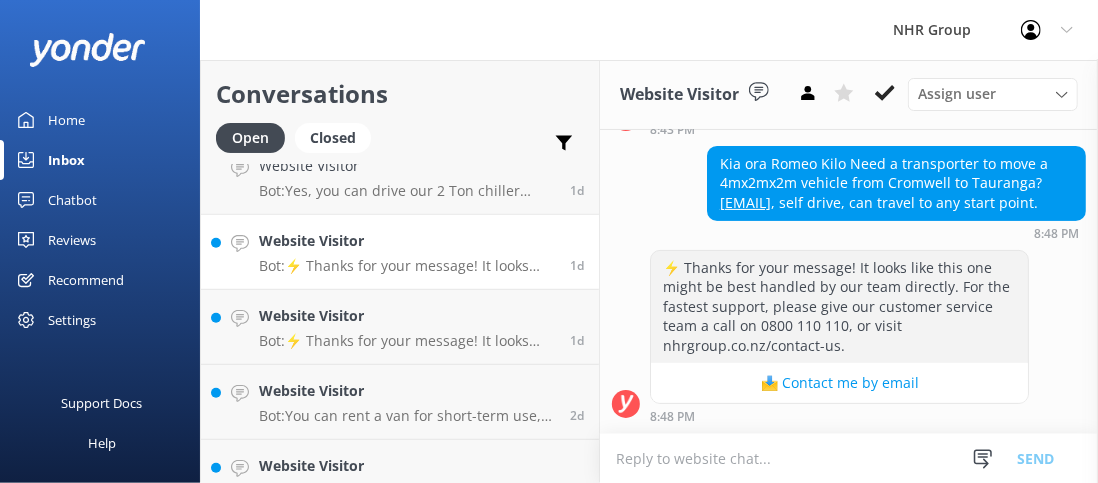 click on "Bot: ⚡ Thanks for your message! It looks like this one might be best handled by our team directly. For the fastest support, please give our customer service team a call on [PHONE], or visit nhrgroup.co.nz/contact-us." at bounding box center [407, 266] 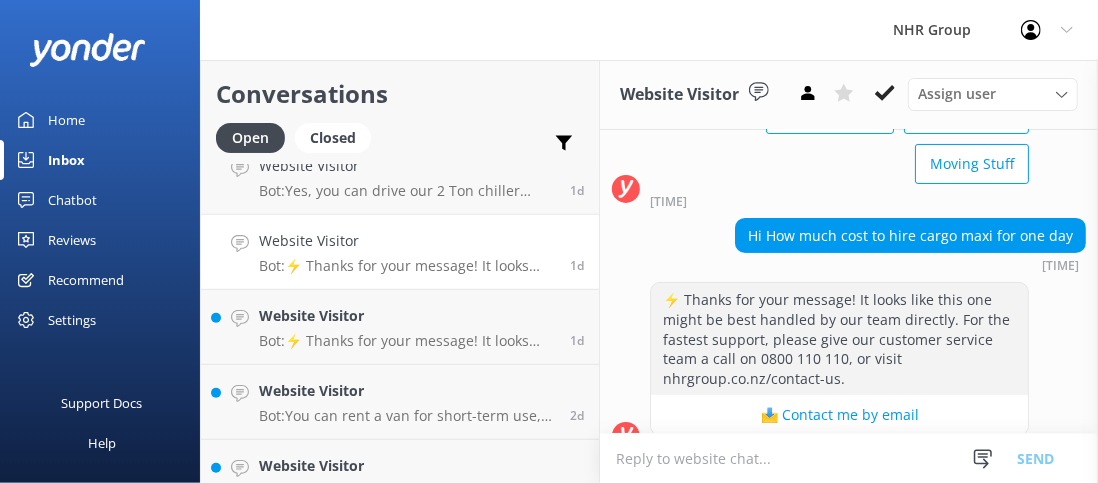 scroll, scrollTop: 210, scrollLeft: 0, axis: vertical 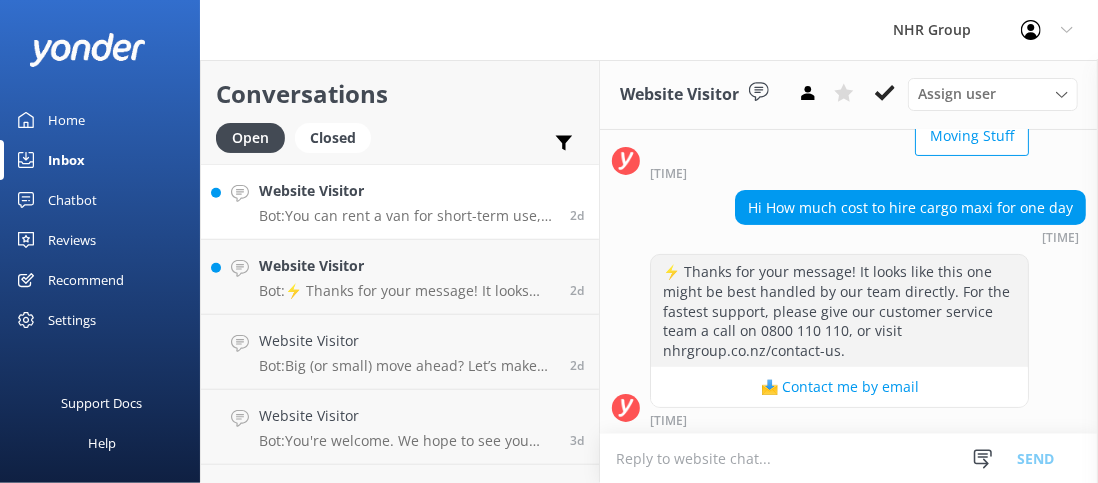 click on "Bot:  You can rent a van for short-term use, including just for the day. Visit https://nhrgroup.co.nz/rentals to explore available options and make a booking." at bounding box center [407, 216] 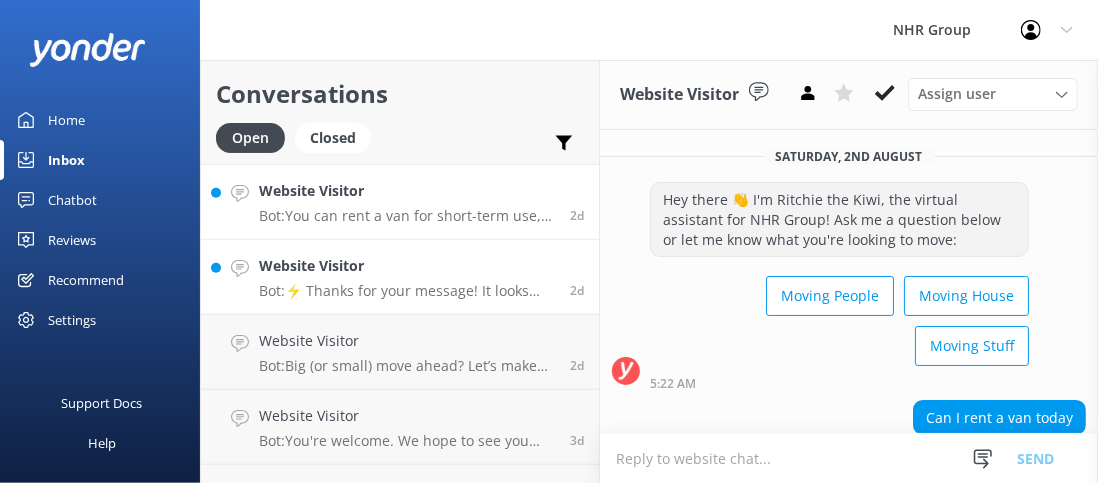 scroll, scrollTop: 130, scrollLeft: 0, axis: vertical 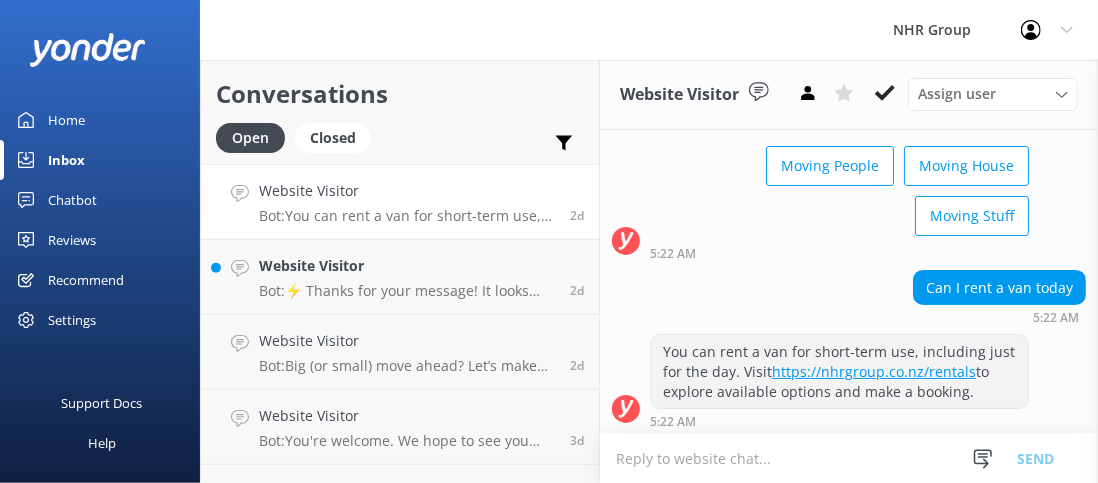 click on "https://nhrgroup.co.nz/rentals" at bounding box center (874, 371) 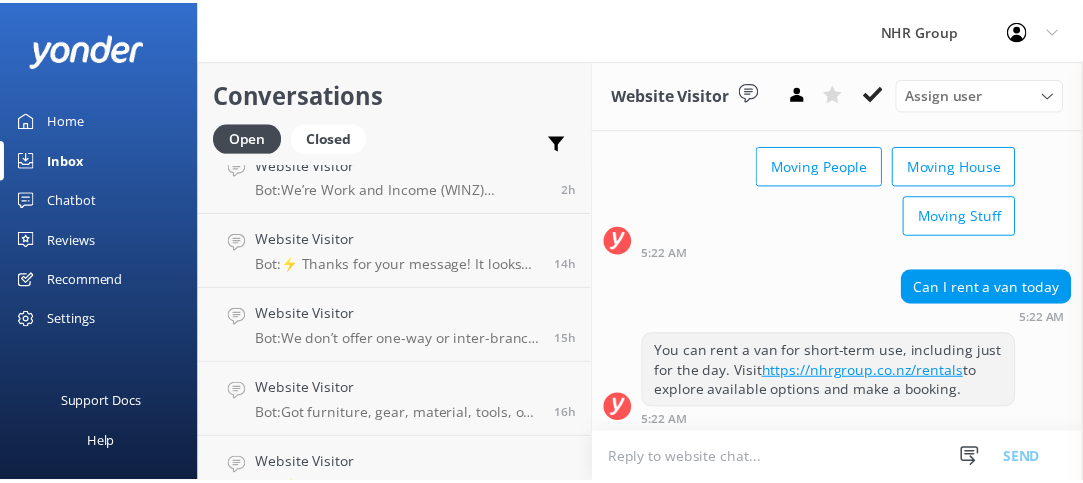 scroll, scrollTop: 100, scrollLeft: 0, axis: vertical 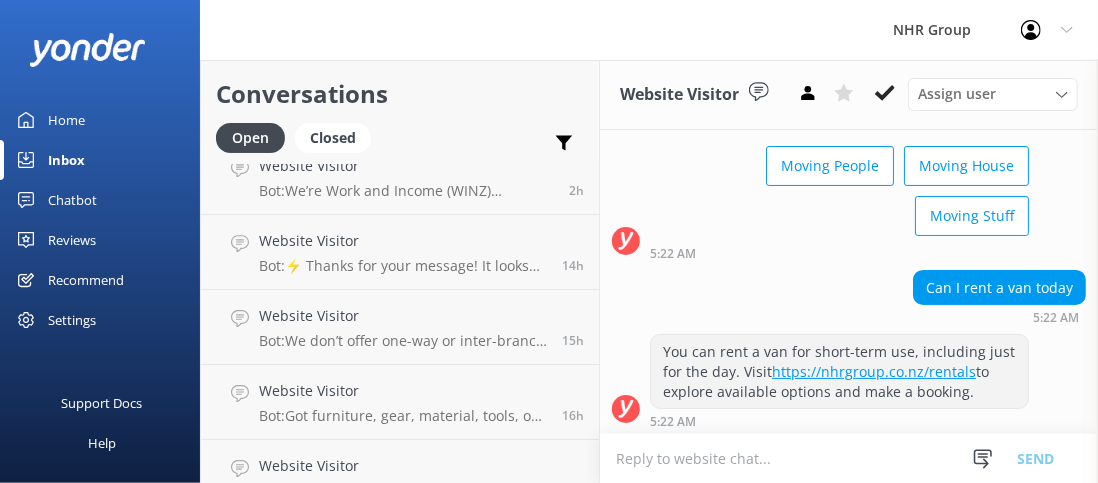 click on "Chatbot" at bounding box center (72, 200) 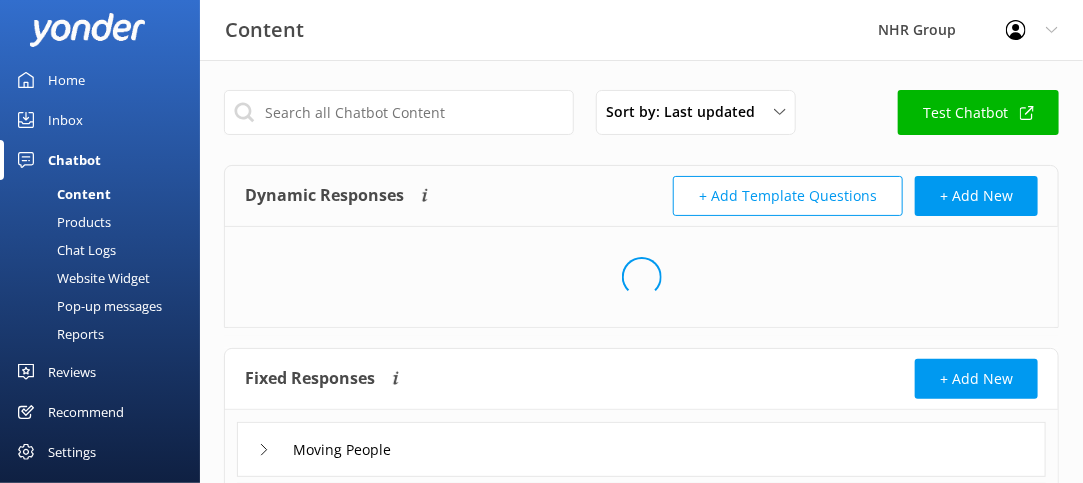 click on "Reports" at bounding box center (58, 334) 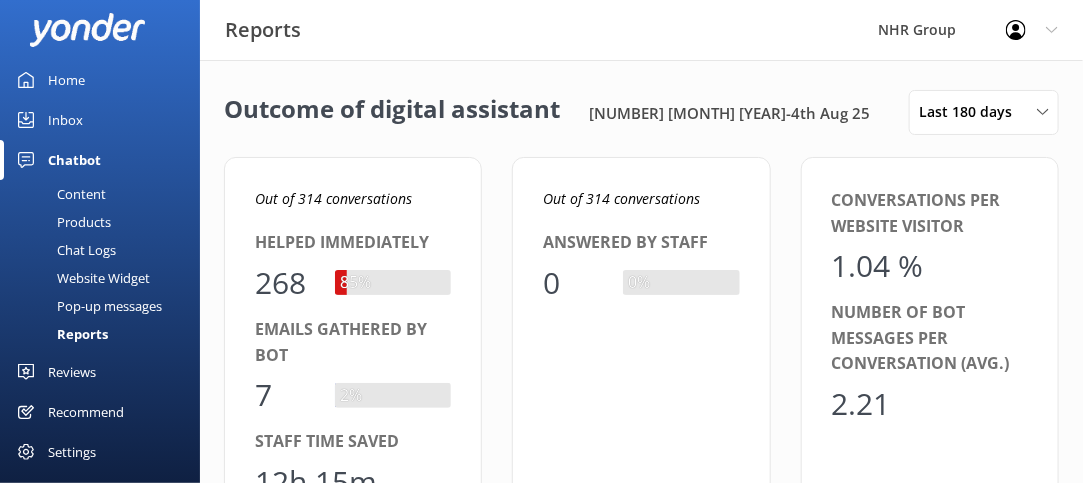 scroll, scrollTop: 16, scrollLeft: 15, axis: both 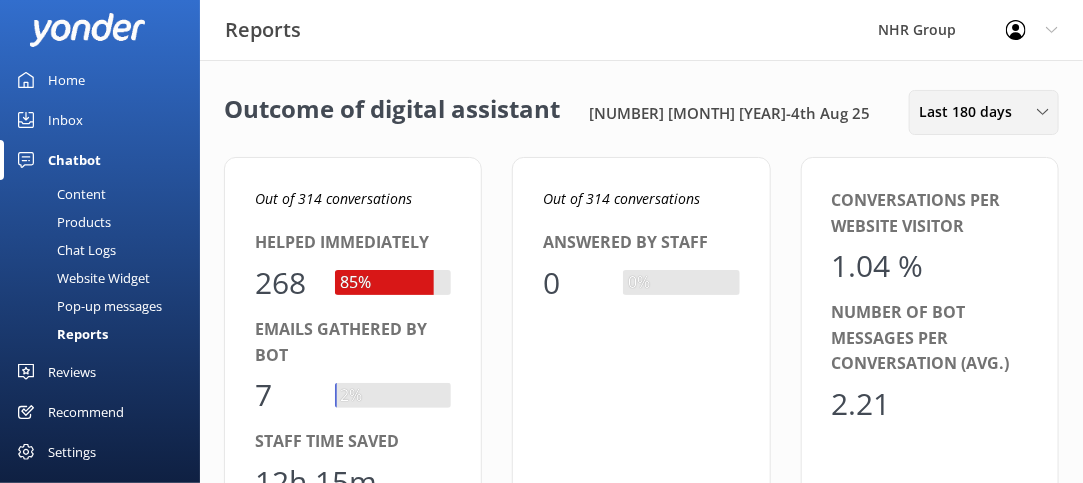 click on "Last 180 days" at bounding box center (971, 112) 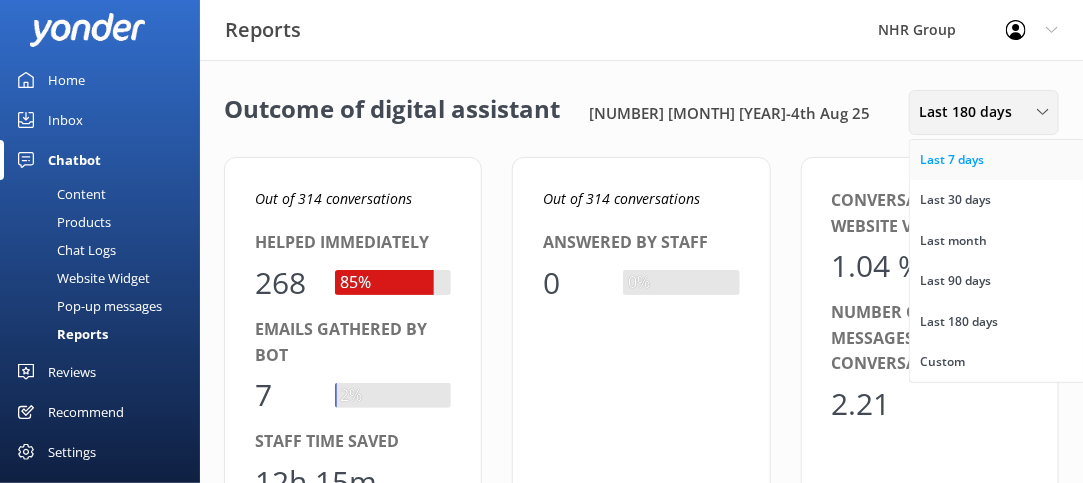 click on "Last 7 days" at bounding box center [952, 160] 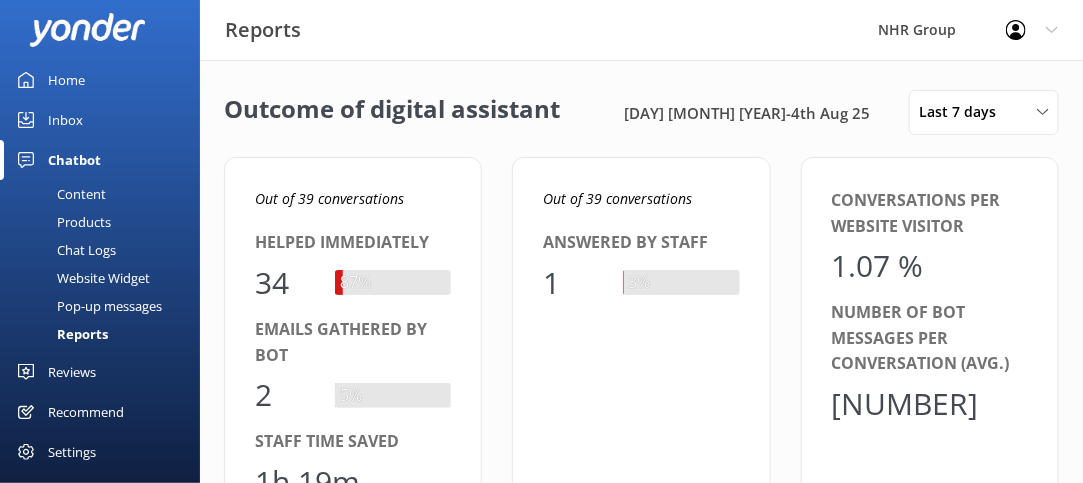 scroll, scrollTop: 16, scrollLeft: 15, axis: both 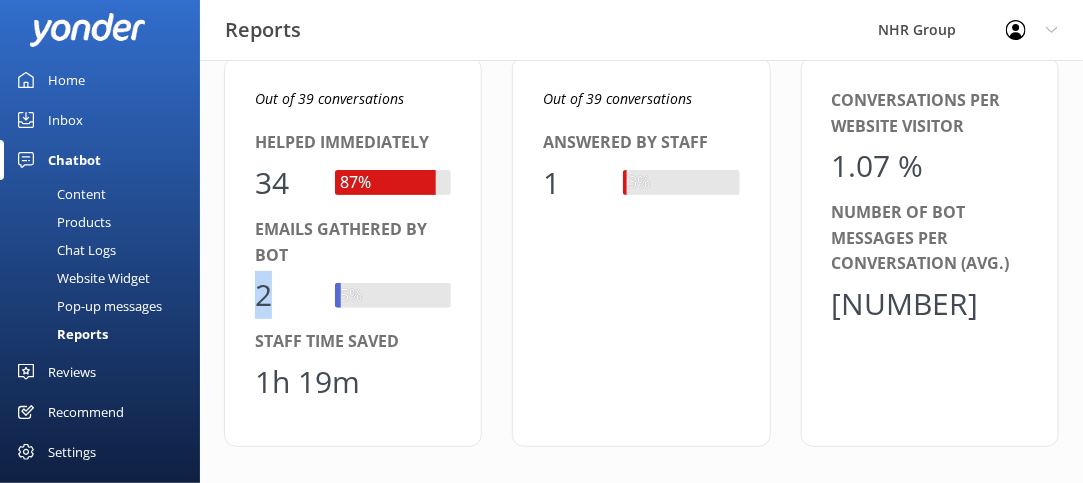 drag, startPoint x: 260, startPoint y: 285, endPoint x: 277, endPoint y: 289, distance: 17.464249 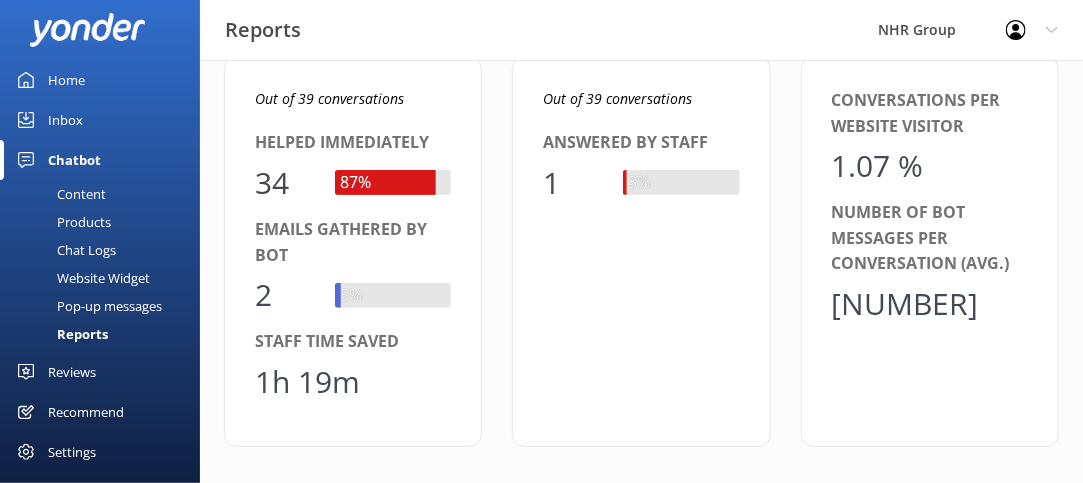 click on "Out of 39 conversations Helped immediately 34 87% Emails gathered by bot 2 5% Staff time saved 1h 19m" at bounding box center (353, 252) 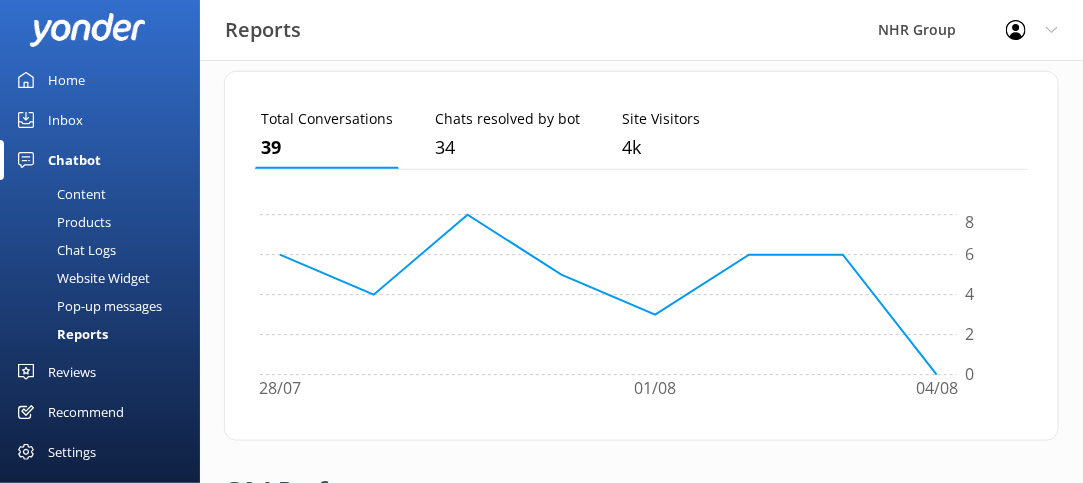 scroll, scrollTop: 600, scrollLeft: 0, axis: vertical 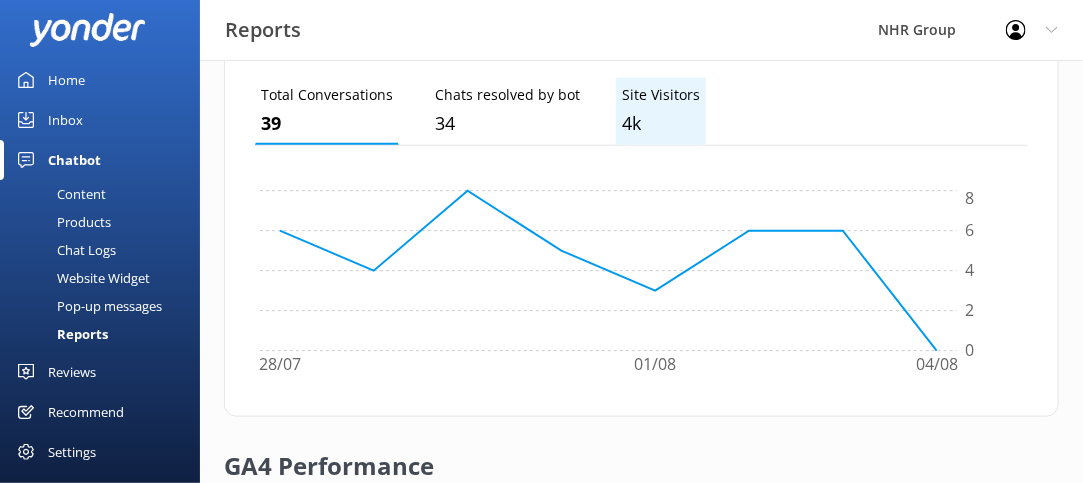 click on "4k" at bounding box center [661, 123] 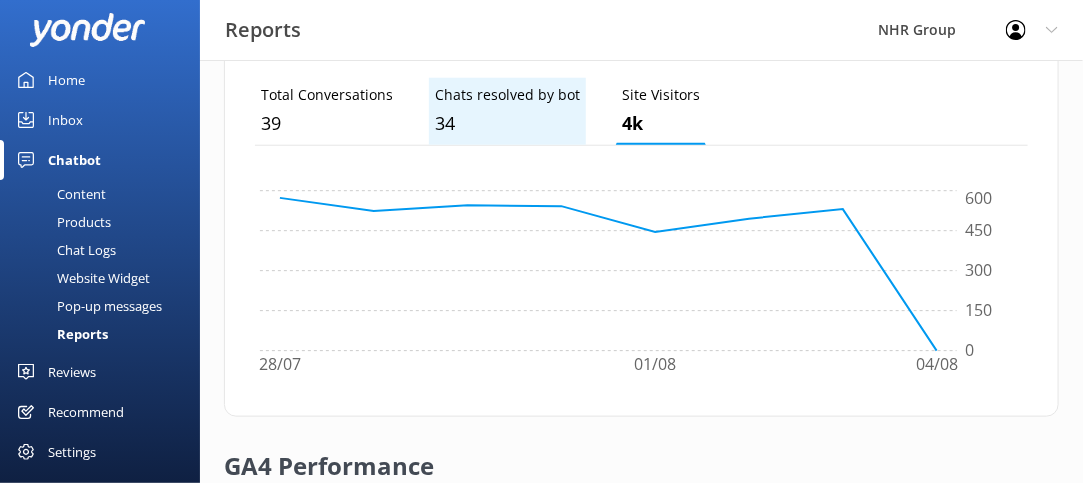click on "Chats resolved by bot" at bounding box center (507, 95) 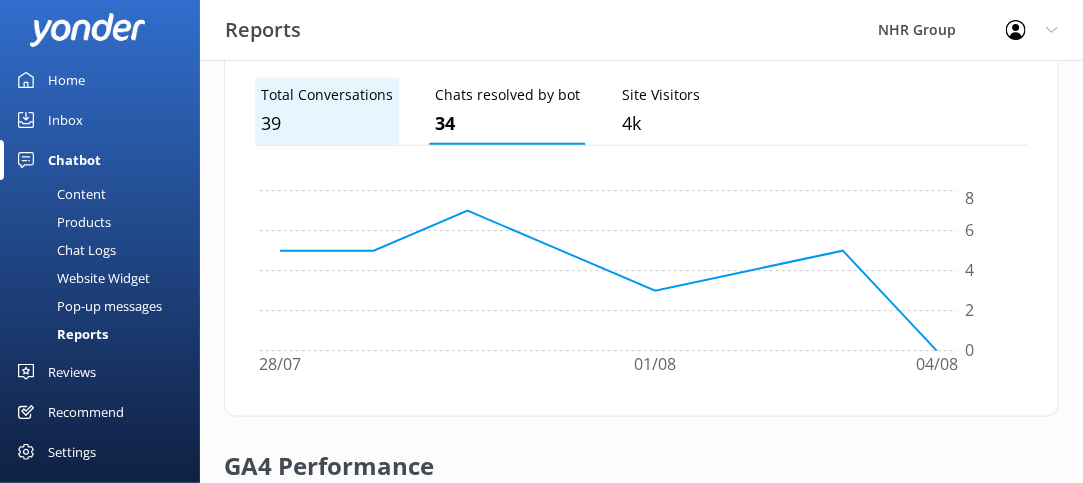 click on "Total Conversations" at bounding box center (327, 95) 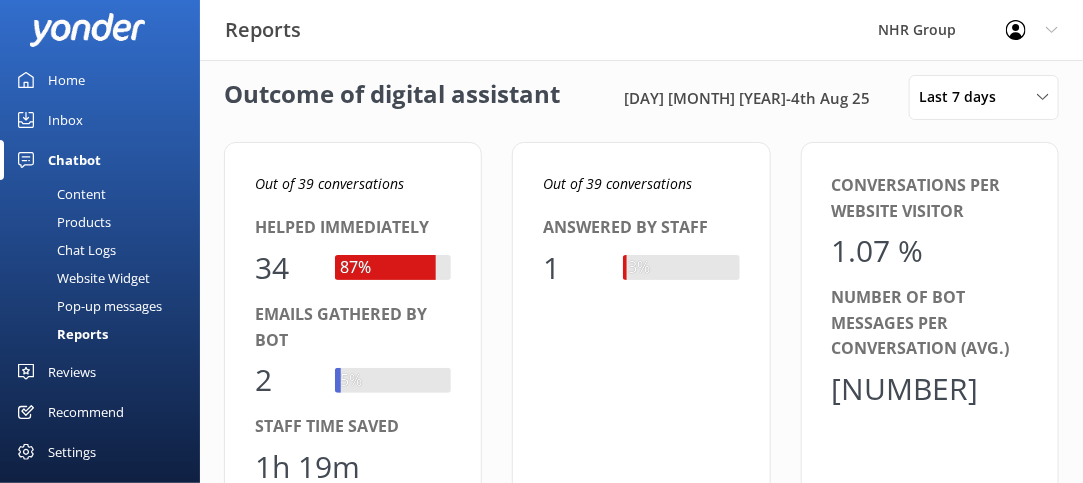 scroll, scrollTop: 0, scrollLeft: 0, axis: both 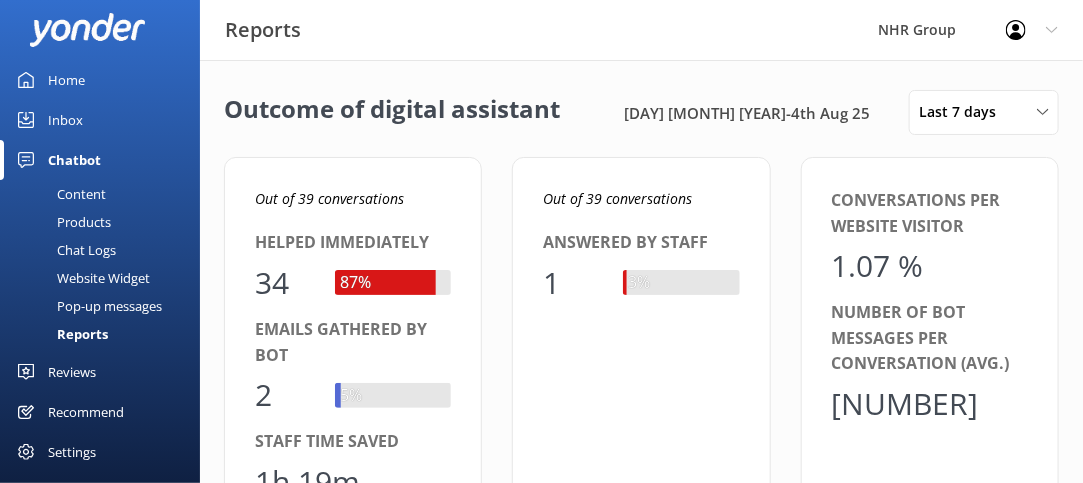 click on "Content" at bounding box center (59, 194) 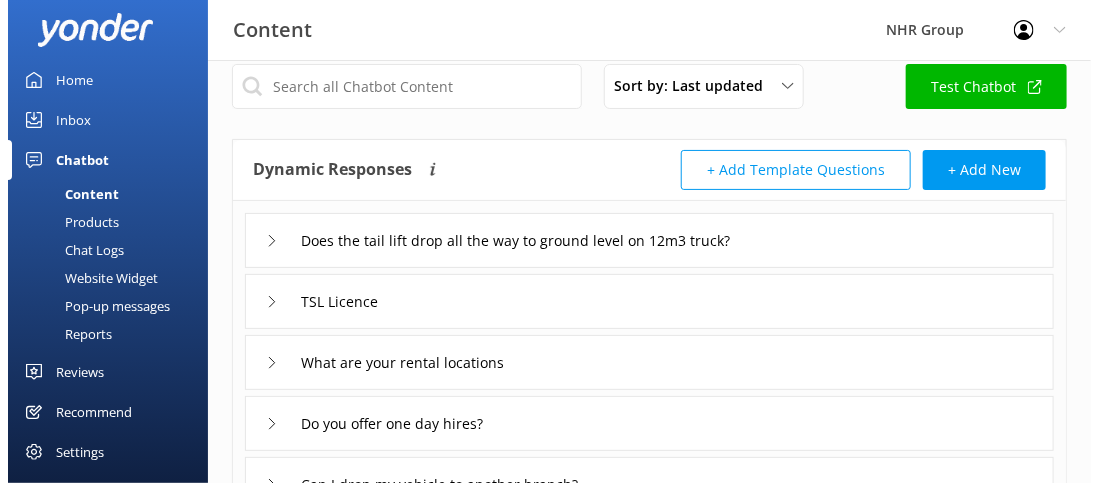 scroll, scrollTop: 0, scrollLeft: 0, axis: both 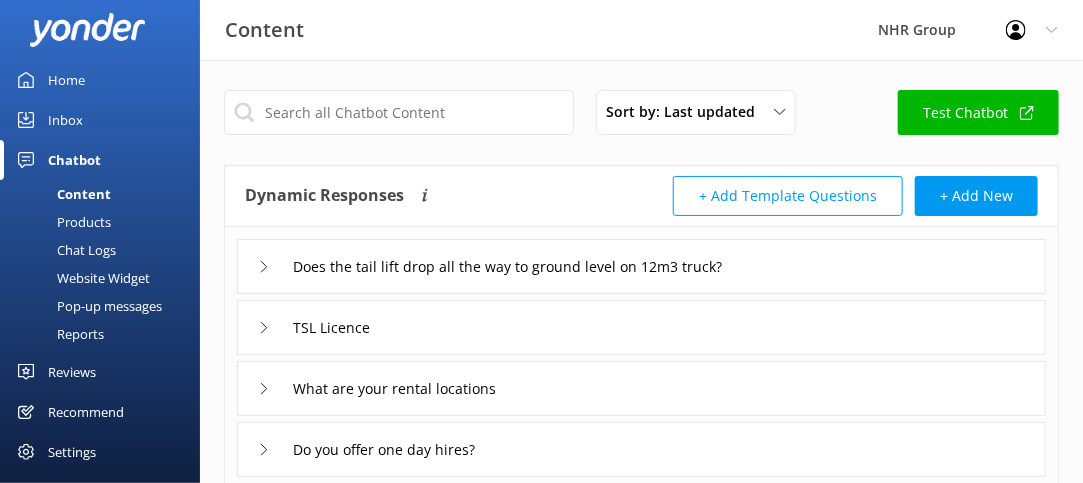 click on "Inbox" at bounding box center (65, 120) 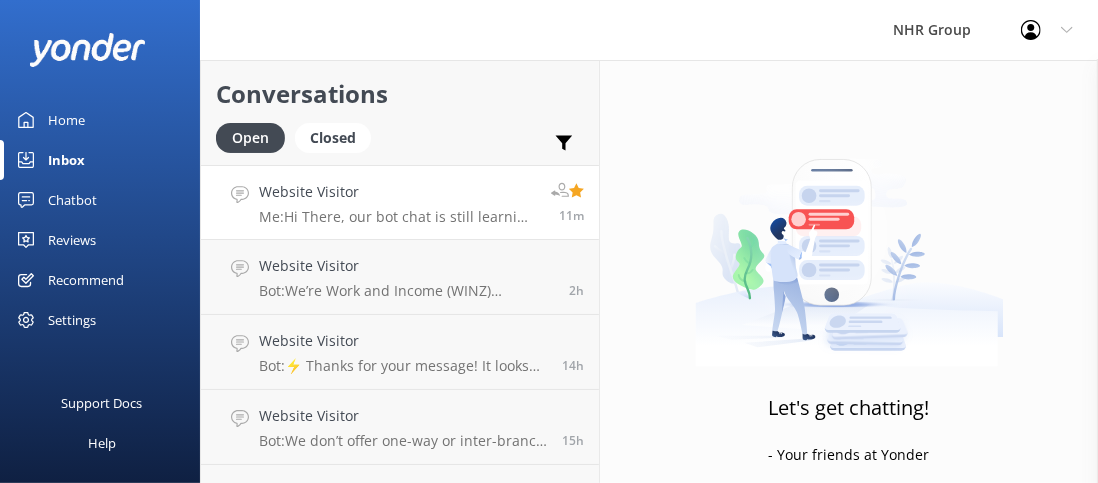 click on "Me:  Hi There, our bot chat is still learning and has made and error, yes you can pick-up and drop-off in the same day" at bounding box center (397, 217) 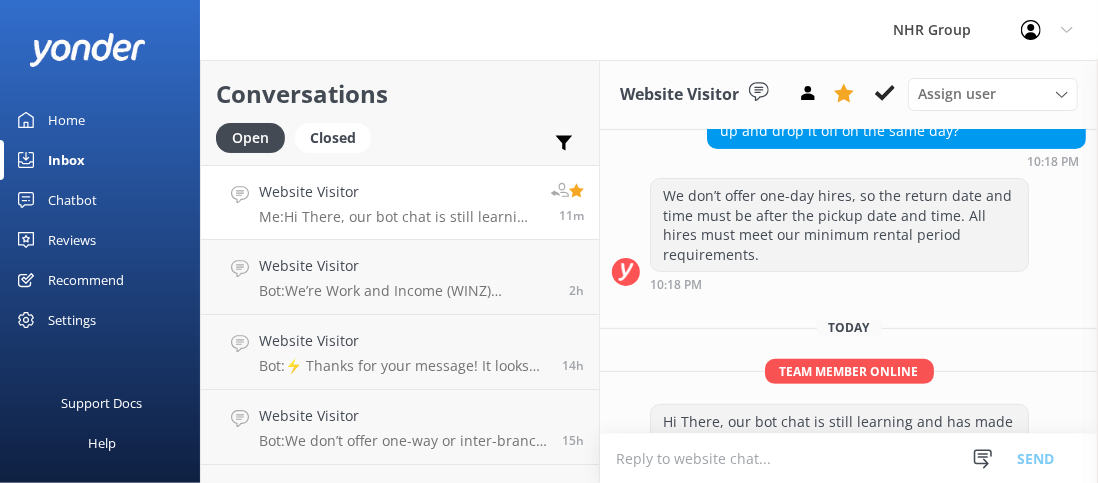 scroll, scrollTop: 376, scrollLeft: 0, axis: vertical 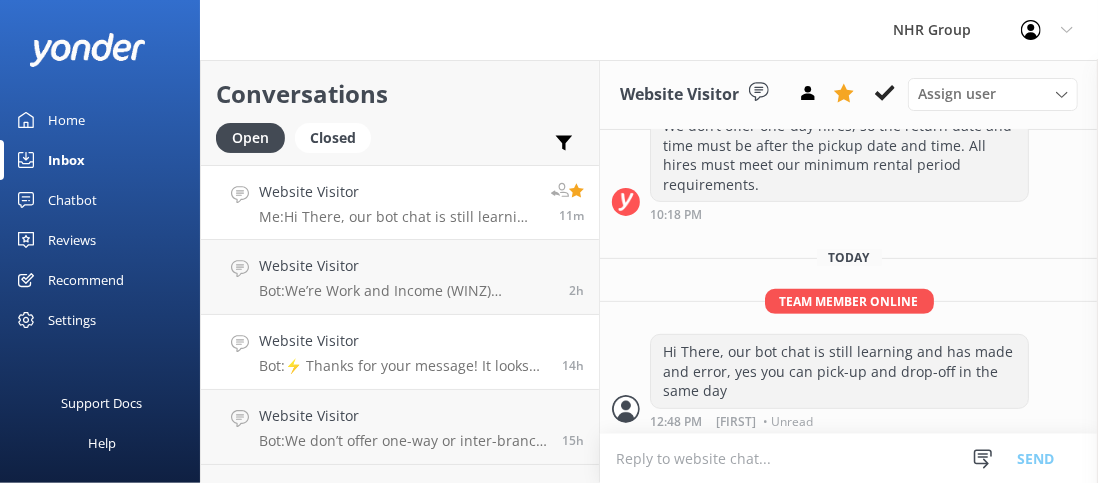 click on "Website Visitor" at bounding box center [403, 341] 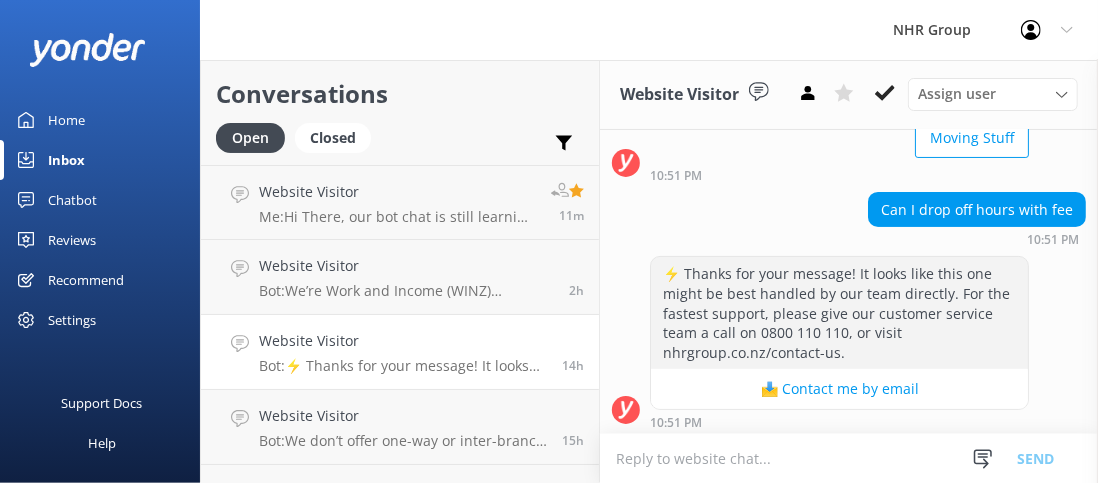 scroll, scrollTop: 210, scrollLeft: 0, axis: vertical 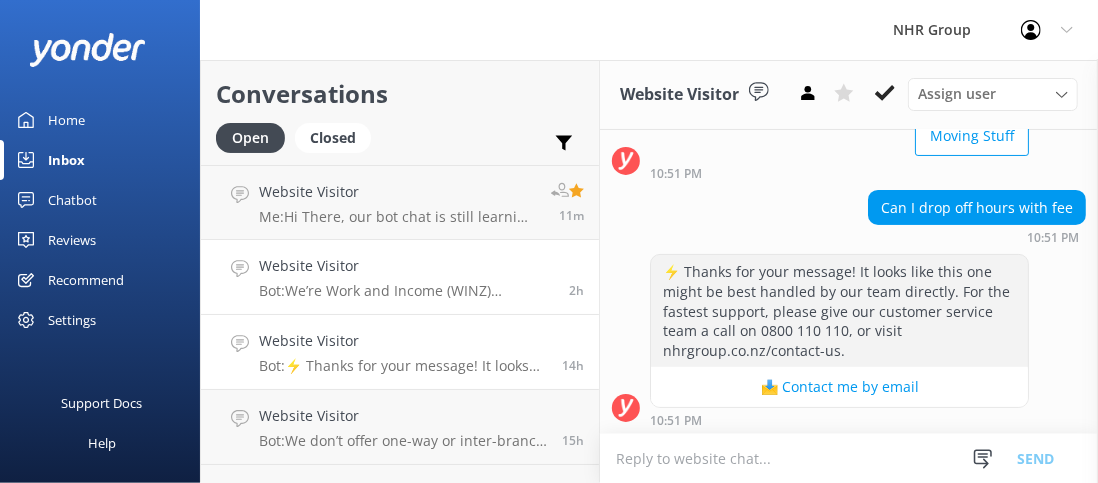 click on "Website Visitor" at bounding box center (406, 266) 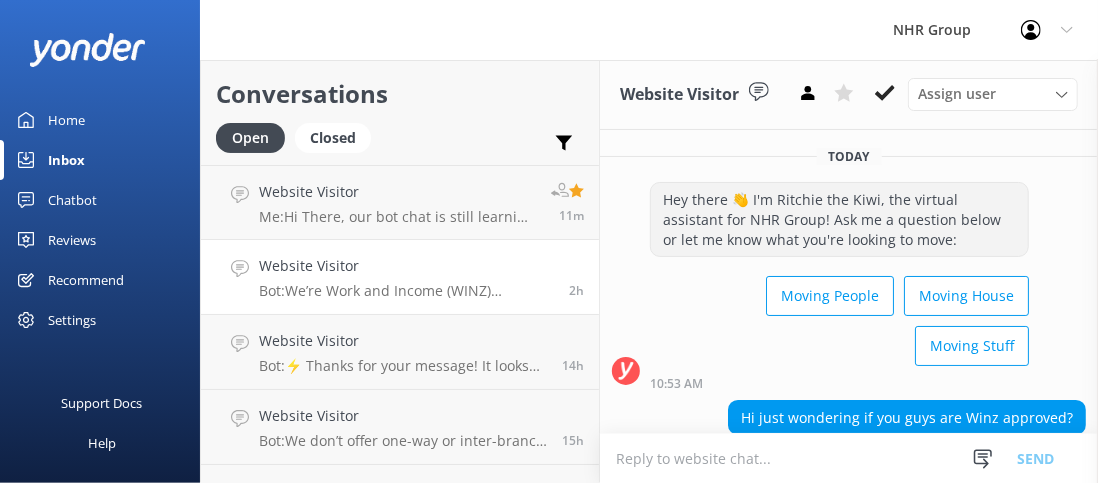 scroll, scrollTop: 130, scrollLeft: 0, axis: vertical 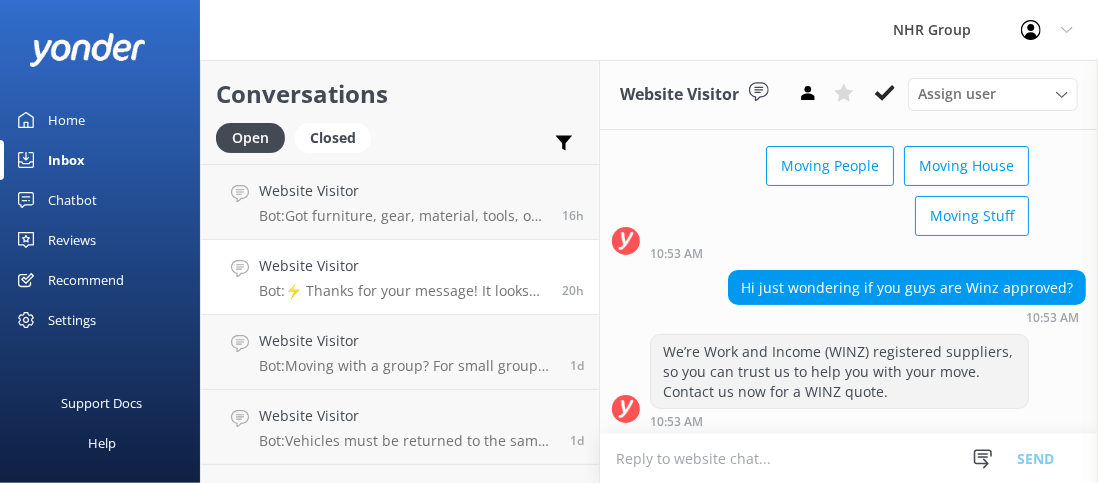 click on "Website Visitor" at bounding box center [403, 266] 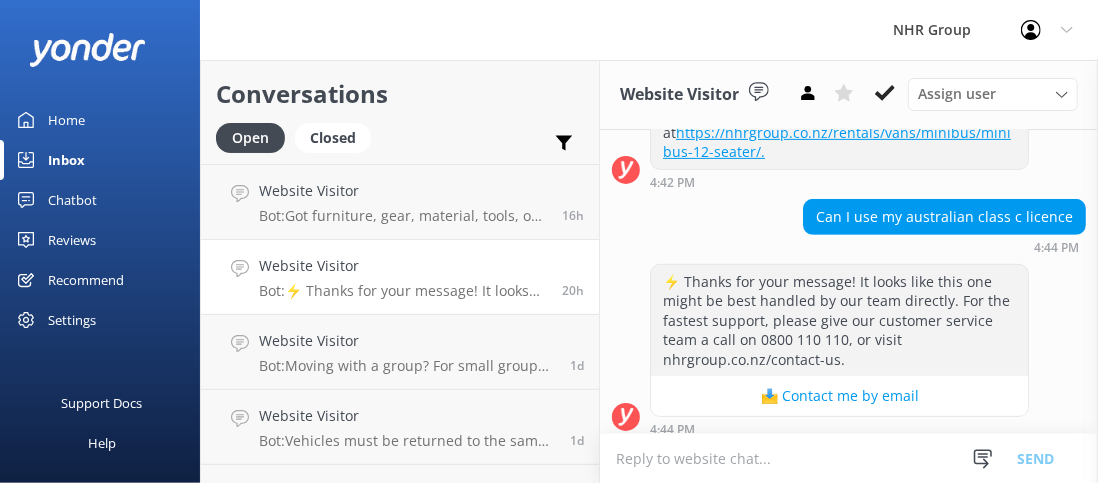 scroll, scrollTop: 435, scrollLeft: 0, axis: vertical 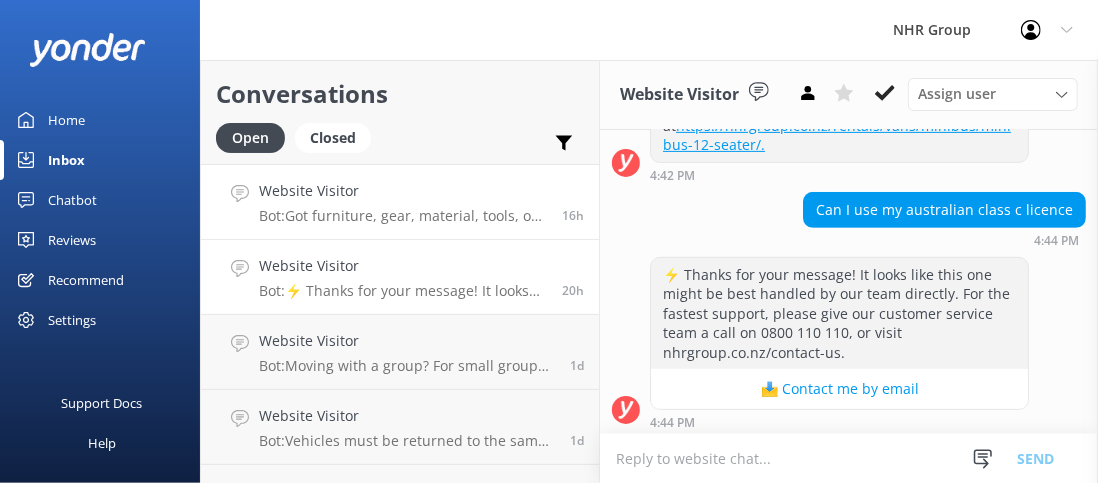 click on "Bot:  Got furniture, gear, material, tools, or freight to move? Take our quiz to find the best vehicle for the job: https://quiz-app.yonderhq.com?unique_id=twNhnkqYU1N2wrpp" at bounding box center [403, 216] 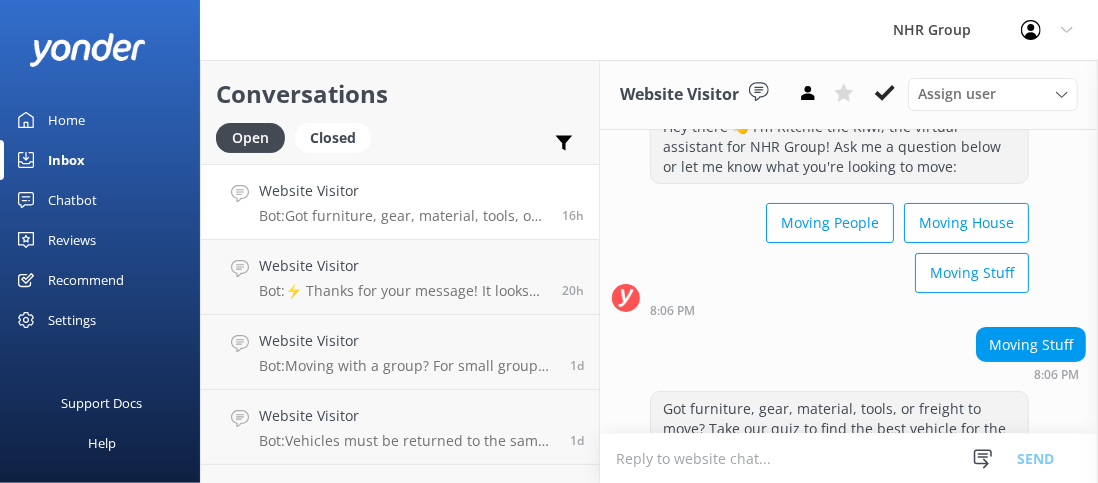 scroll, scrollTop: 150, scrollLeft: 0, axis: vertical 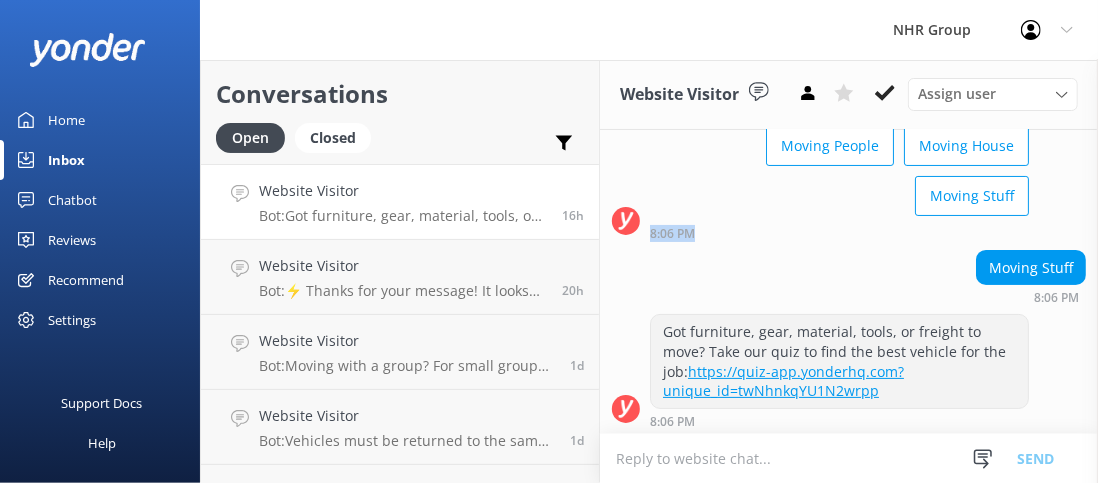 drag, startPoint x: 652, startPoint y: 230, endPoint x: 704, endPoint y: 234, distance: 52.153618 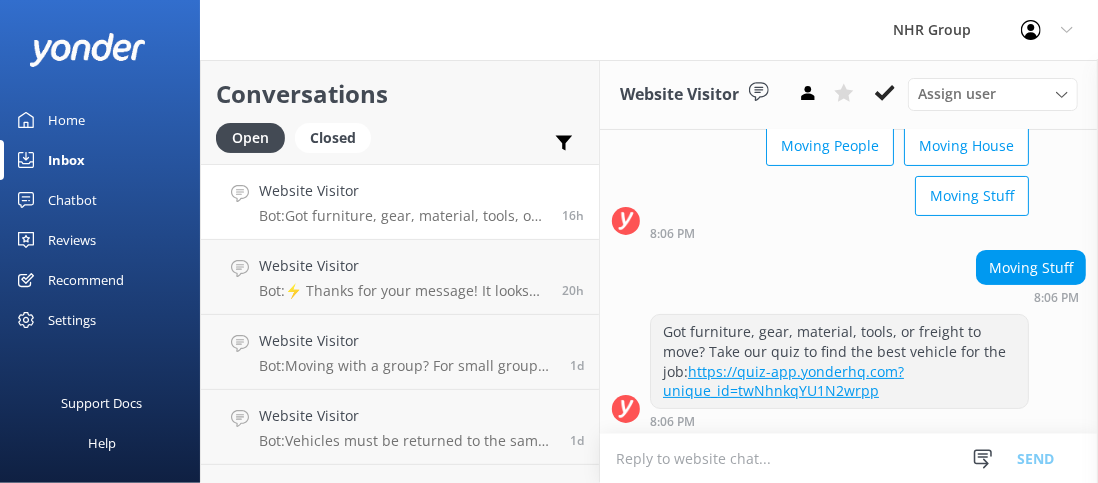 click on "Moving Stuff 8:06 PM" at bounding box center [849, 277] 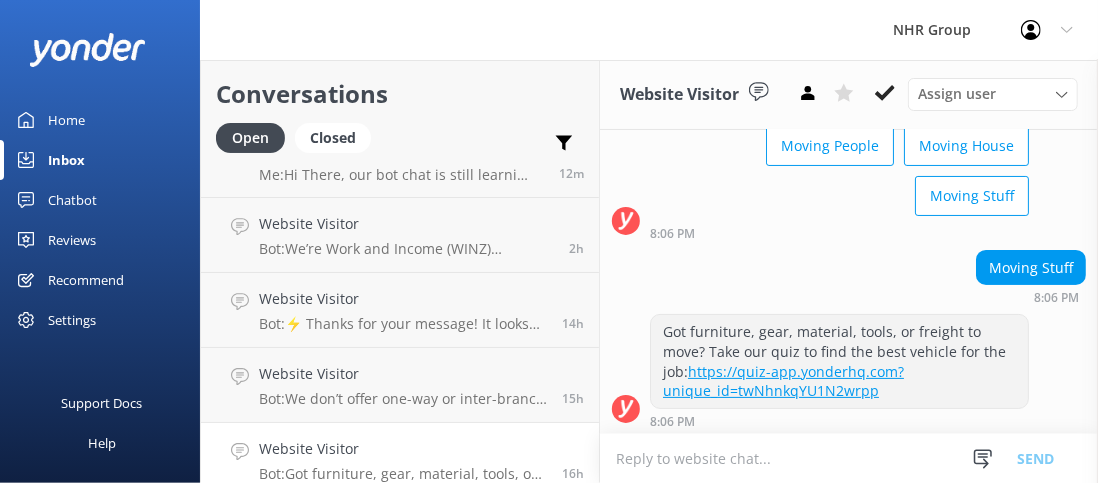 scroll, scrollTop: 0, scrollLeft: 0, axis: both 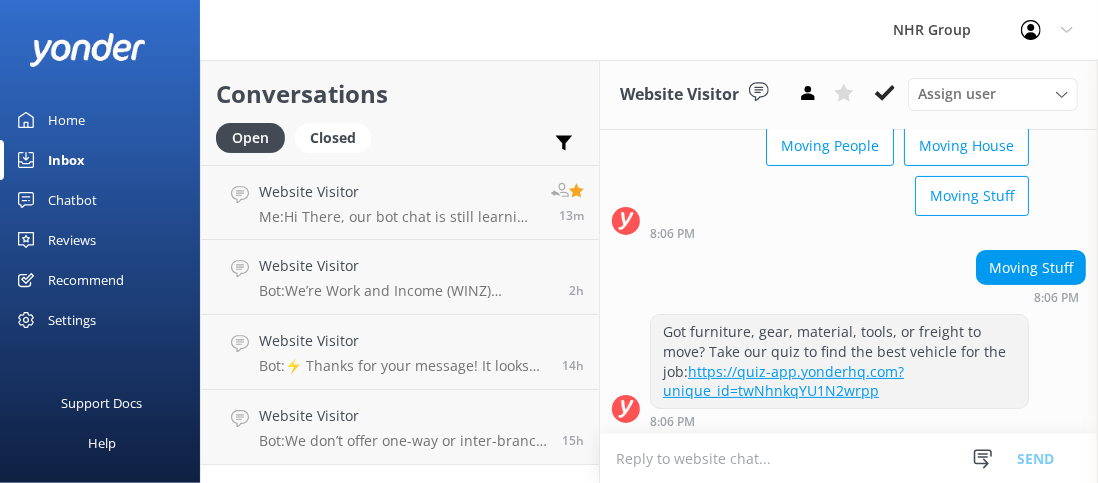 click on "Open Closed Important Assigned to me Unassigned" at bounding box center [400, 147] 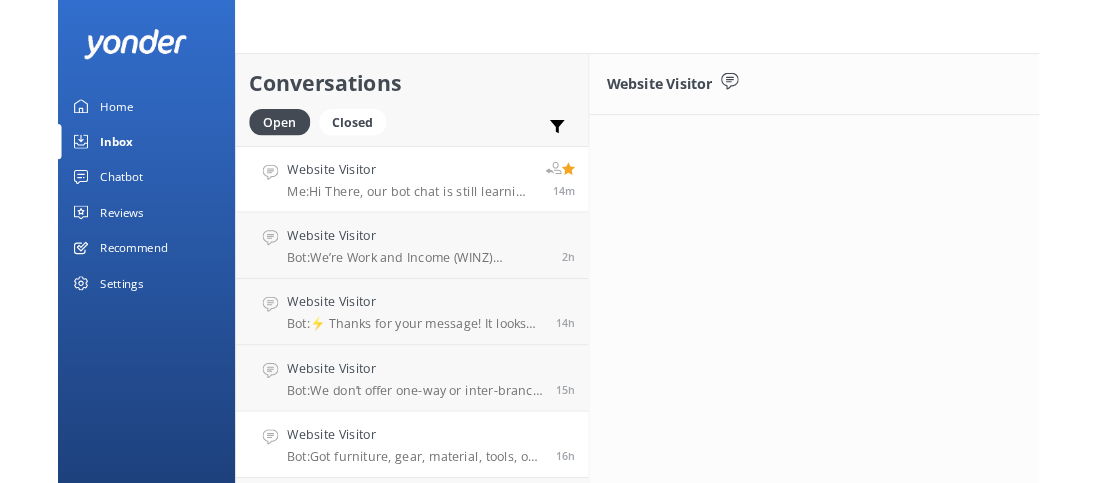 scroll, scrollTop: 0, scrollLeft: 0, axis: both 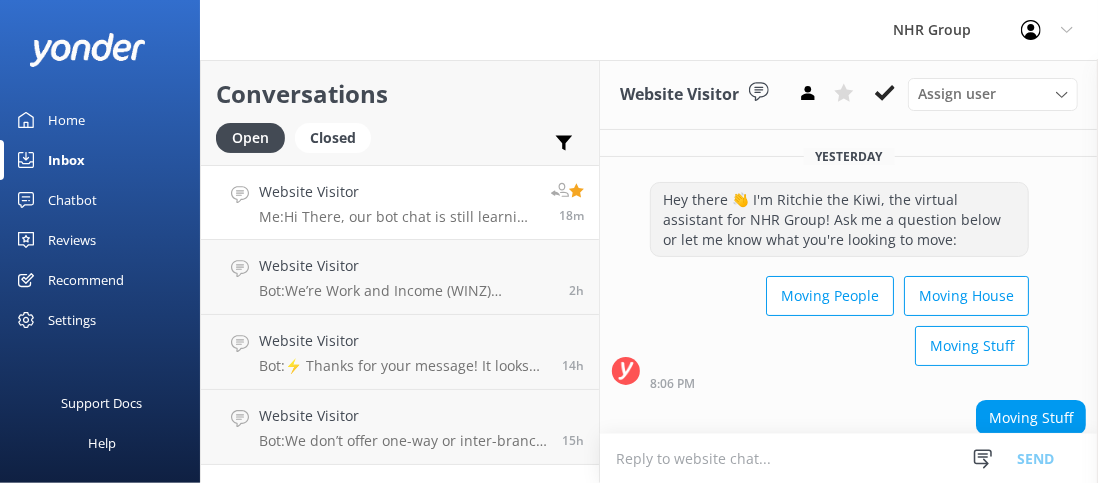 click on "Me:  Hi There, our bot chat is still learning and has made and error, yes you can pick-up and drop-off in the same day" at bounding box center (397, 217) 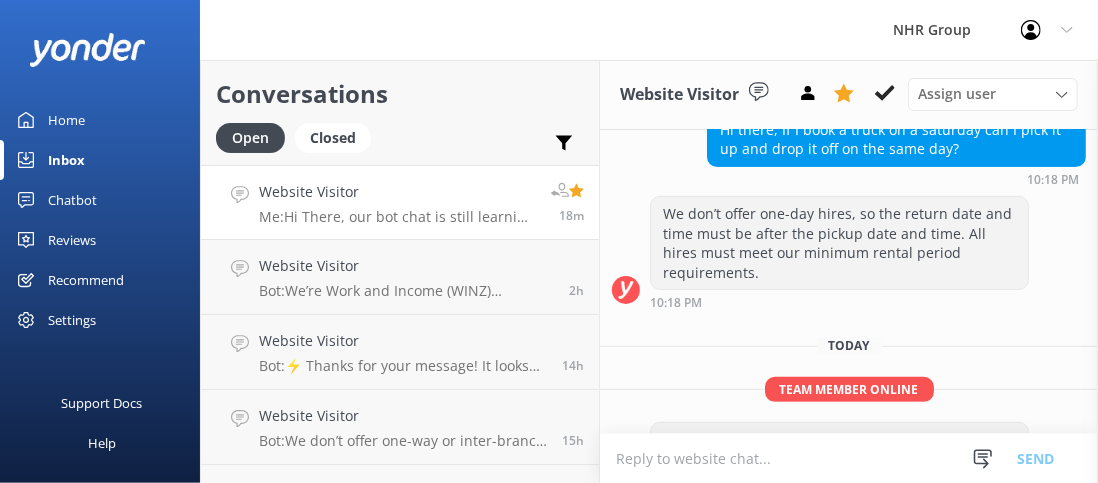 scroll, scrollTop: 376, scrollLeft: 0, axis: vertical 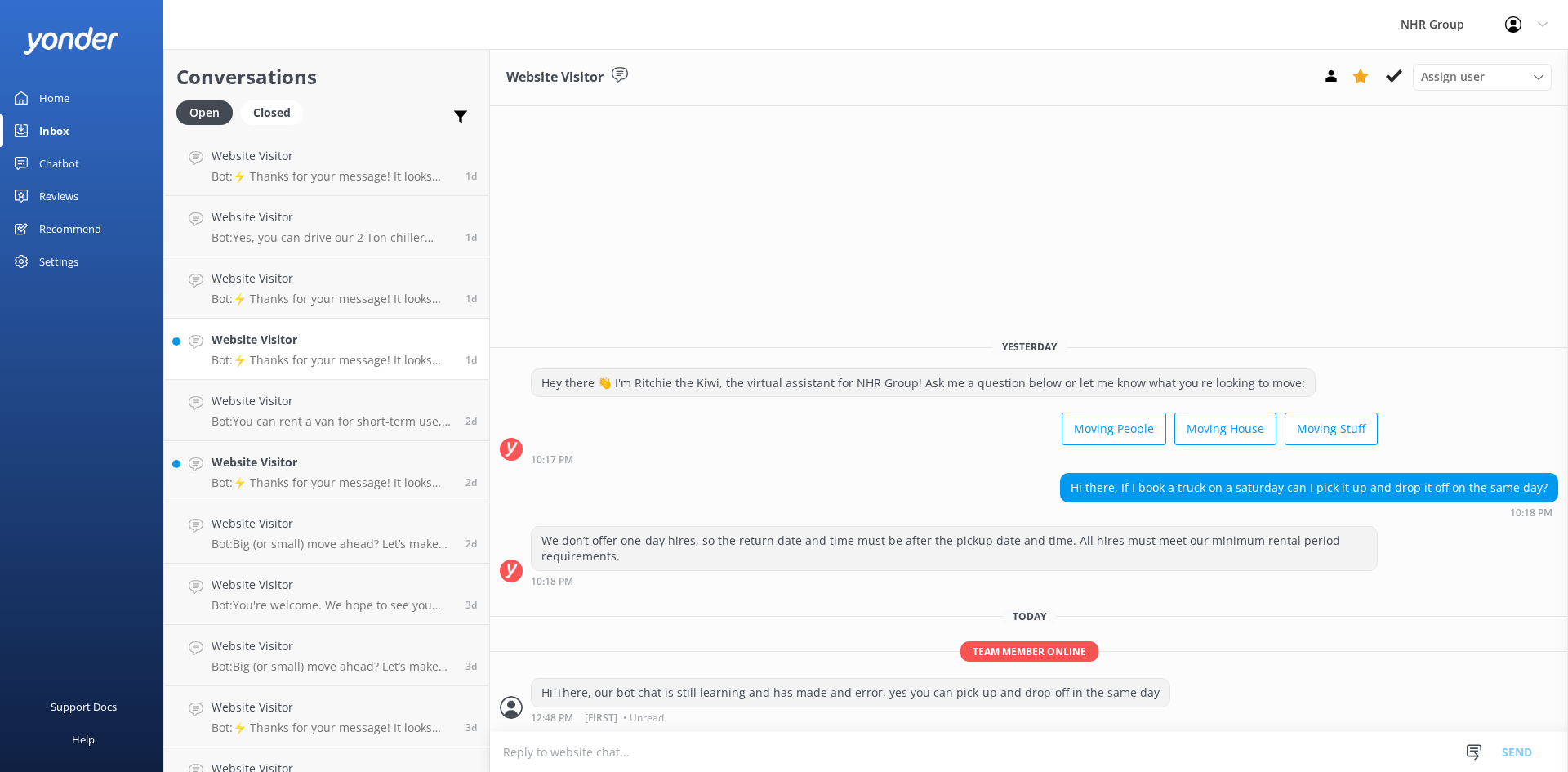 click on "Website Visitor" at bounding box center [332, 340] 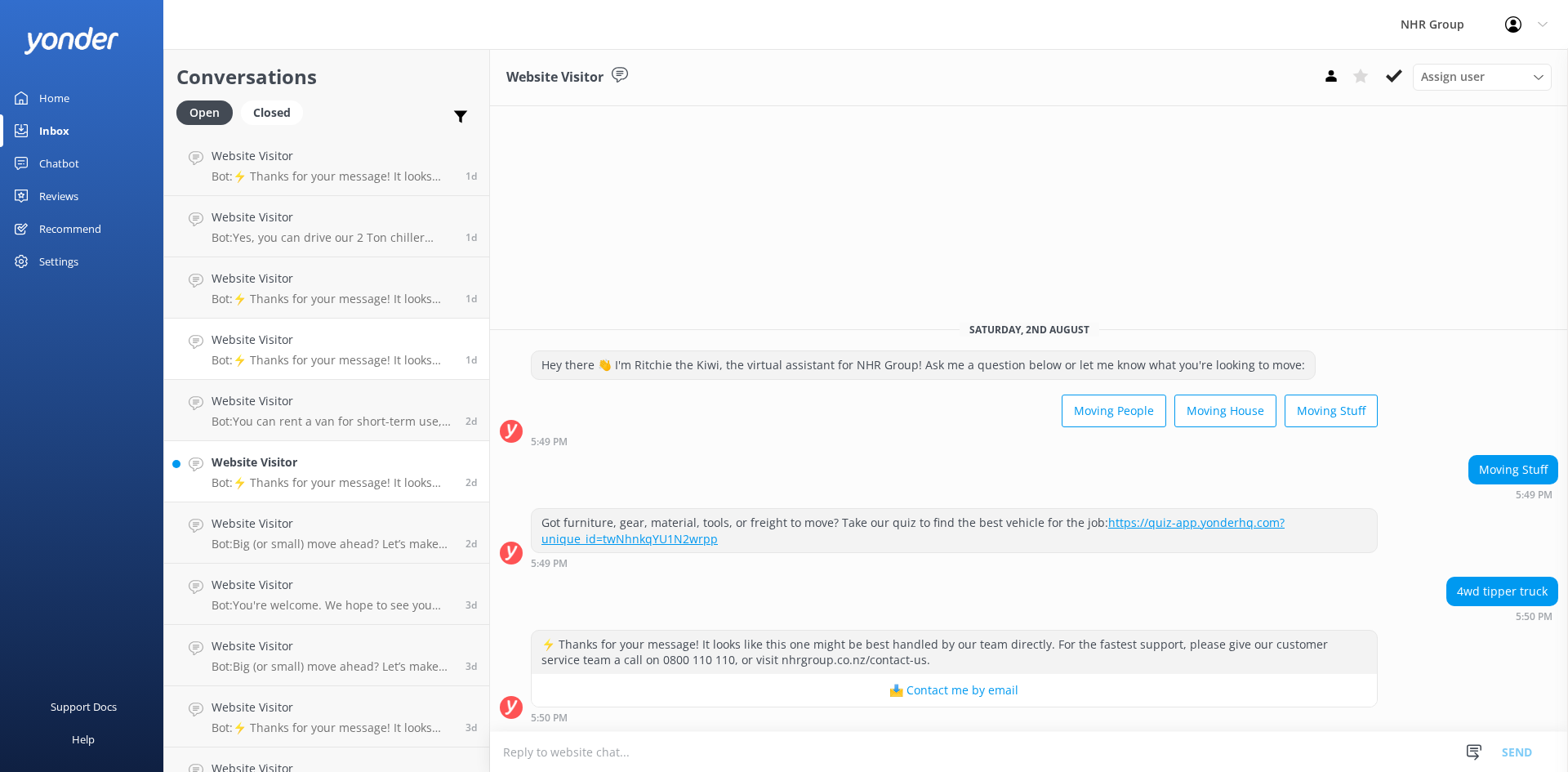 click on "Bot:  ⚡ Thanks for your message! It looks like this one might be best handled by our team directly. For the fastest support, please give our customer service team a call on 0800 110 110, or visit nhrgroup.co.nz/contact-us." at bounding box center [332, 483] 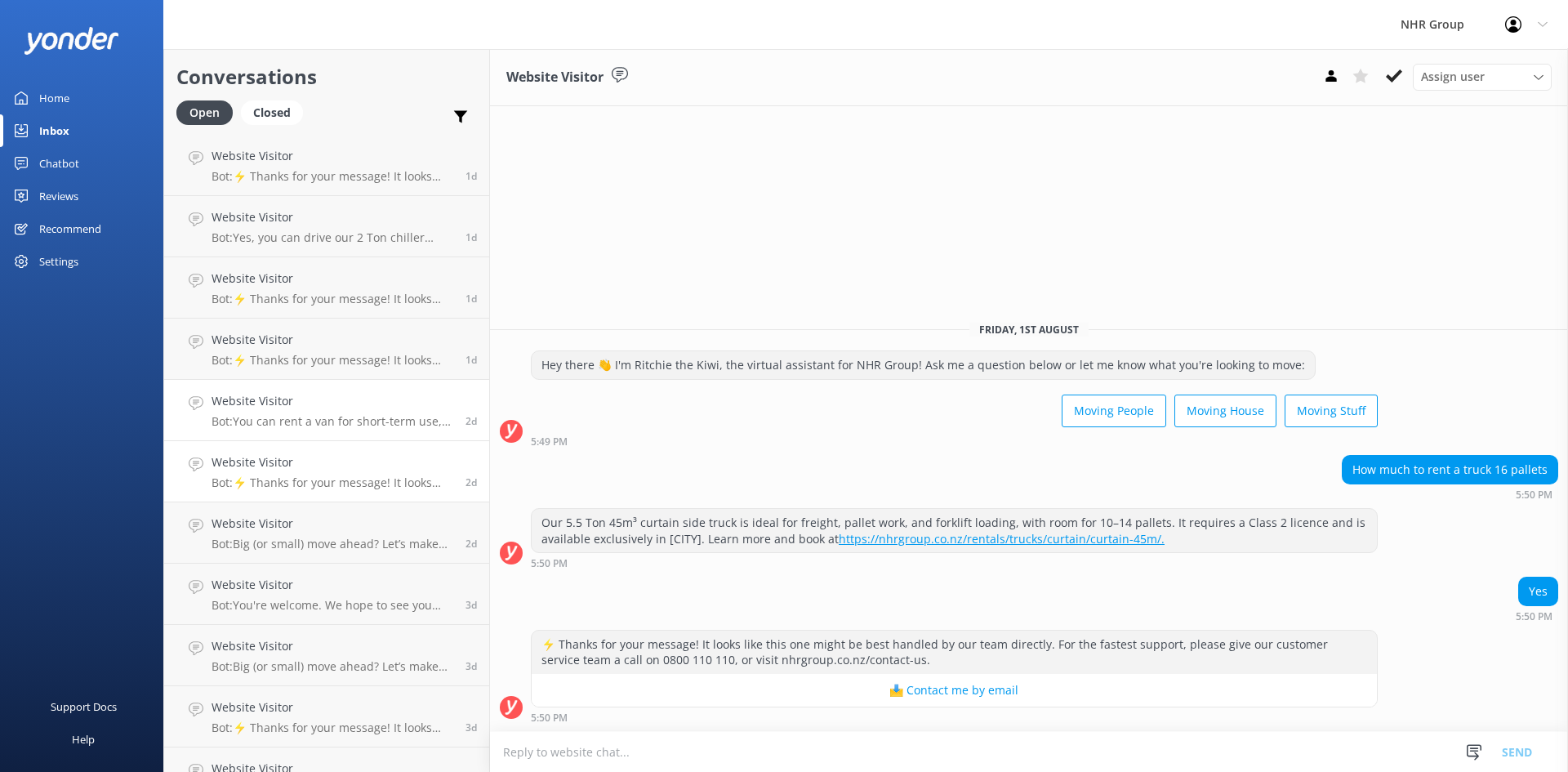 click on "Bot:  You can rent a van for short-term use, including just for the day. Visit https://nhrgroup.co.nz/rentals to explore available options and make a booking." at bounding box center (332, 422) 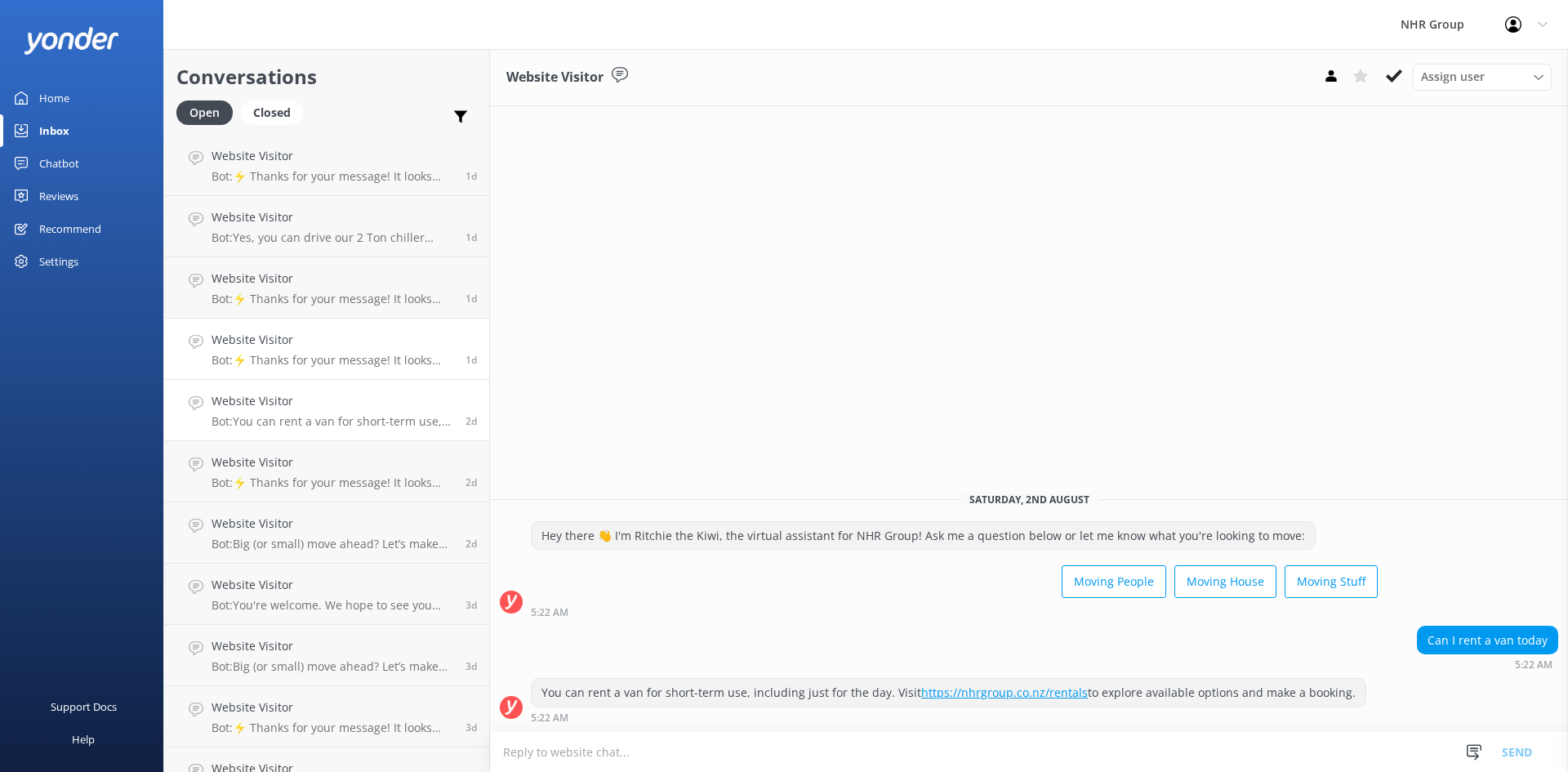 click on "Website Visitor" at bounding box center (332, 340) 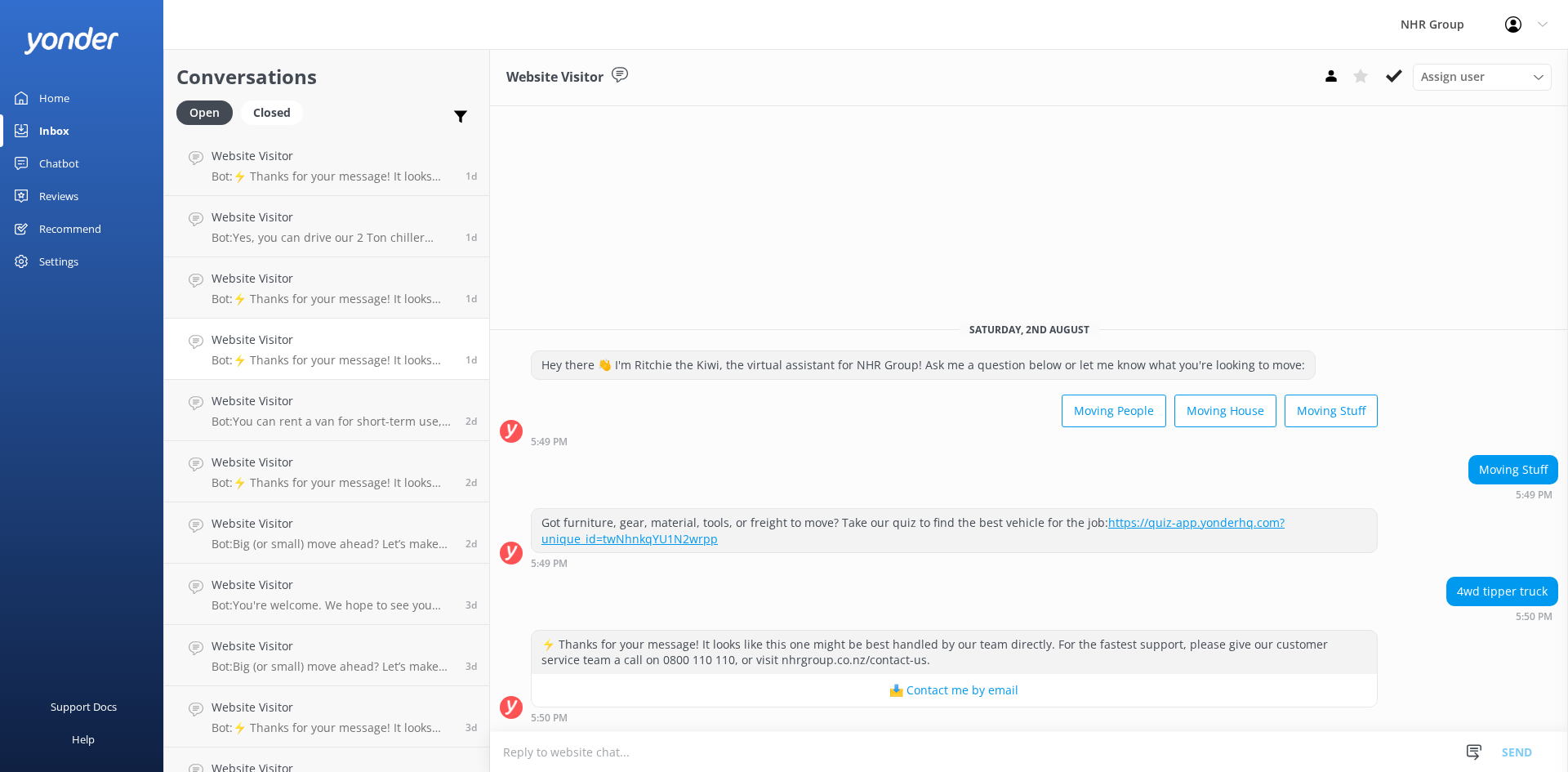 click at bounding box center (1029, 752) 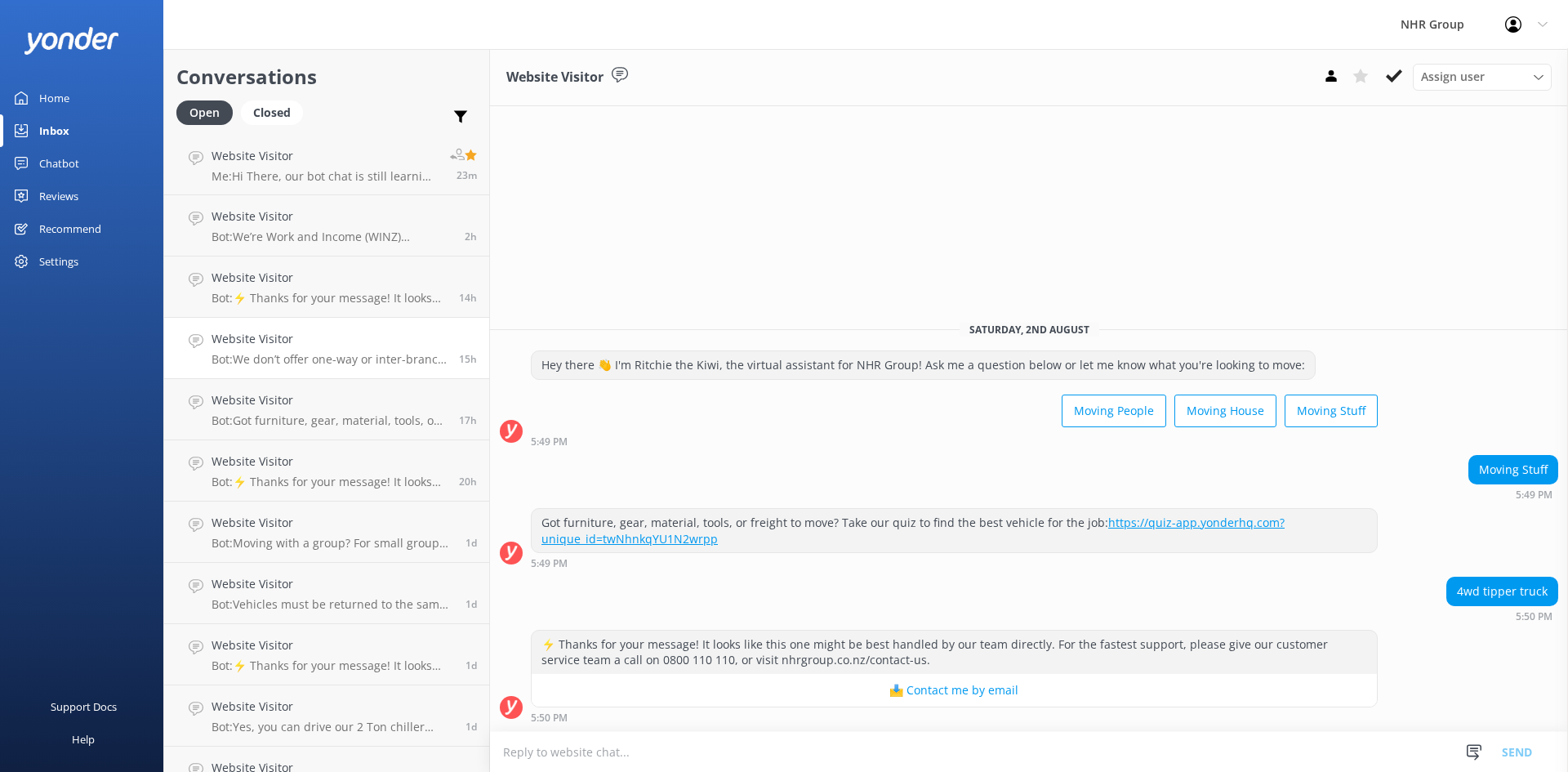 scroll, scrollTop: 0, scrollLeft: 0, axis: both 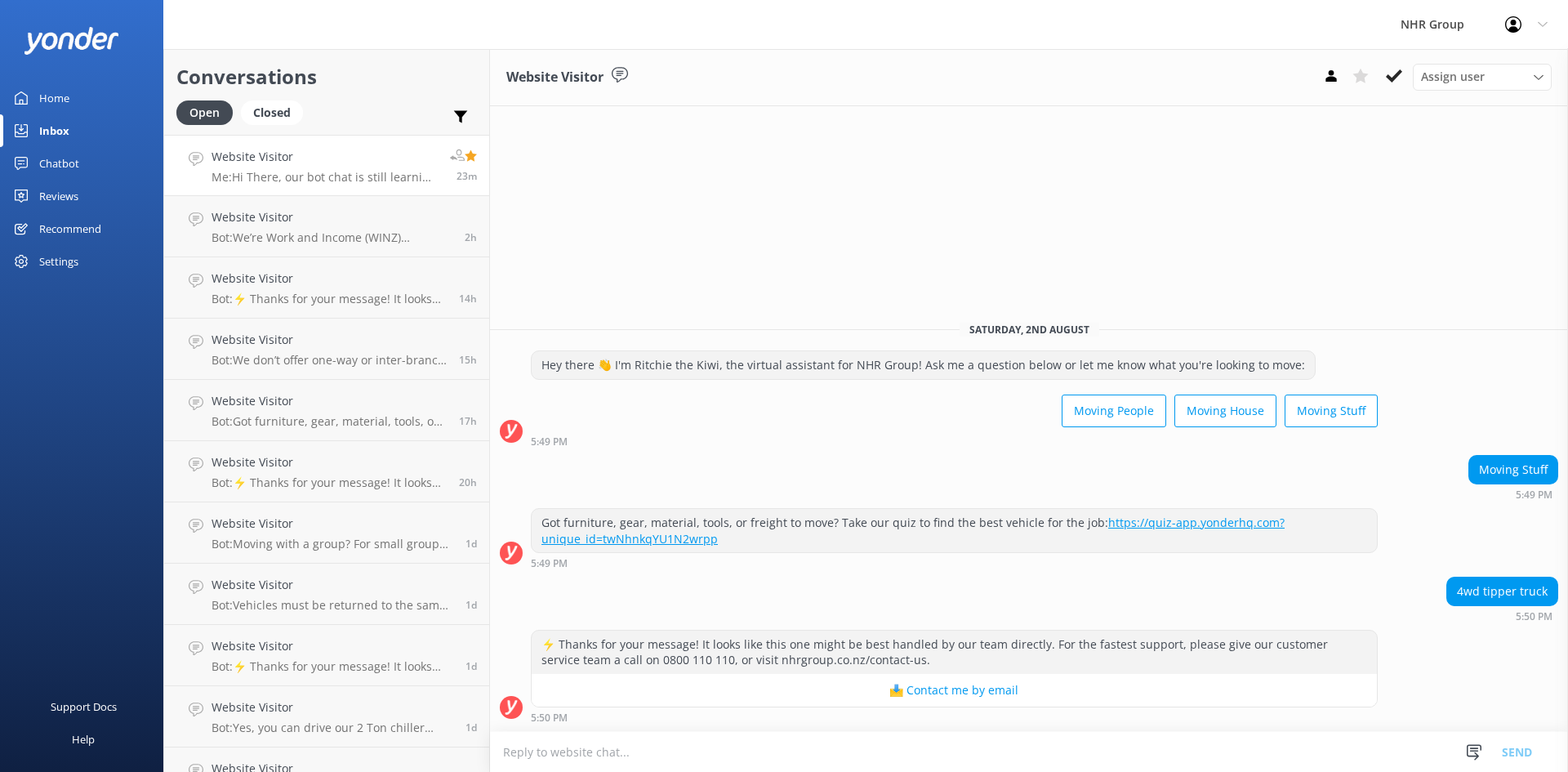 click on "Website Visitor" at bounding box center [324, 157] 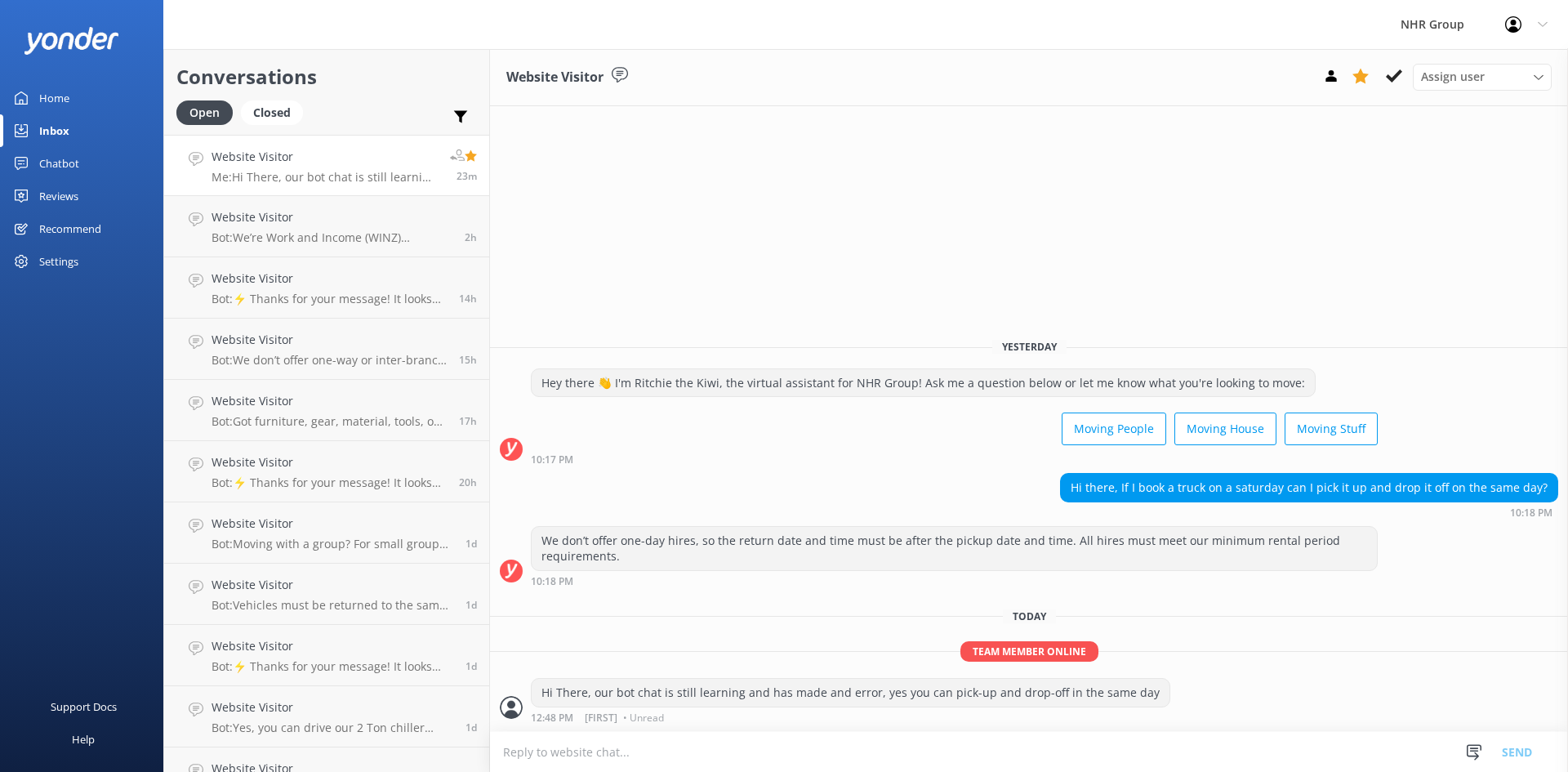 click on "Home" at bounding box center (54, 98) 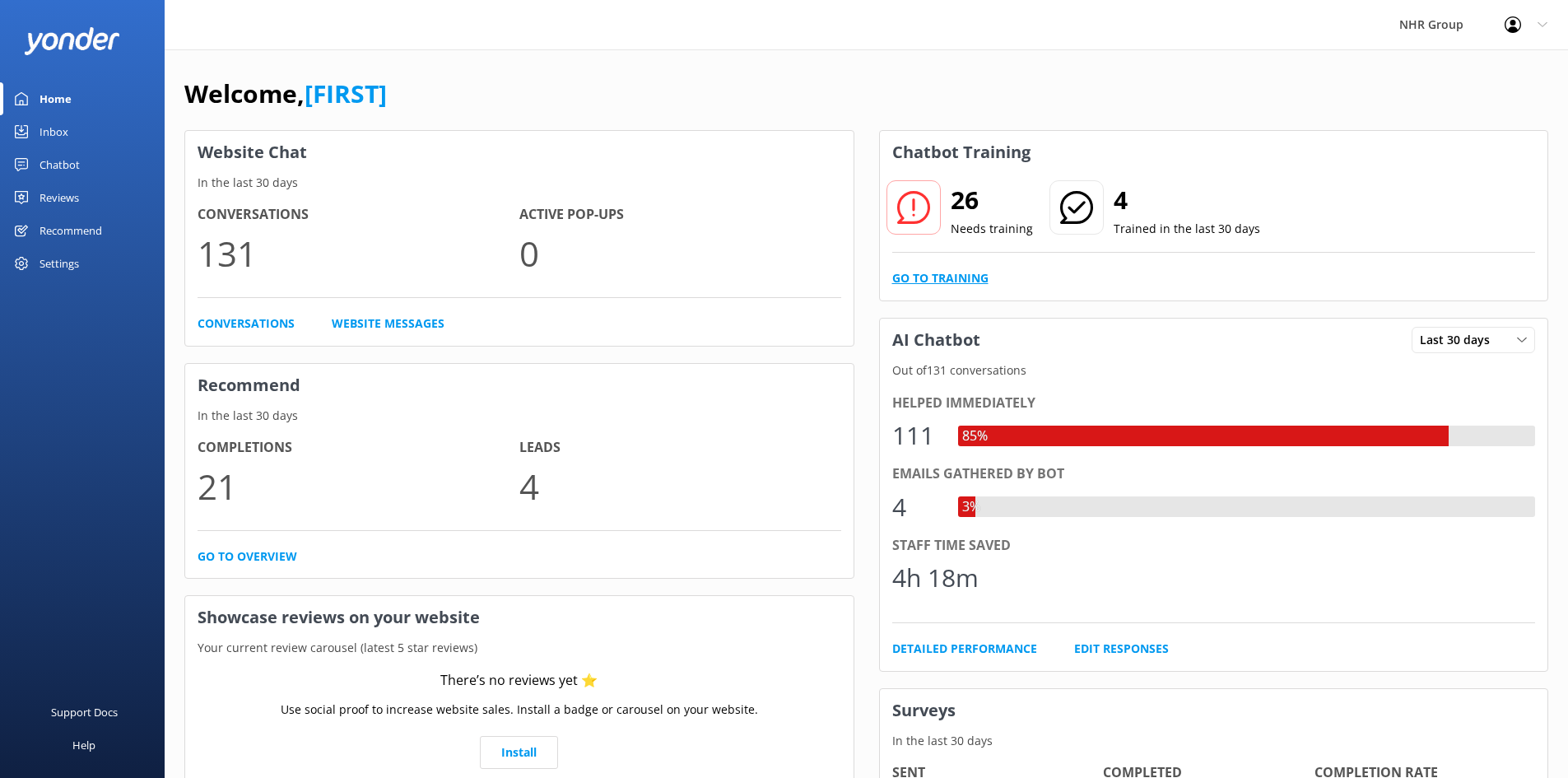 click on "Go to Training" at bounding box center [940, 278] 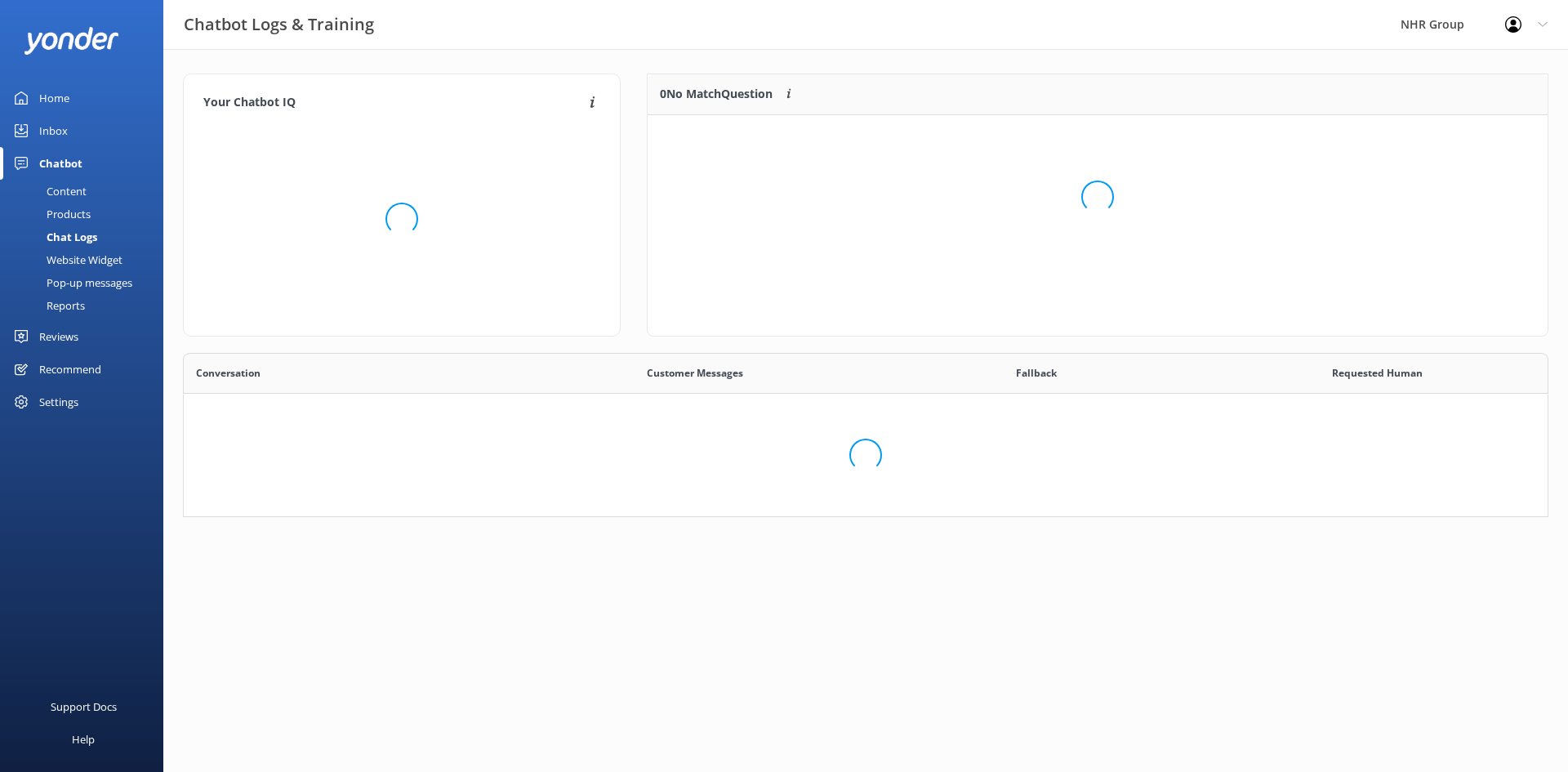 scroll, scrollTop: 13, scrollLeft: 13, axis: both 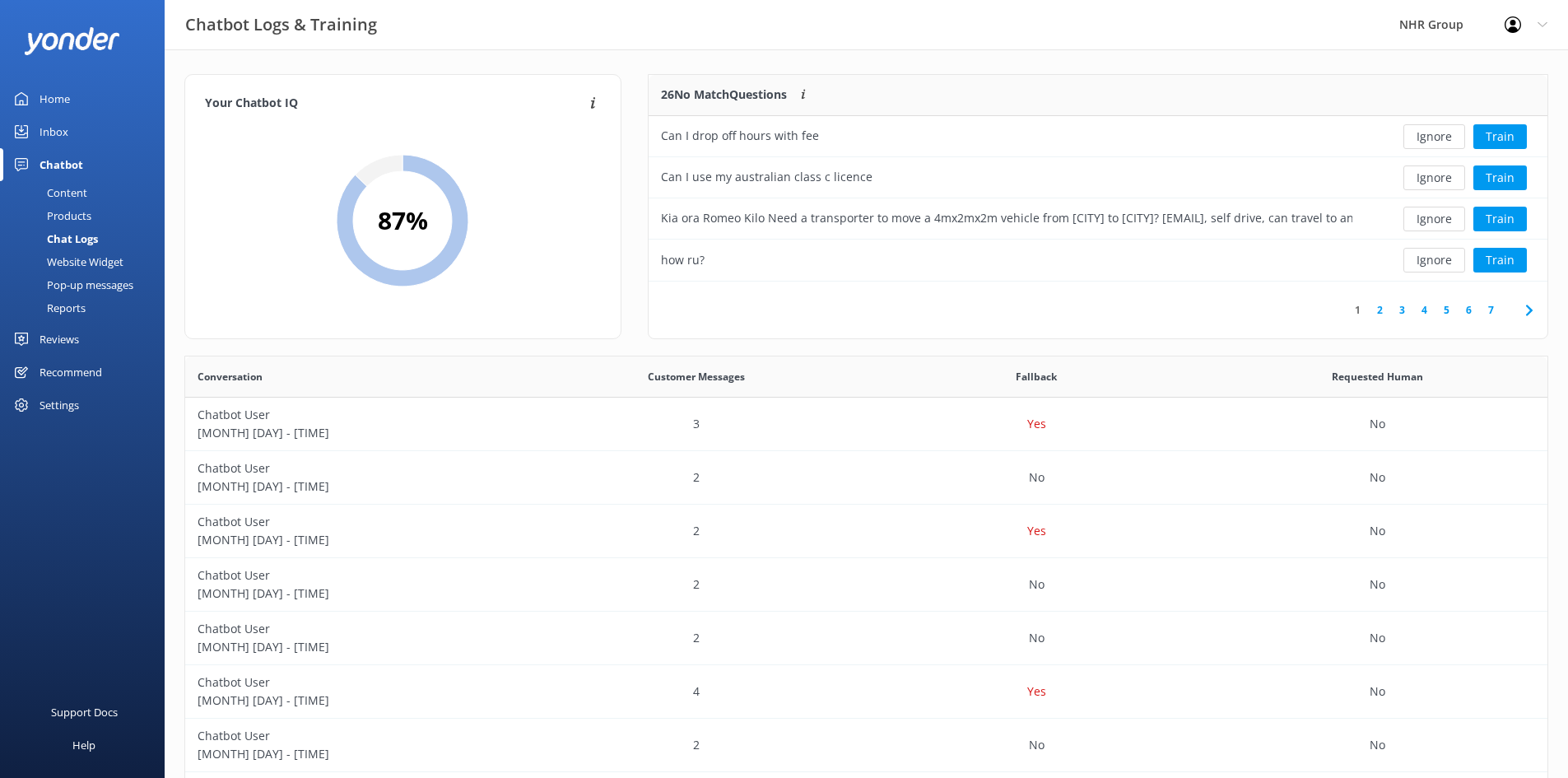 click on "Home" at bounding box center (54, 99) 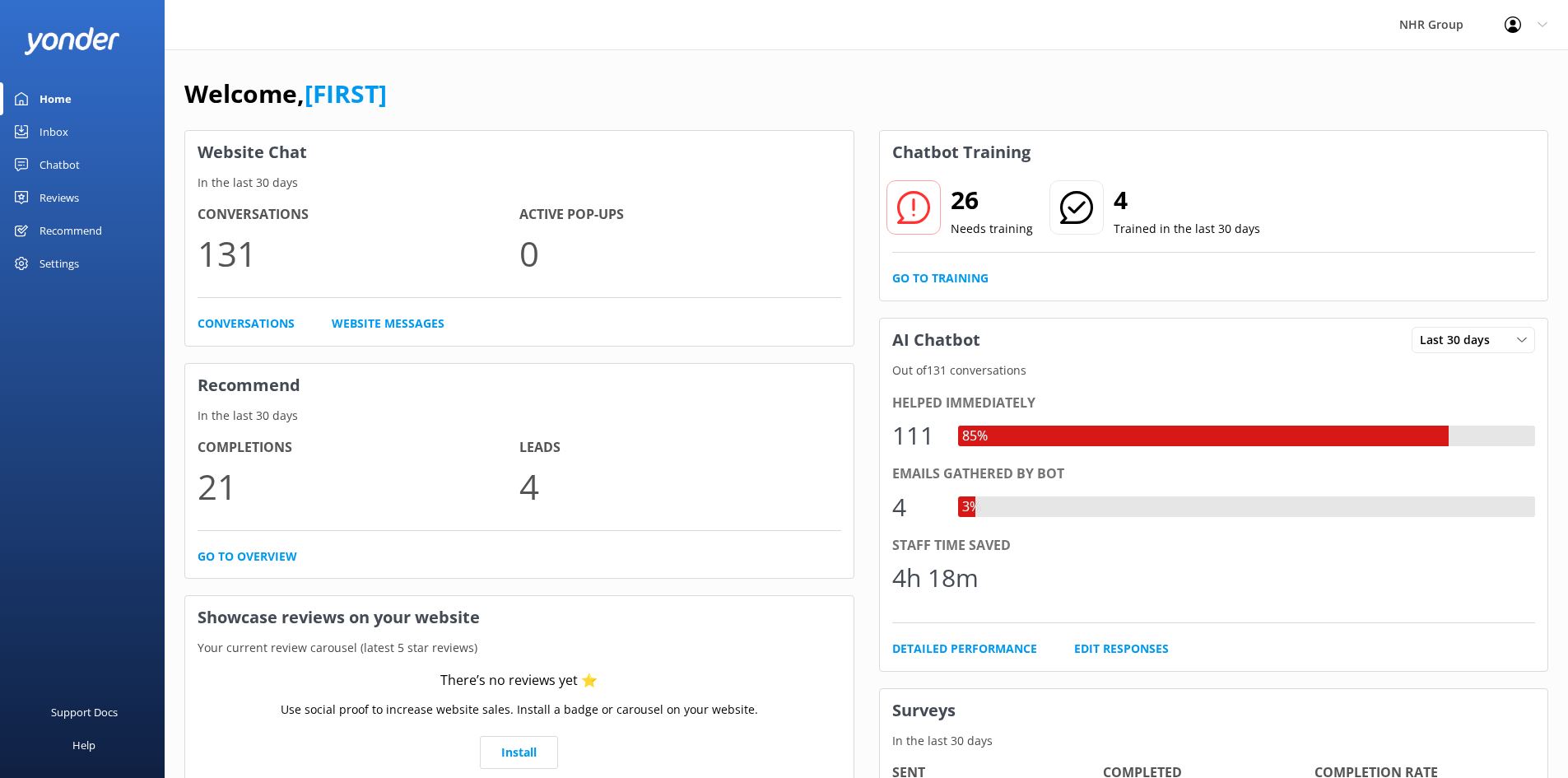 click on "Welcome,  Damian" at bounding box center (866, 102) 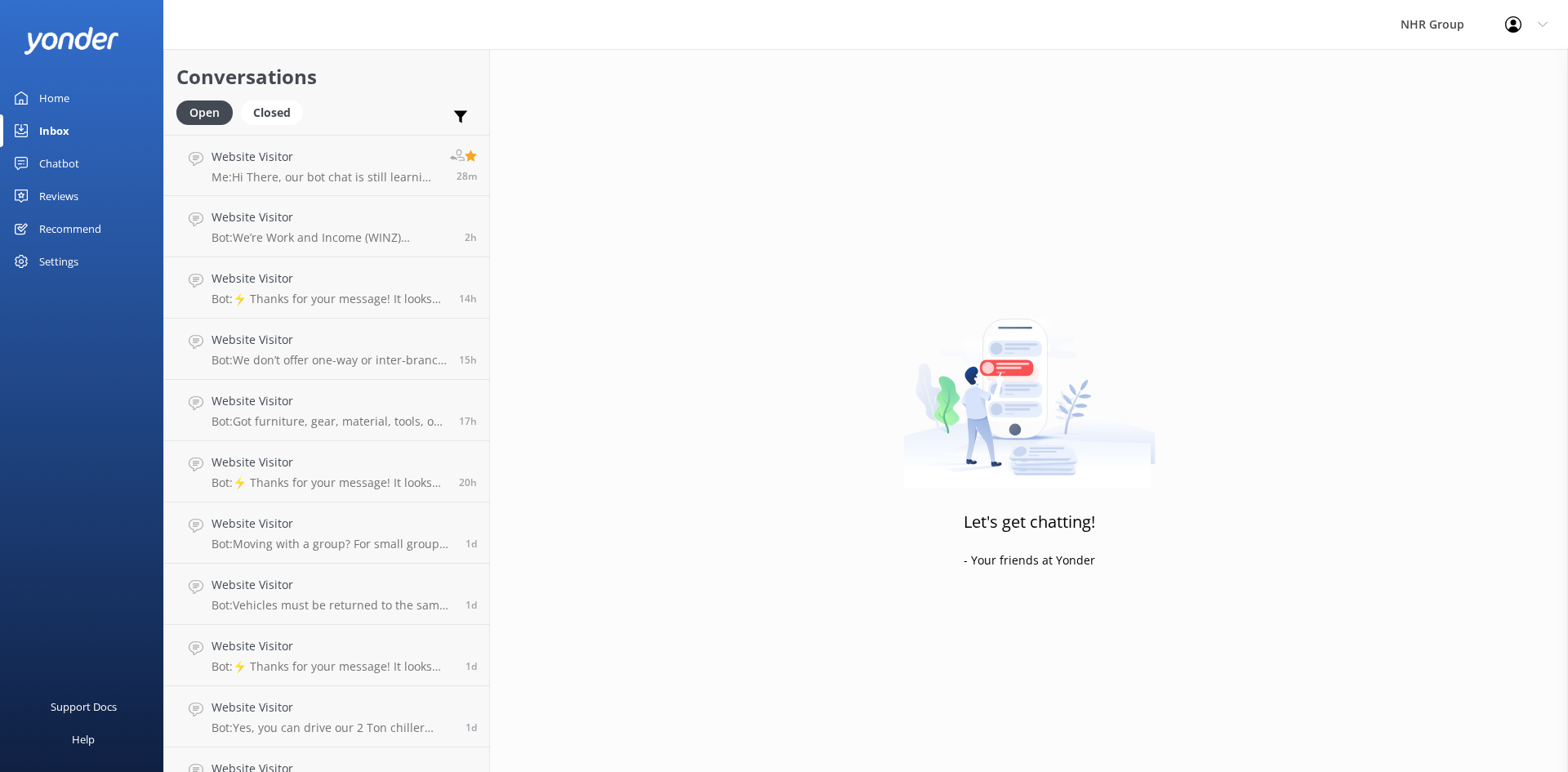 click on "Open Closed Important Assigned to me Unassigned" at bounding box center (327, 120) 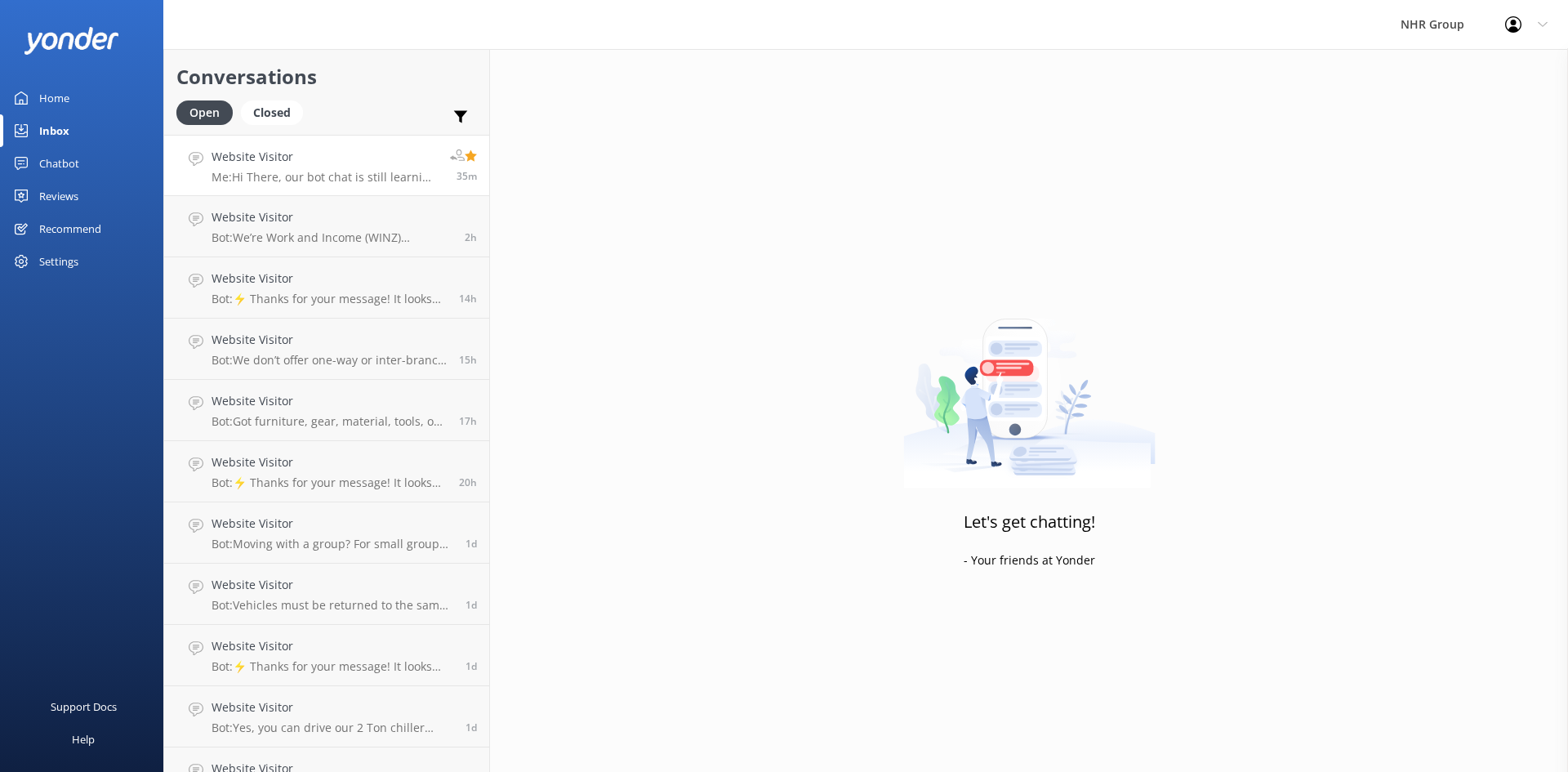 click on "Website Visitor Me:  Hi There, our bot chat is still learning and has made and error, yes you can pick-up and drop-off in the same day" at bounding box center [324, 165] 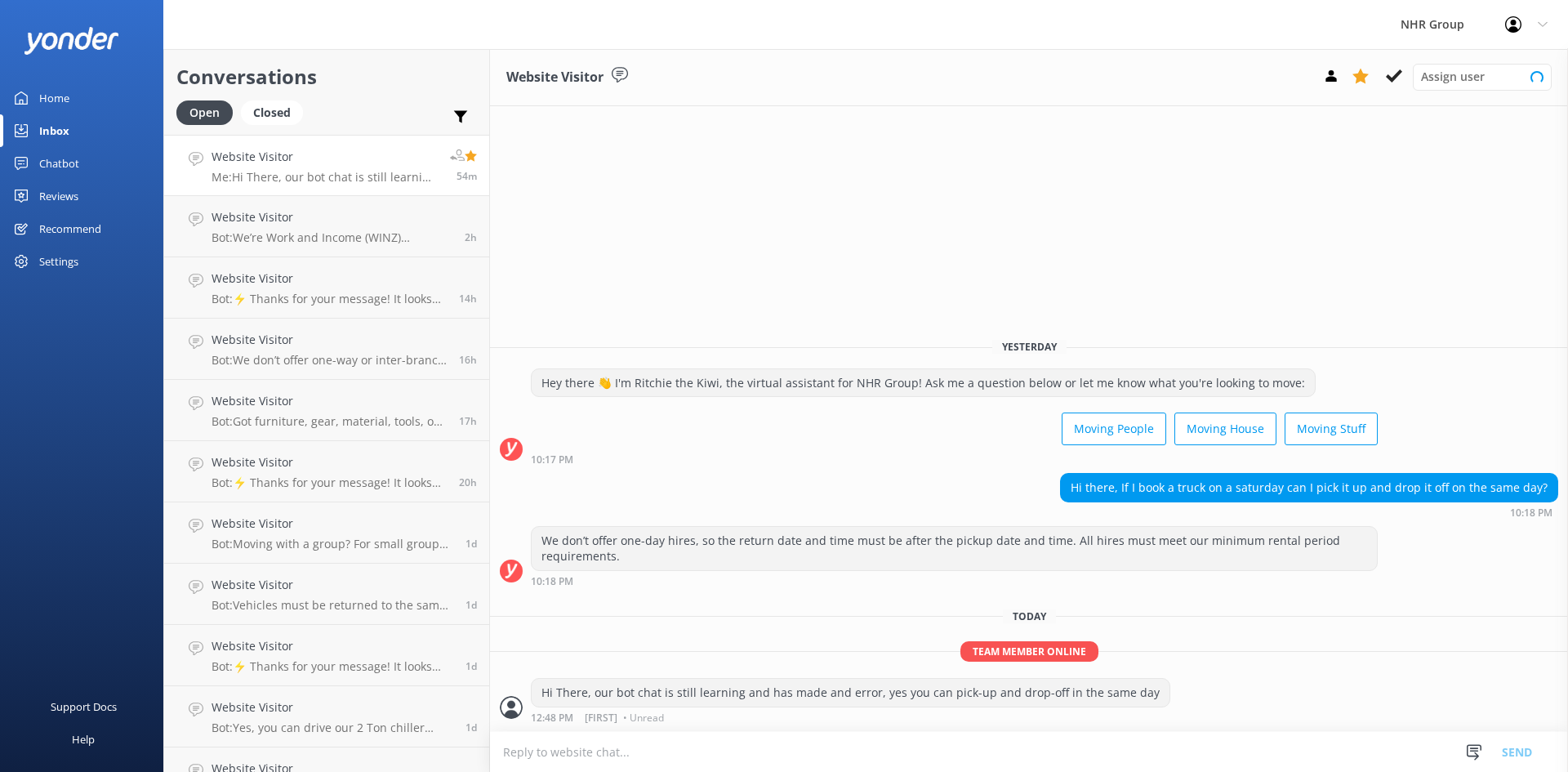 scroll, scrollTop: 0, scrollLeft: 0, axis: both 